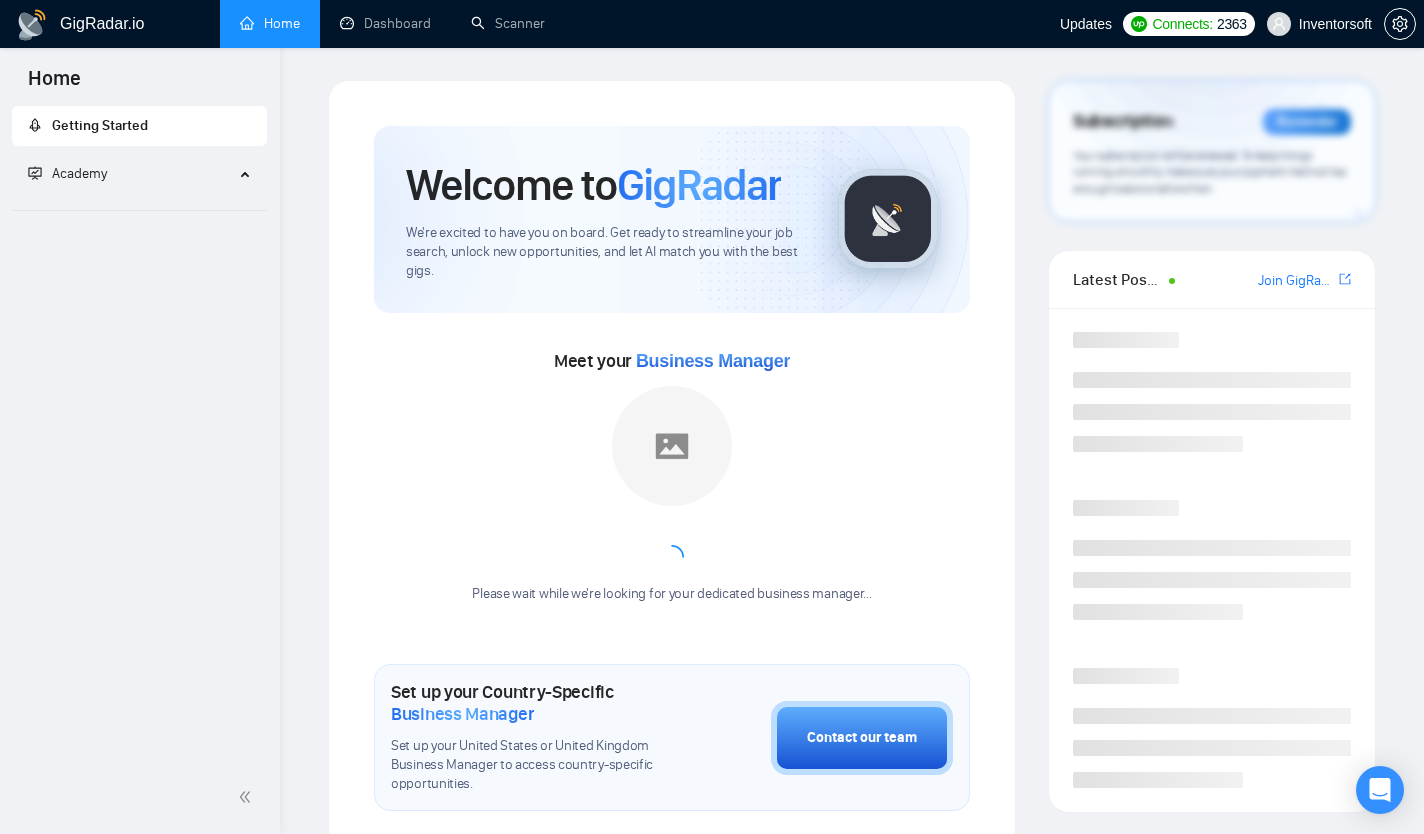 scroll, scrollTop: 0, scrollLeft: 0, axis: both 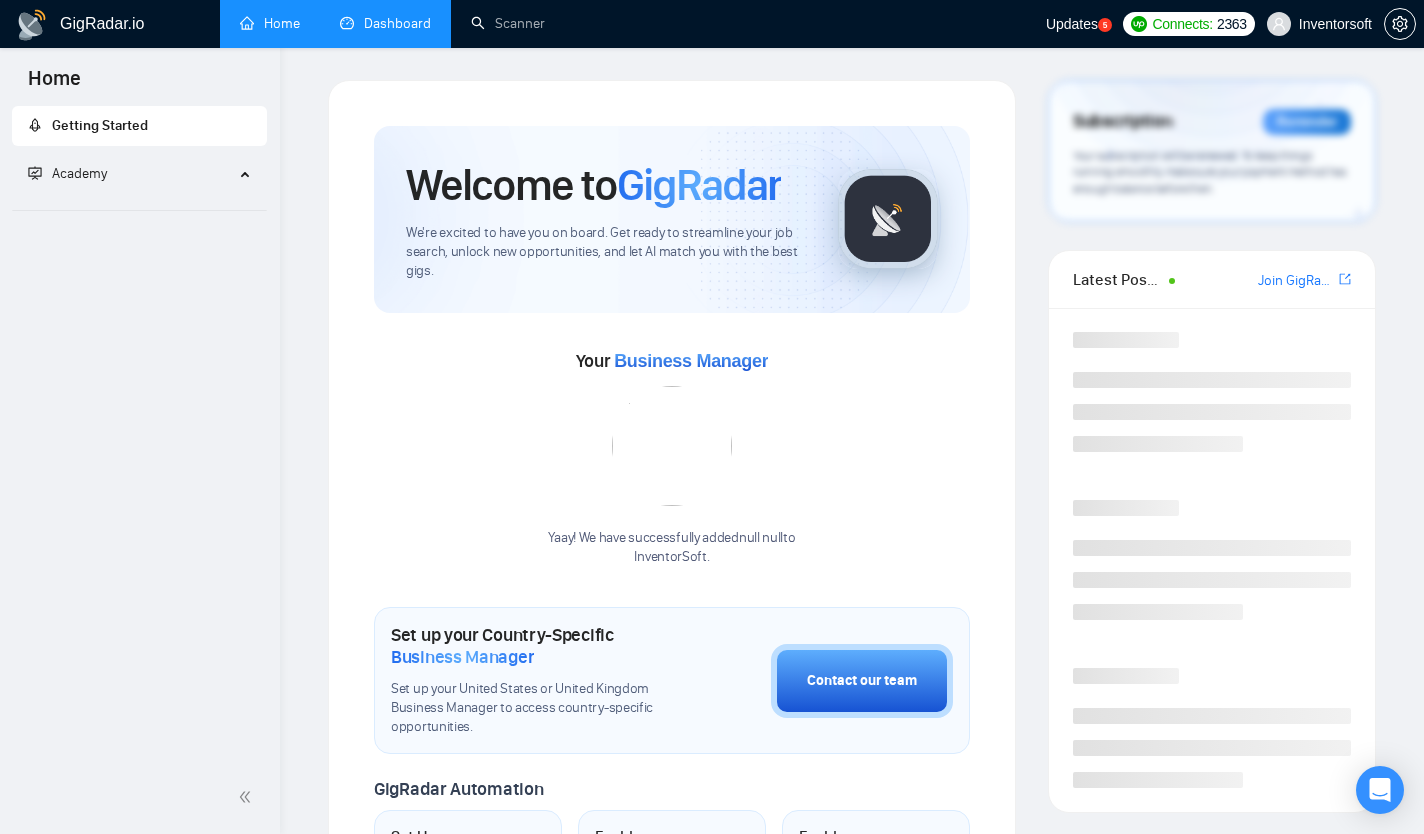 click on "Dashboard" at bounding box center (385, 23) 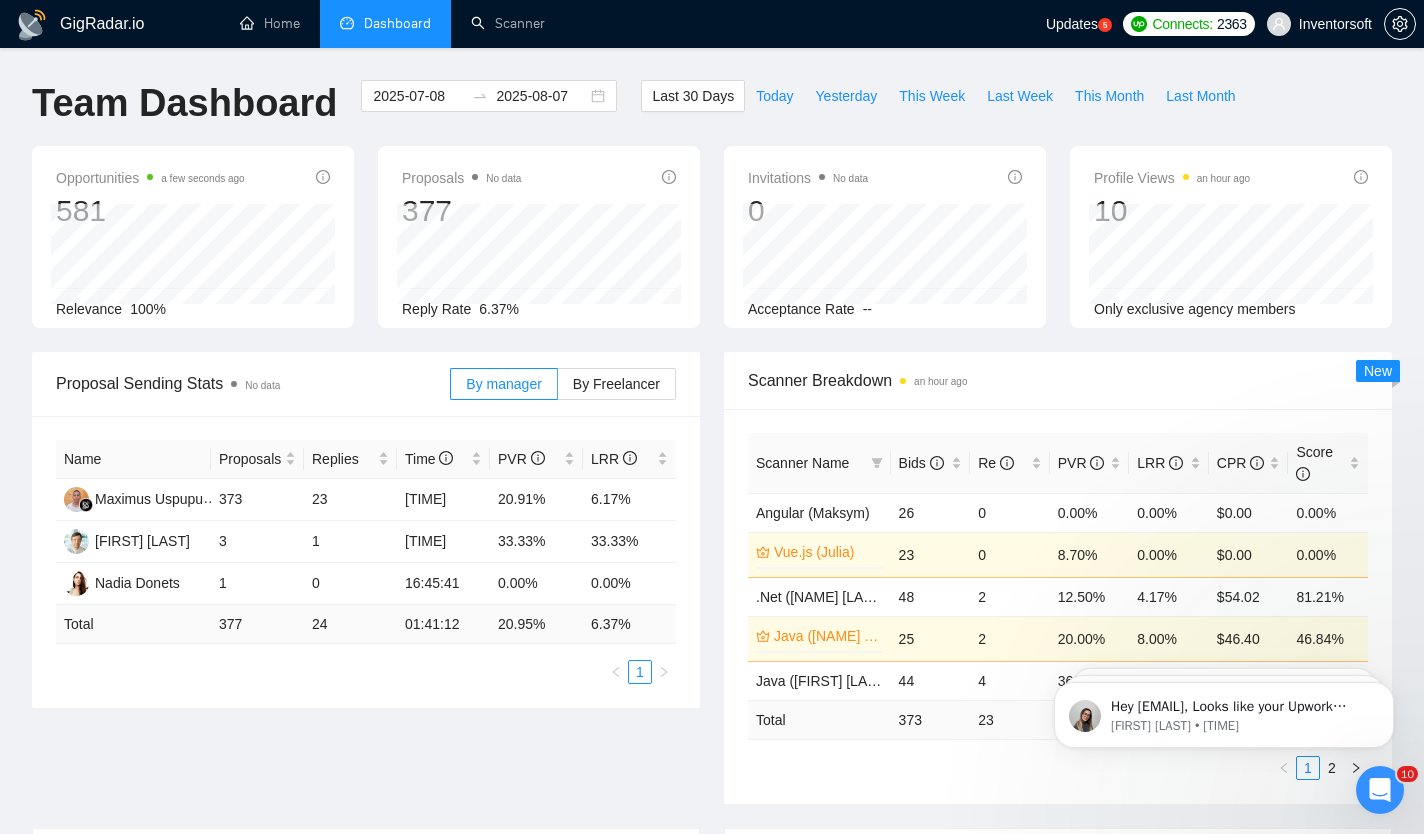 scroll, scrollTop: 0, scrollLeft: 0, axis: both 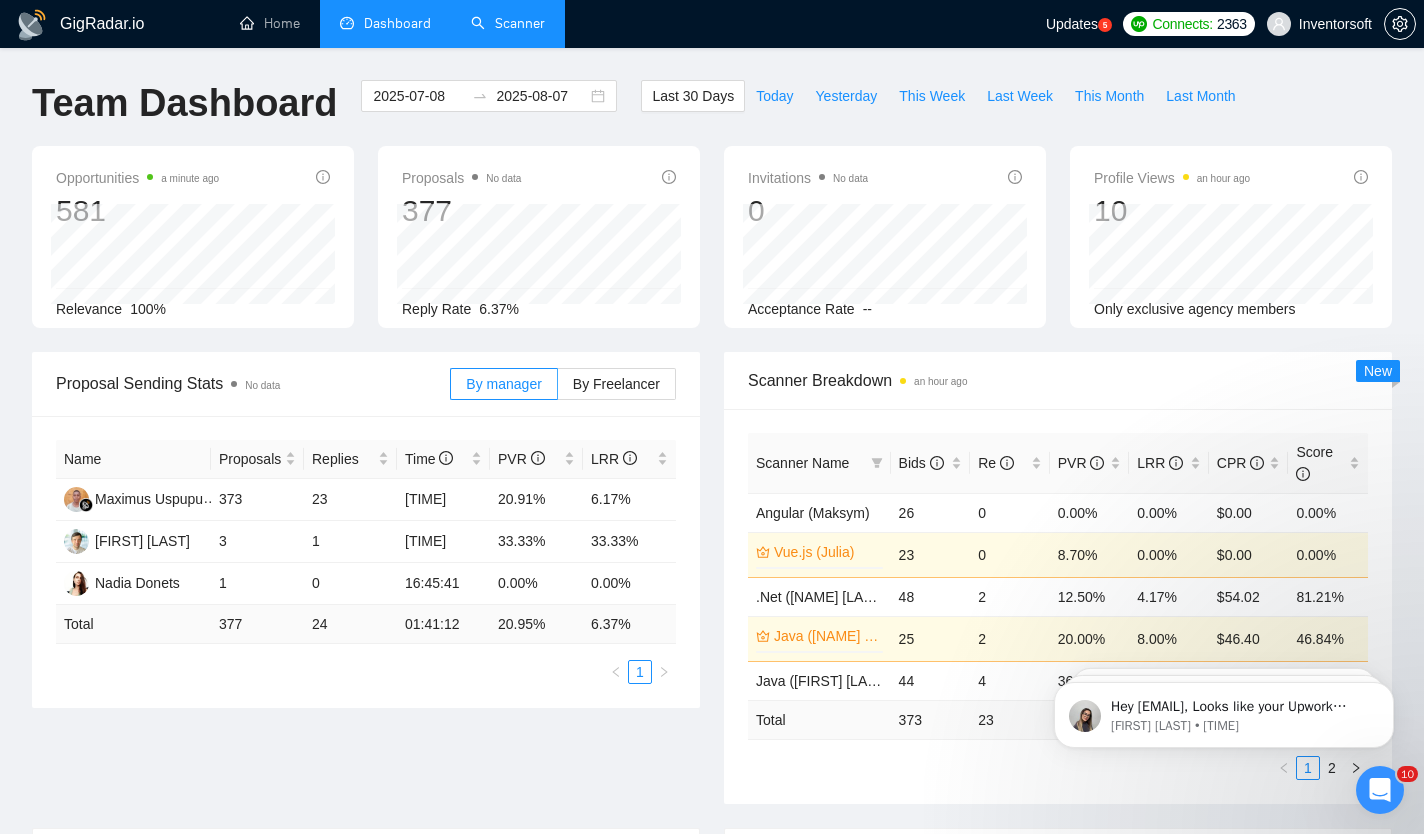 click on "Scanner" at bounding box center [508, 23] 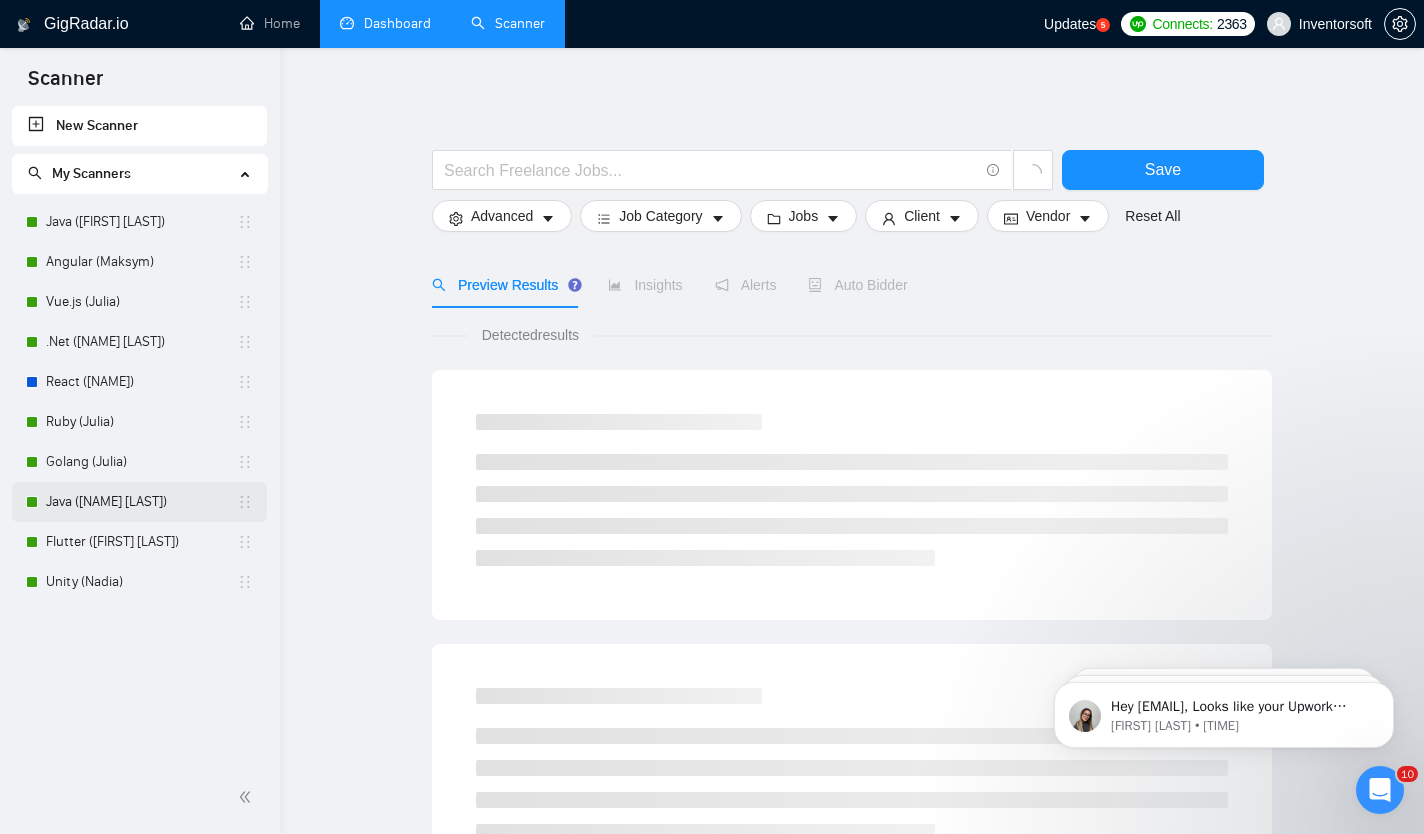 click on "Java ([NAME] [LAST])" at bounding box center (141, 502) 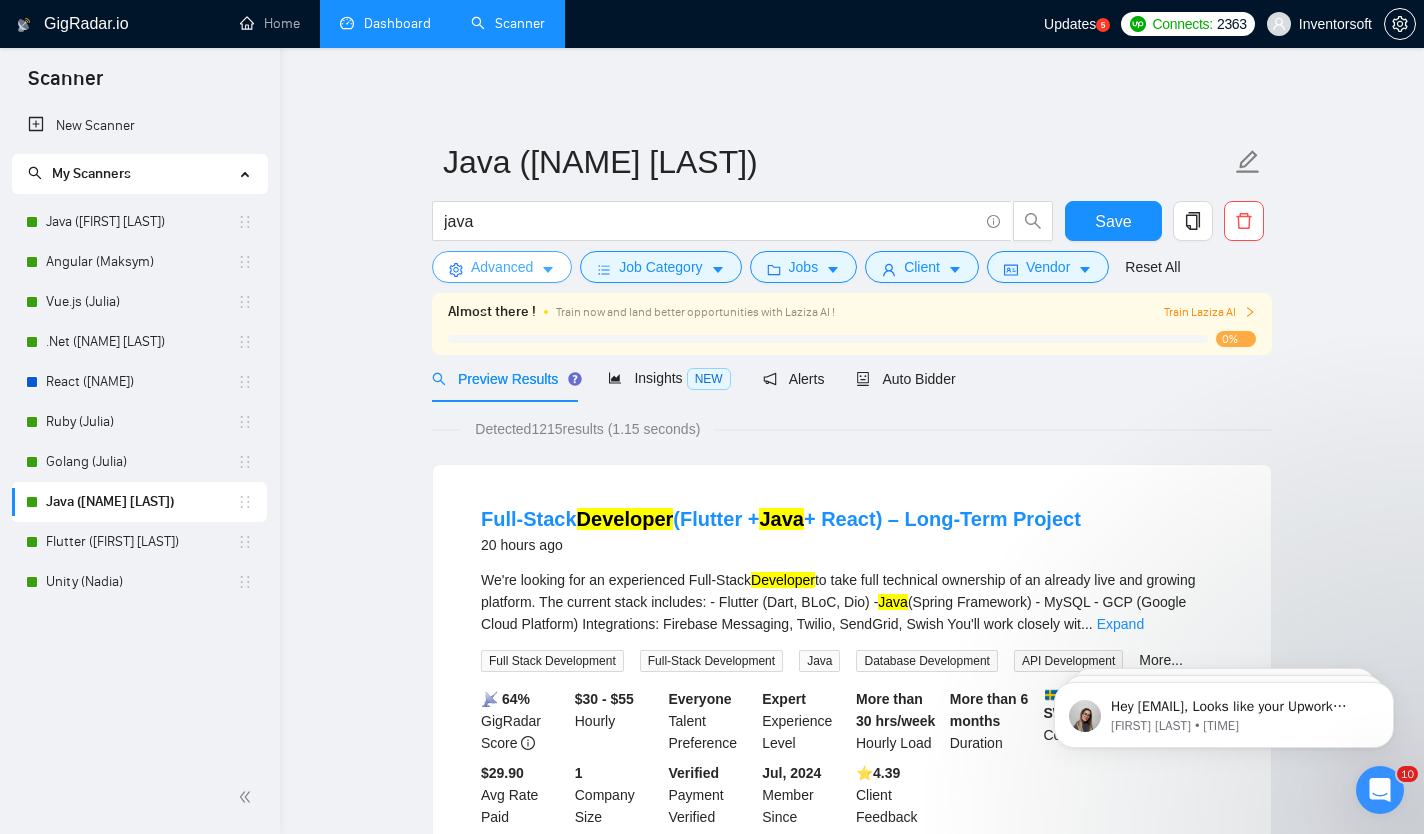 click on "Advanced" at bounding box center (502, 267) 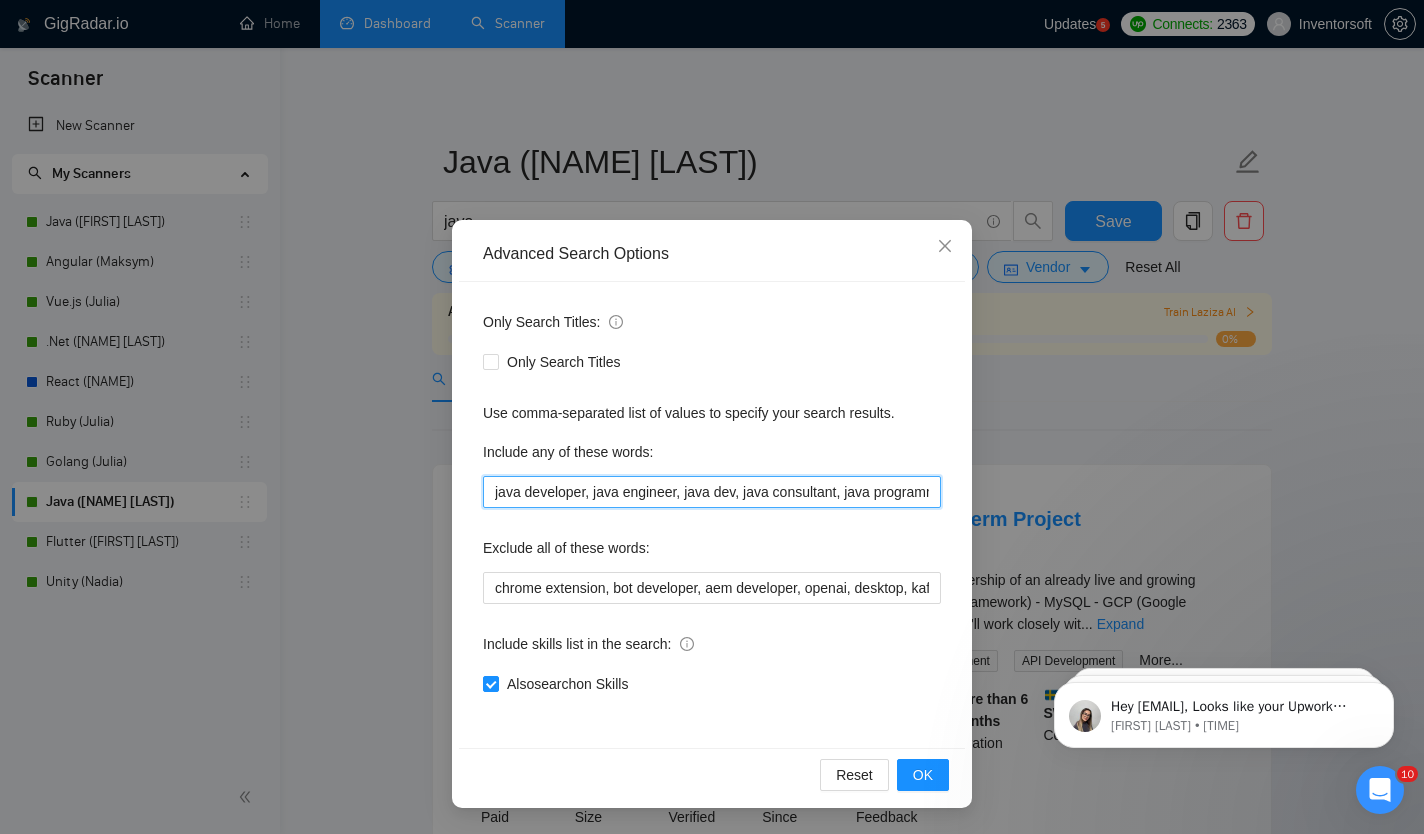 click on "java developer, java engineer, java dev, java consultant, java programmer" at bounding box center [712, 492] 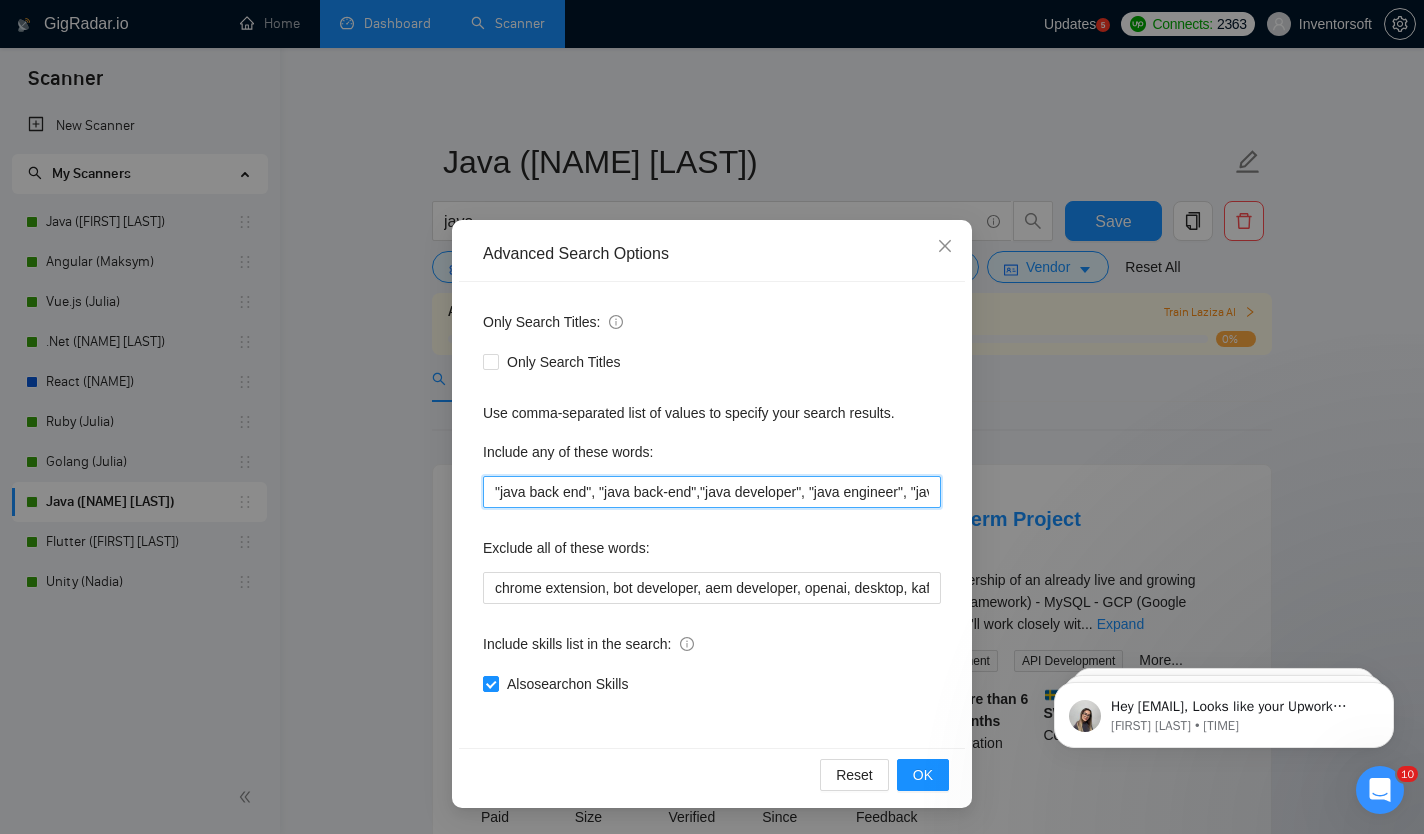 scroll, scrollTop: 0, scrollLeft: 493, axis: horizontal 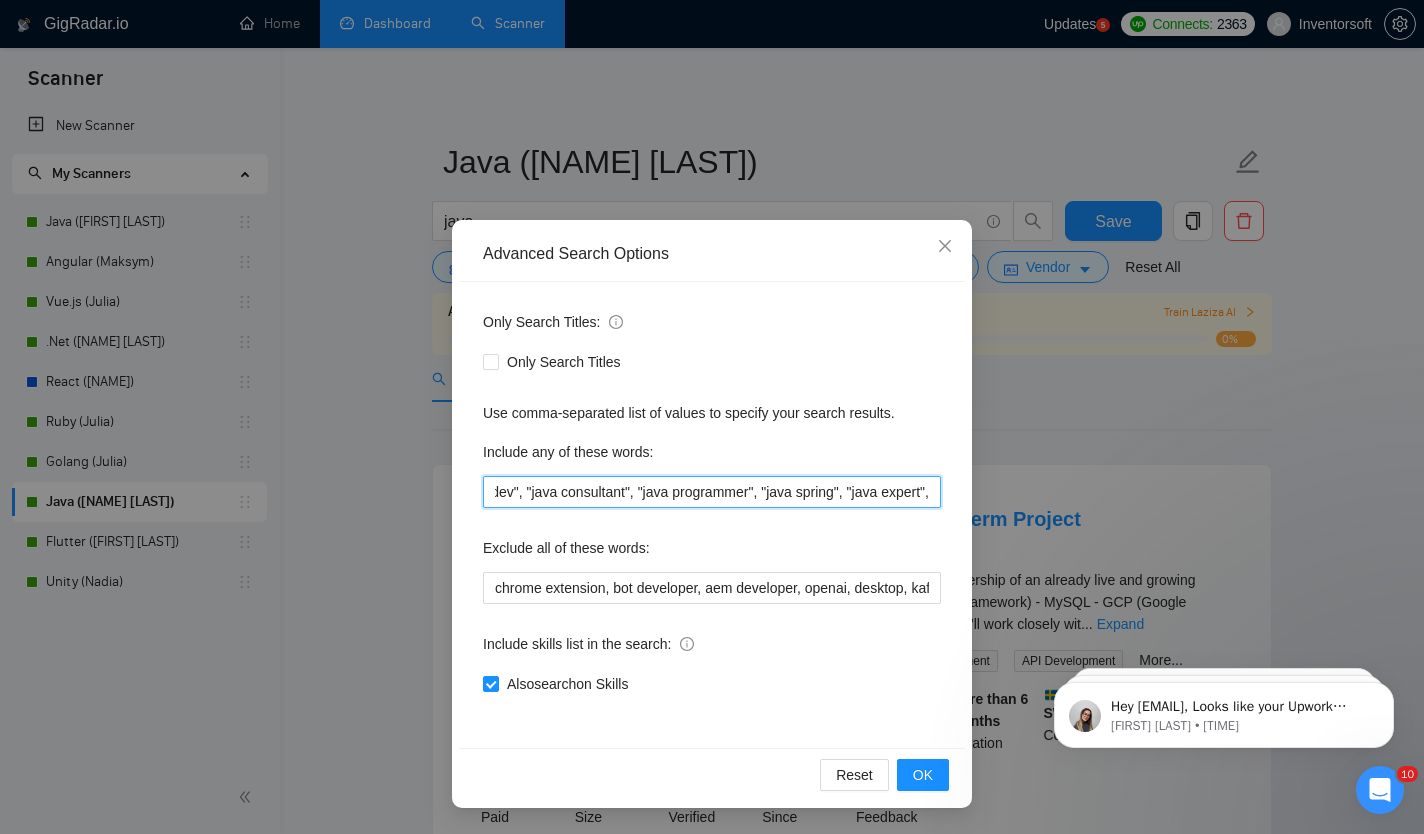type on ""java back end", "java back-end","java developer", "java engineer", "java dev", "java consultant", "java programmer", "java spring", "java expert"," 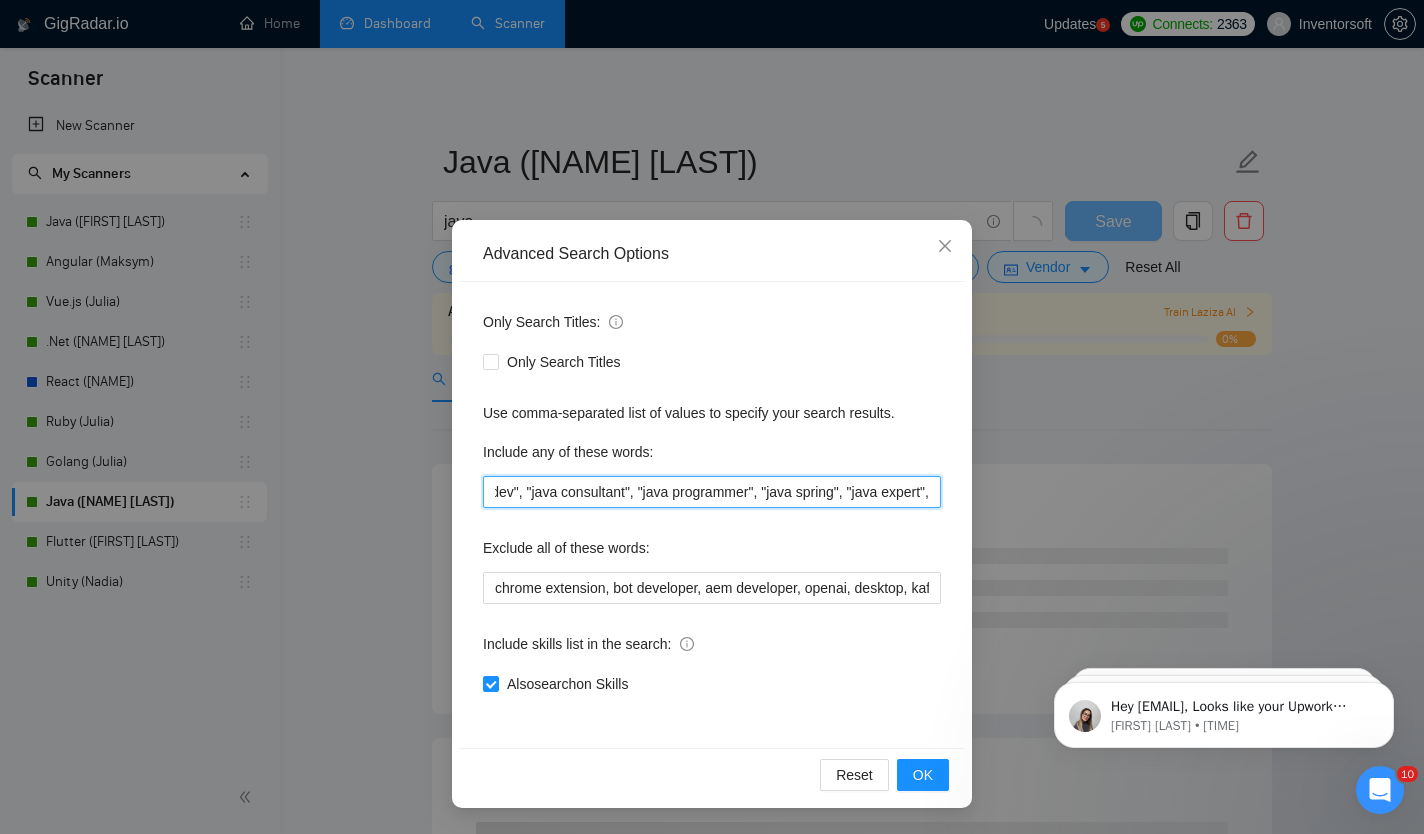 scroll, scrollTop: 0, scrollLeft: 0, axis: both 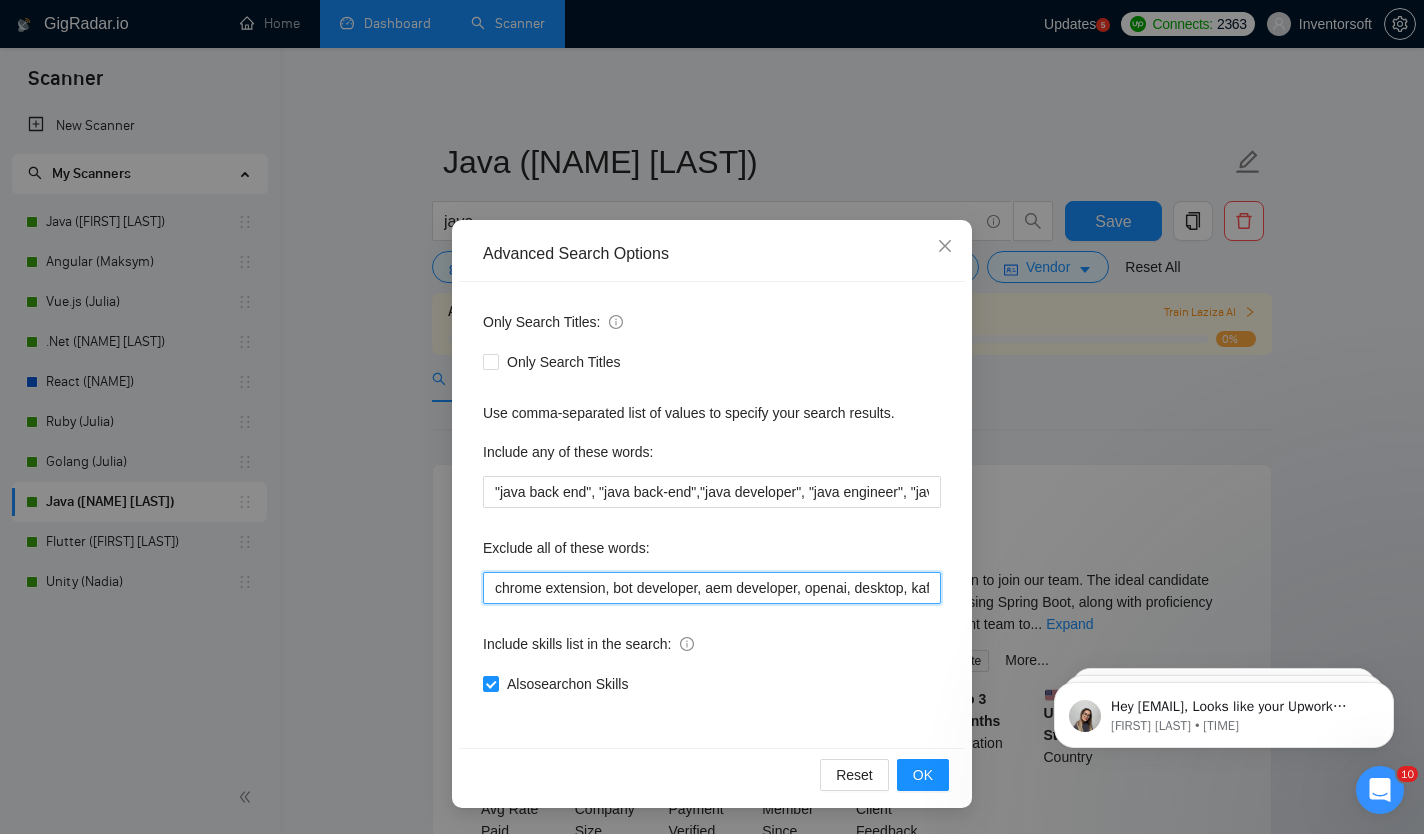 click on "chrome extension, bot developer, aem developer, openai, desktop, kafka developer, minecraft, automation test, android, react, angular, wordpress, swing, jsf, homework, python developer, node, .net, salesforce, teacher, php developer, nodejs, tutor, scala developer, no agencies, Kotlin, TEST DO NOT APPLY, Mobile developer, NFT, Crypto, Blockchain, Defi, Gambling, bot development, tutor, mentoring, IBM, Plugin Developer, Sharepoint, Amplify Developer, GIS Software, Cryptocurrency, Lecturer, Ethereum, telegram,chatbot, apple tv, smart tv, android tv, teach, ruby on rails, Data Engineer, Code review, Bubble.io, Metaverse, Webflow, Shopify, freelancers only, WooCommerce, Medusa JS, PrestaShop, Ogyton, fixed price, Supabase, Odoo, Equity Partnership, Assistance in Coding, joomla, no code, bolt.new, Chatbot, Reverse Engineer, Magento, RAGE, Craft CMS, netsuite, SuiteCRM, make.com, monday.com, EspoCRM, timefold, strapi developer,  SAP, bug, consultant, low code, low-code, no code, no-code, tutor" at bounding box center (712, 588) 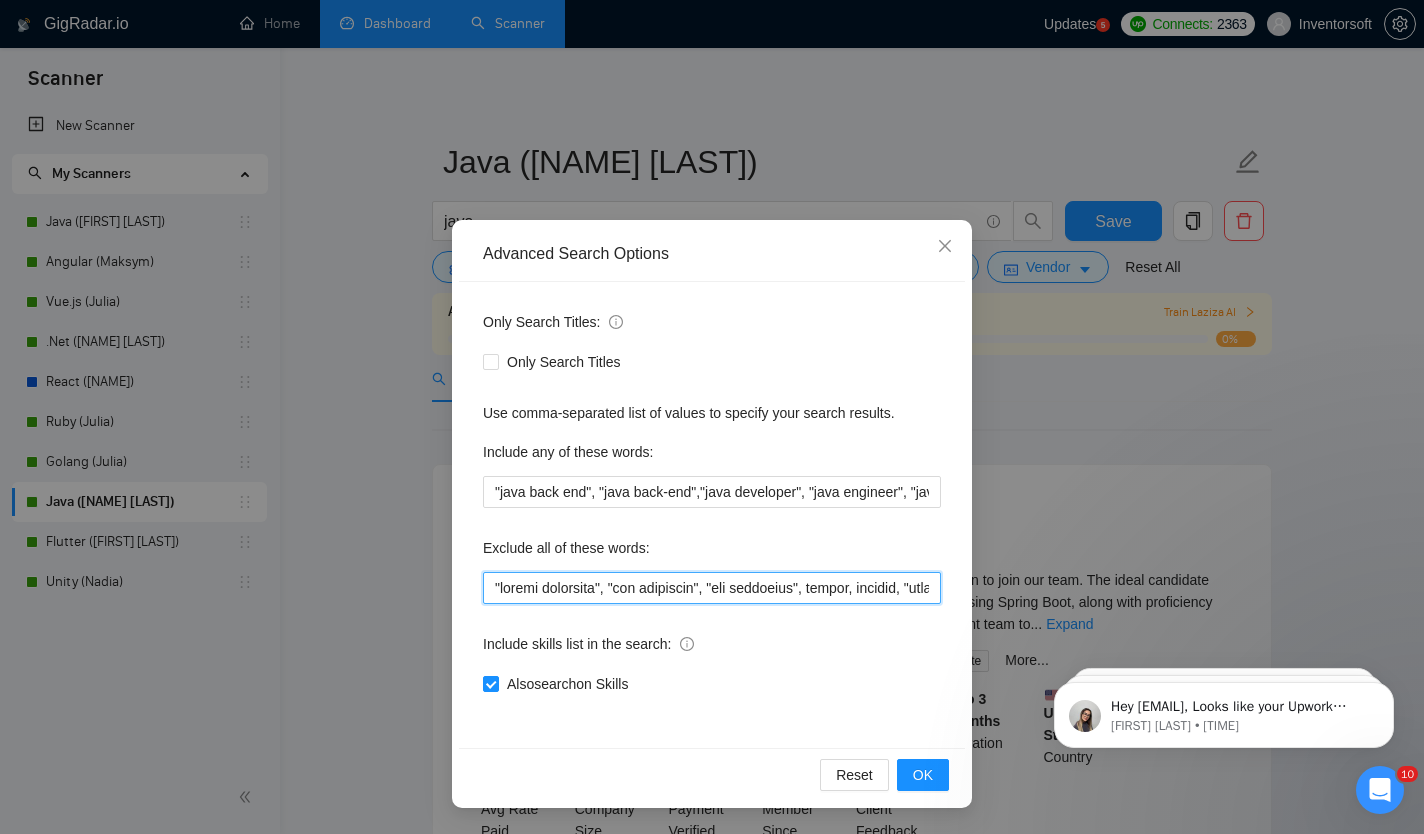 scroll, scrollTop: 0, scrollLeft: 6517, axis: horizontal 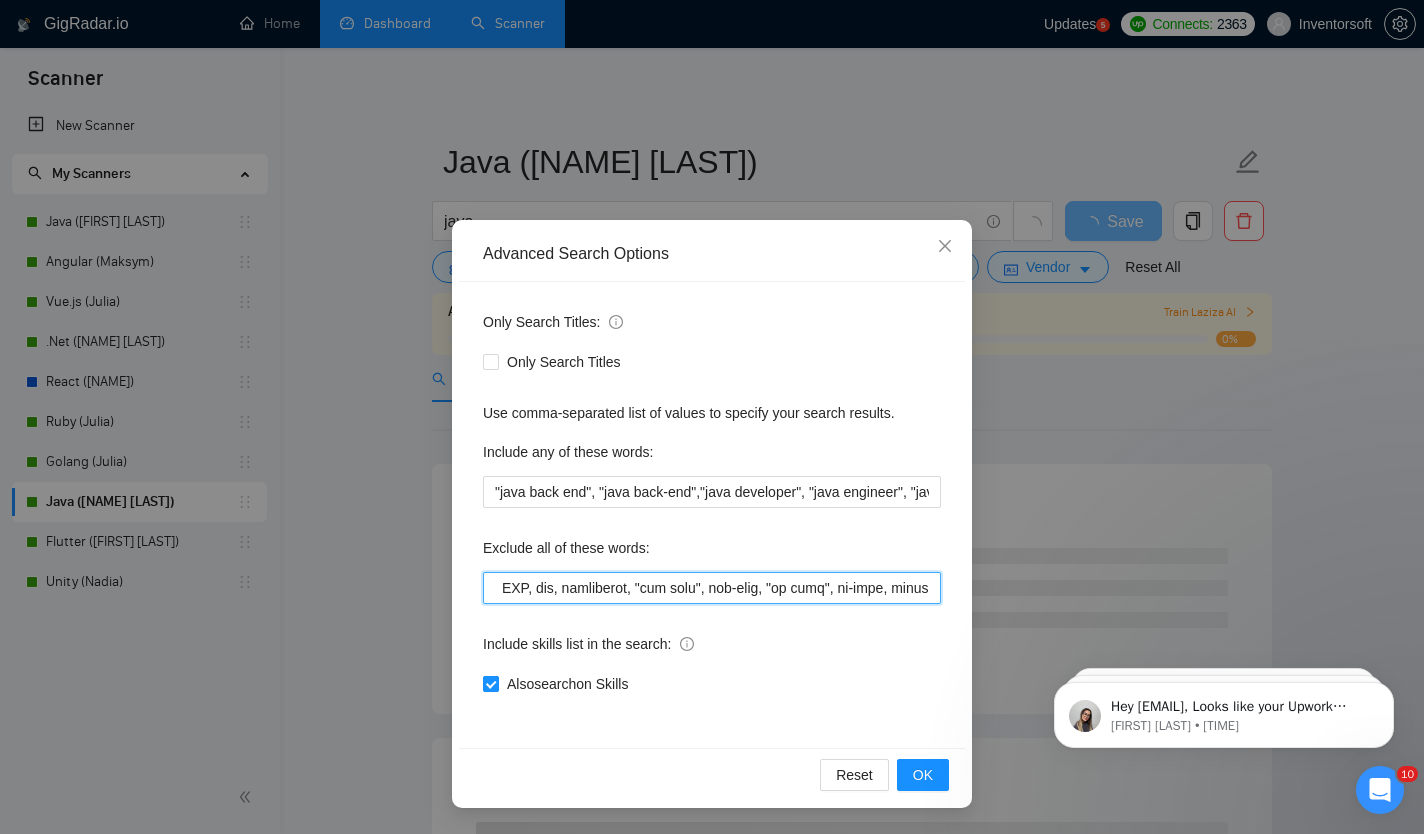 type on ""chrome extension", "bot developer", "aem developer", openai, desktop, "kafka developer", minecraft, "automation test", android, react, angular, wordpress, swing, jsf, homework, "python developer", node, .net, salesforce, teacher, "php developer", nodejs, tutor, "scala developer", "no agencies", Kotlin, "TEST DO NOT APPLY", "Mobile developer", NFT, Crypto, Blockchain, Defi, Gambling, "bot development", tutor, mentoring, IBM, "Plugin Developer", Sharepoint, "Amplify Developer", "GIS Software", Cryptocurrency, Lecturer, Ethereum, telegram,chatbot, "apple tv", "smart tv", "android tv", teach, "ruby on rails", "Data Engineer", "Code review", Bubble.io, Metaverse, Webflow, Shopify, "freelancers only", WooCommerce, "Medusa JS", PrestaShop, Ogyton, "fixed price", Supabase, Odoo, "Equity Partnership", "Assistance in Coding", joomla, "no code", bolt.new, Chatbot, "Reverse Engineer", Magento, RAGE, "Craft CMS", netsuite, SuiteCRM, make.com, monday.com, EspoCRM, timefold, "strapi developer",  SAP, bug, consultant, "l..." 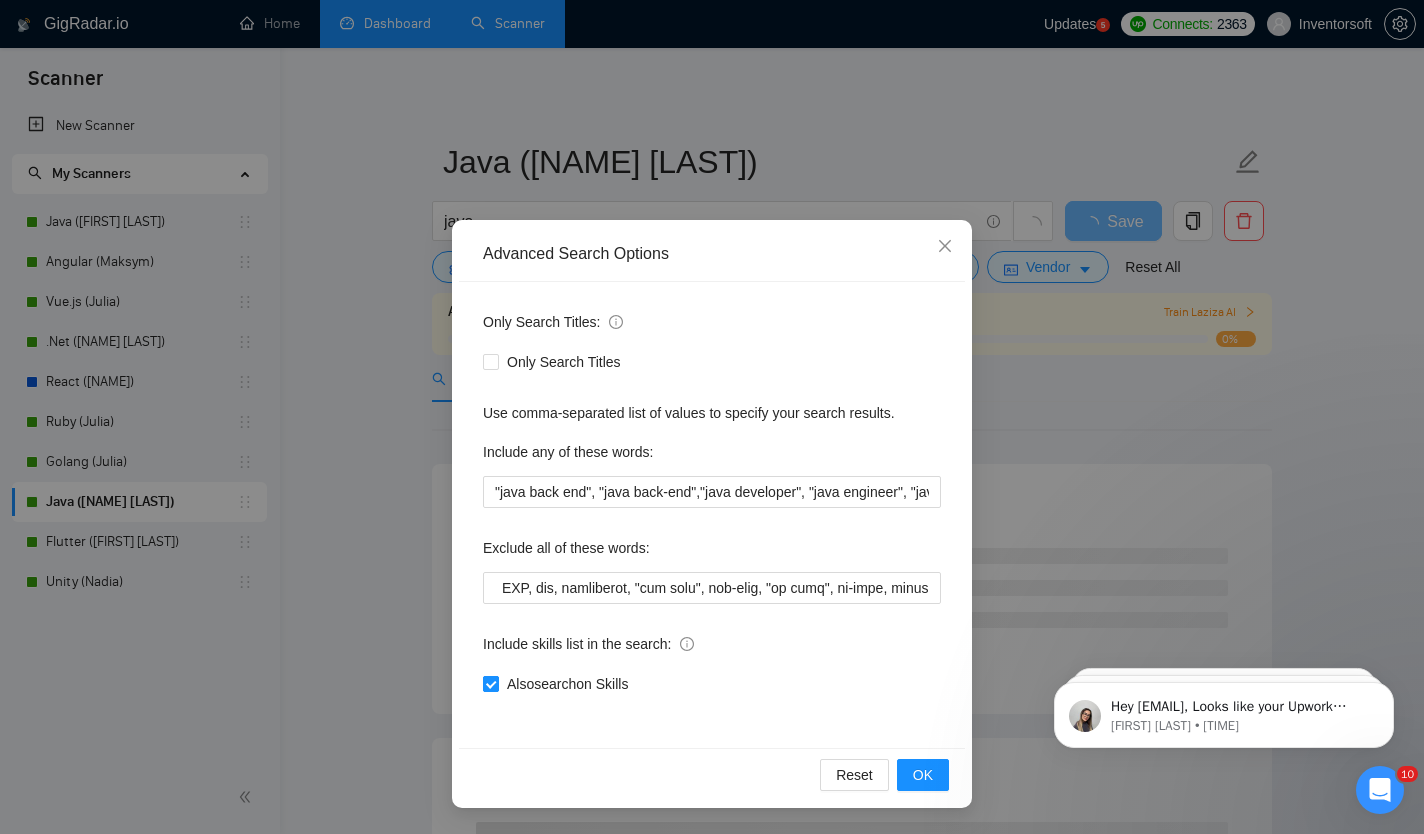 click on "Also  search  on Skills" at bounding box center [567, 684] 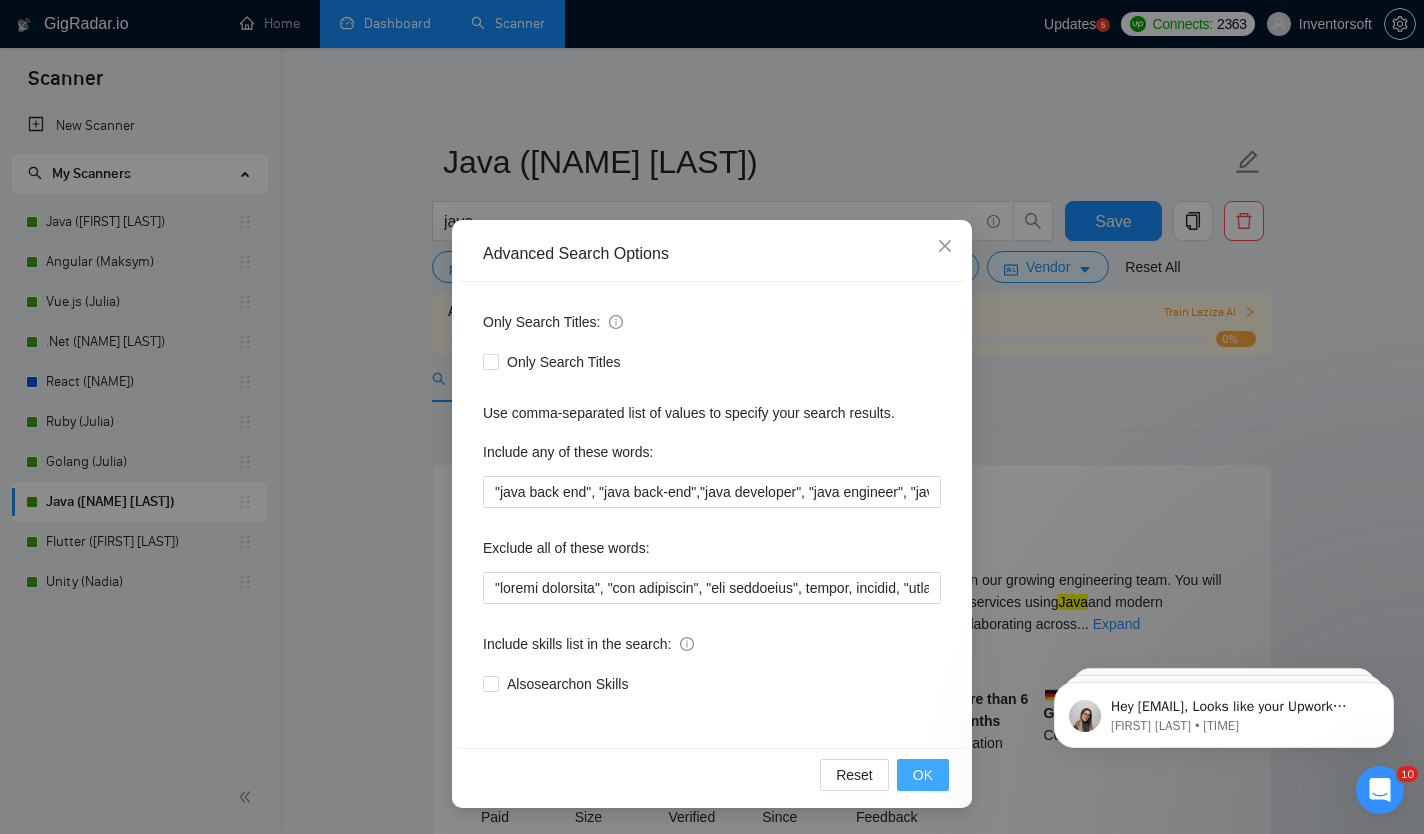 click on "OK" at bounding box center [923, 775] 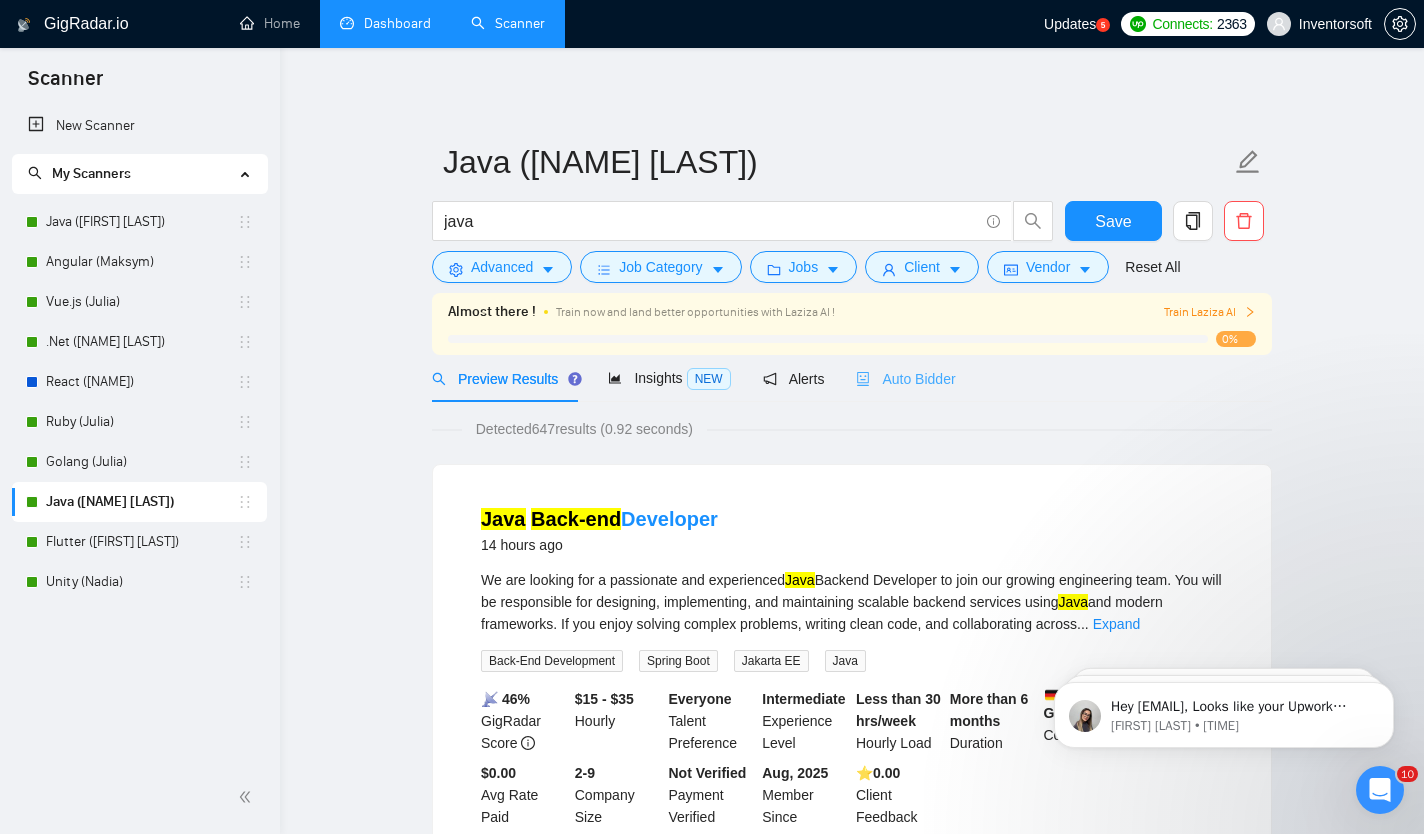 click on "Auto Bidder" at bounding box center [905, 378] 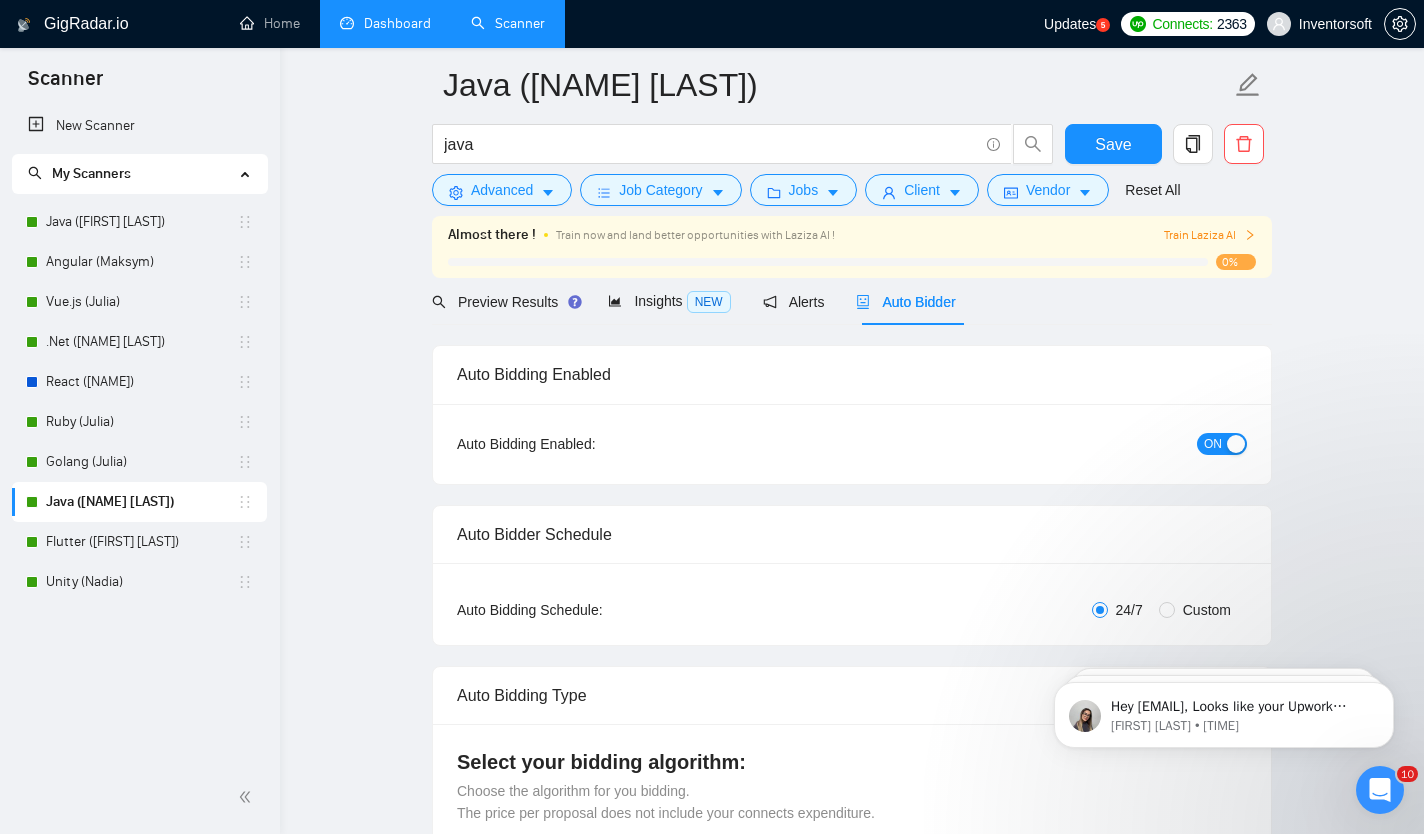 scroll, scrollTop: 0, scrollLeft: 0, axis: both 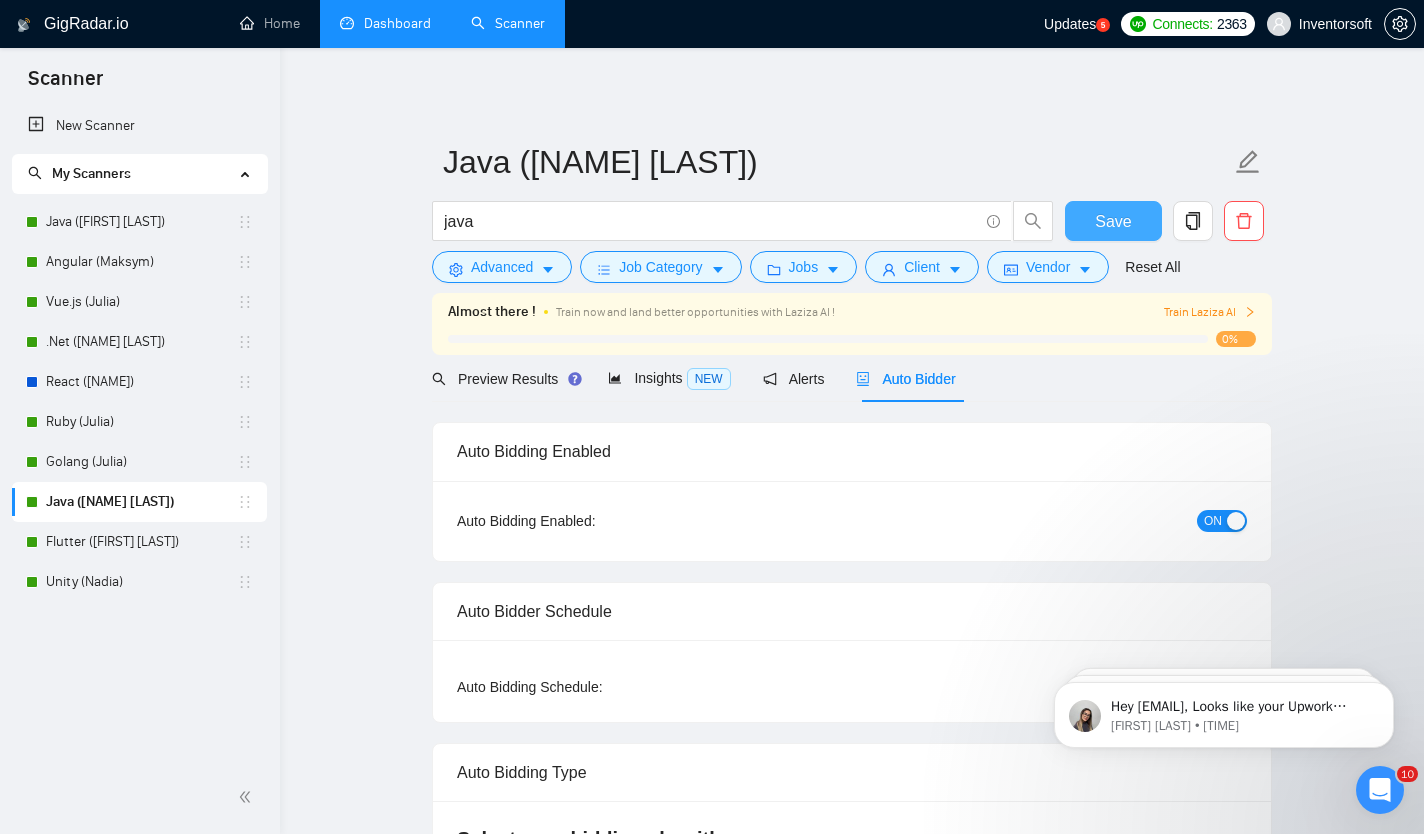 click on "Save" at bounding box center [1113, 221] 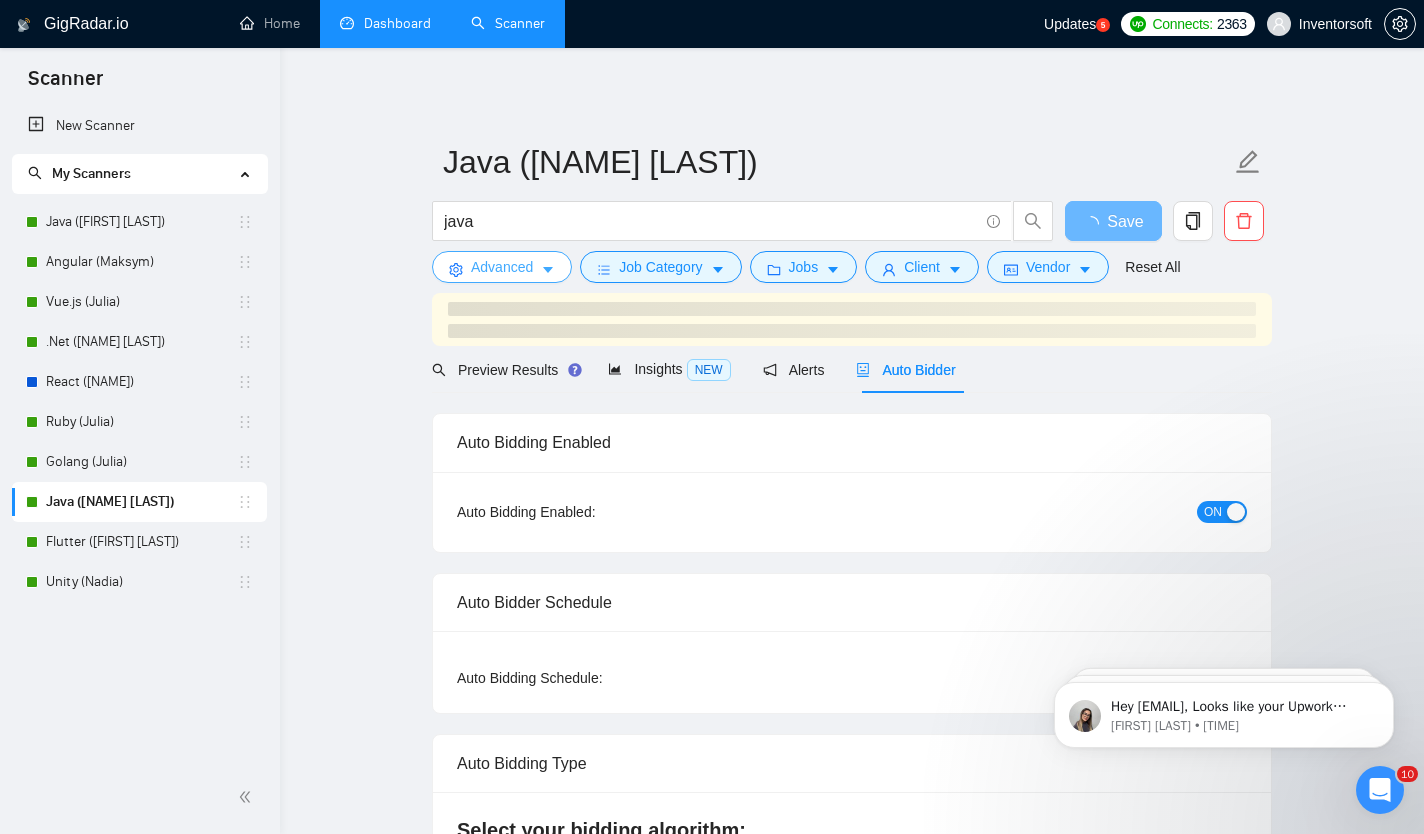 click on "Advanced" at bounding box center [502, 267] 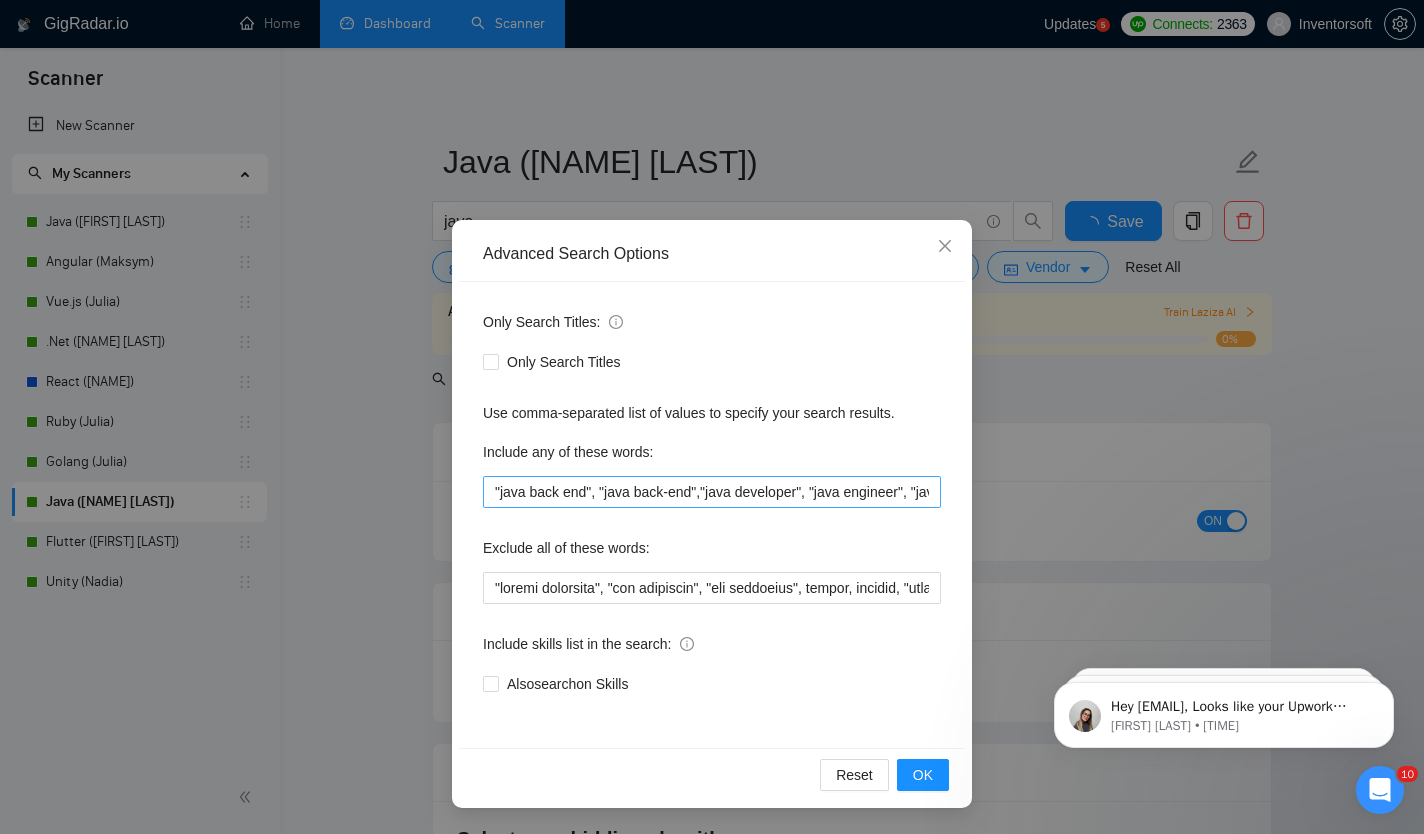 type 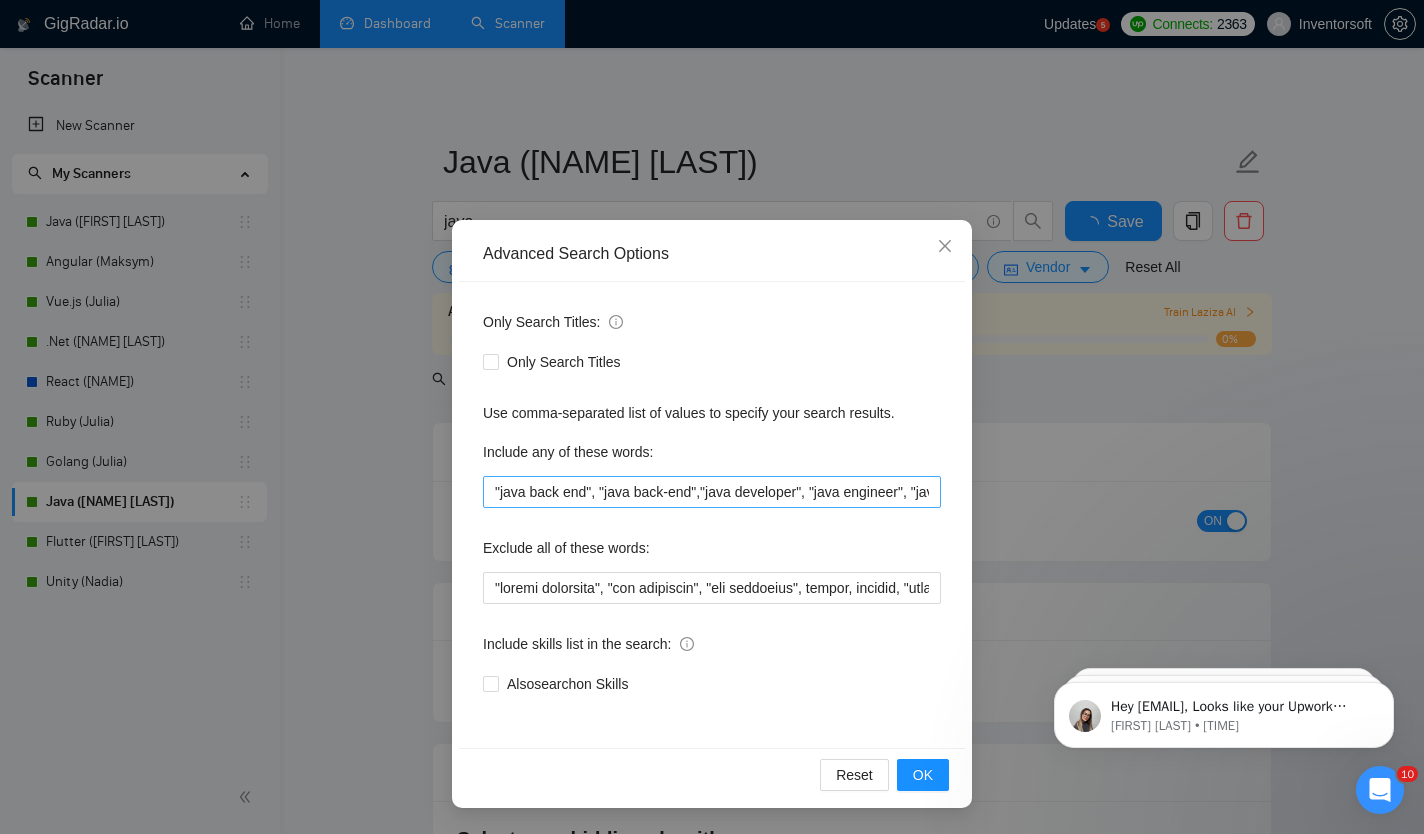 checkbox on "true" 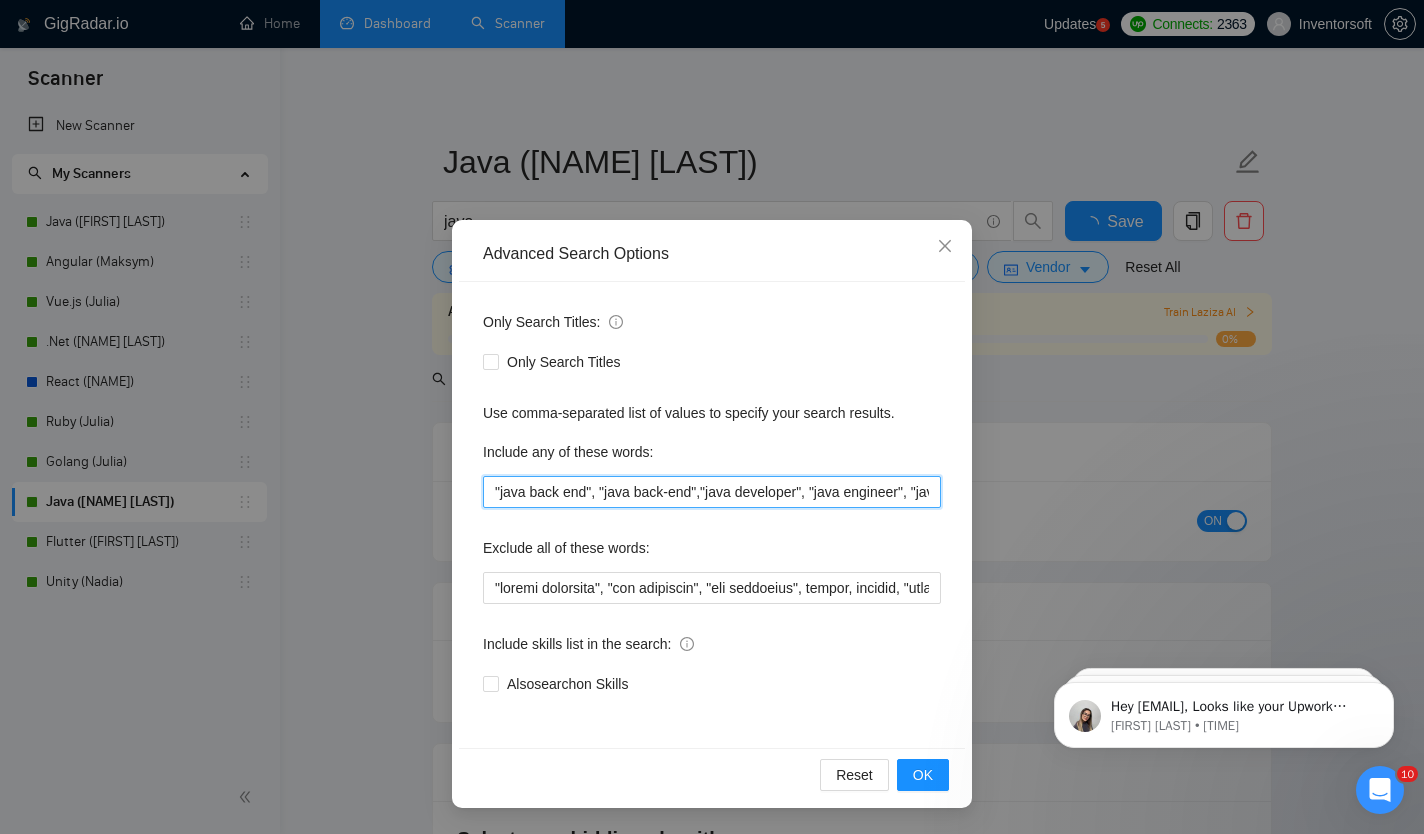 type 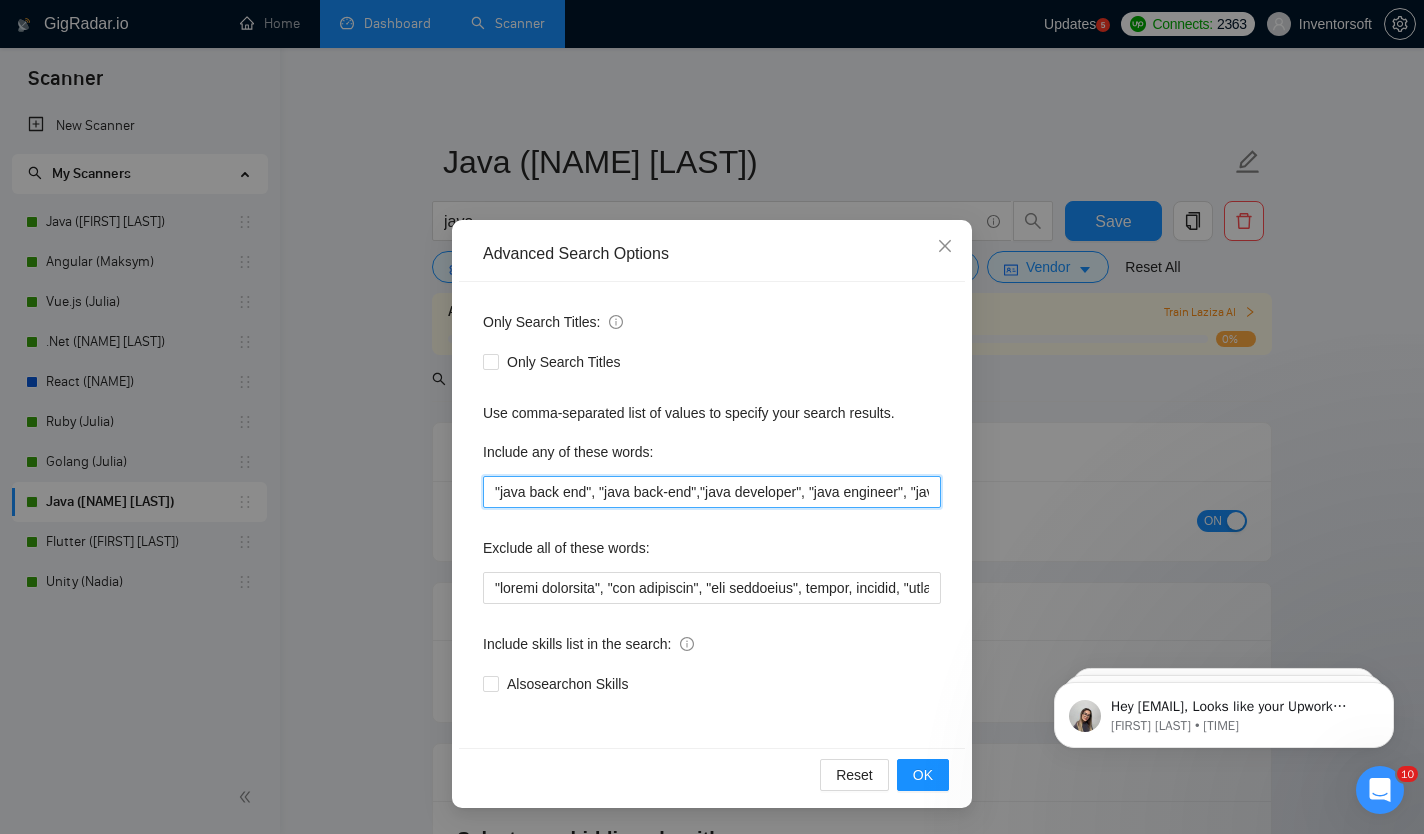 click on ""java back end", "java back-end","java developer", "java engineer", "java dev", "java consultant", "java programmer", "java spring", "java expert"," at bounding box center (712, 492) 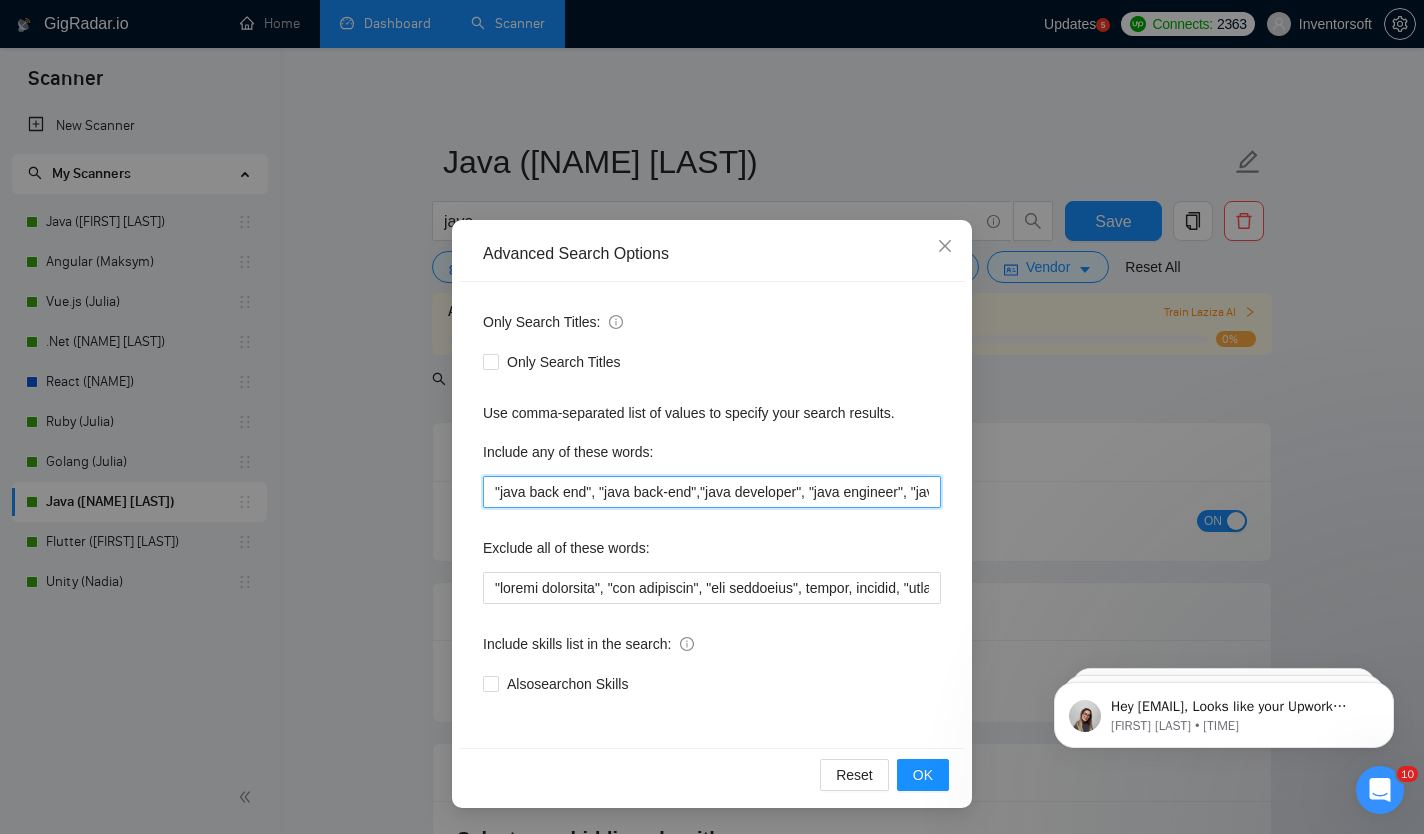 click on ""java back end", "java back-end","java developer", "java engineer", "java dev", "java consultant", "java programmer", "java spring", "java expert"," at bounding box center (712, 492) 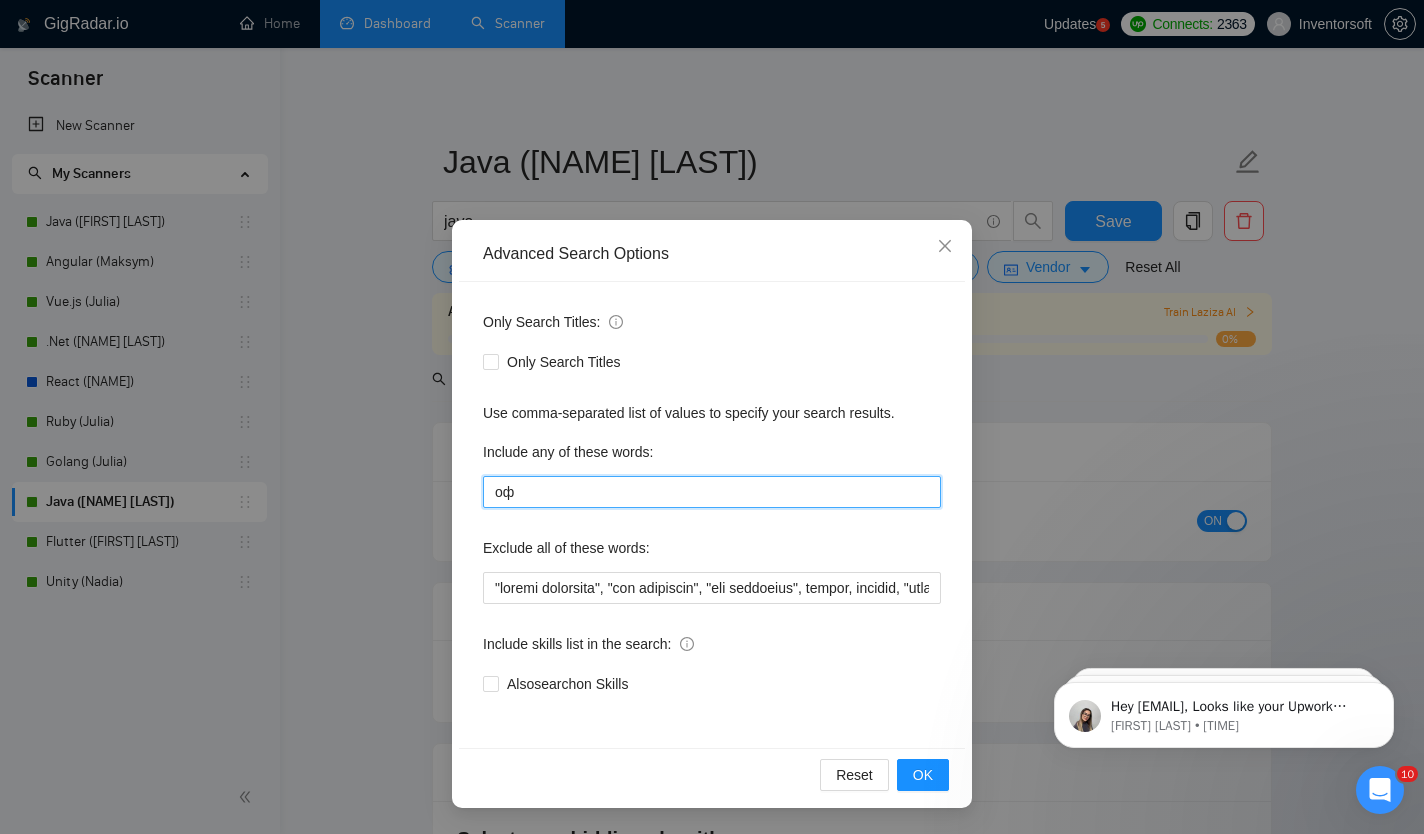 type on "о" 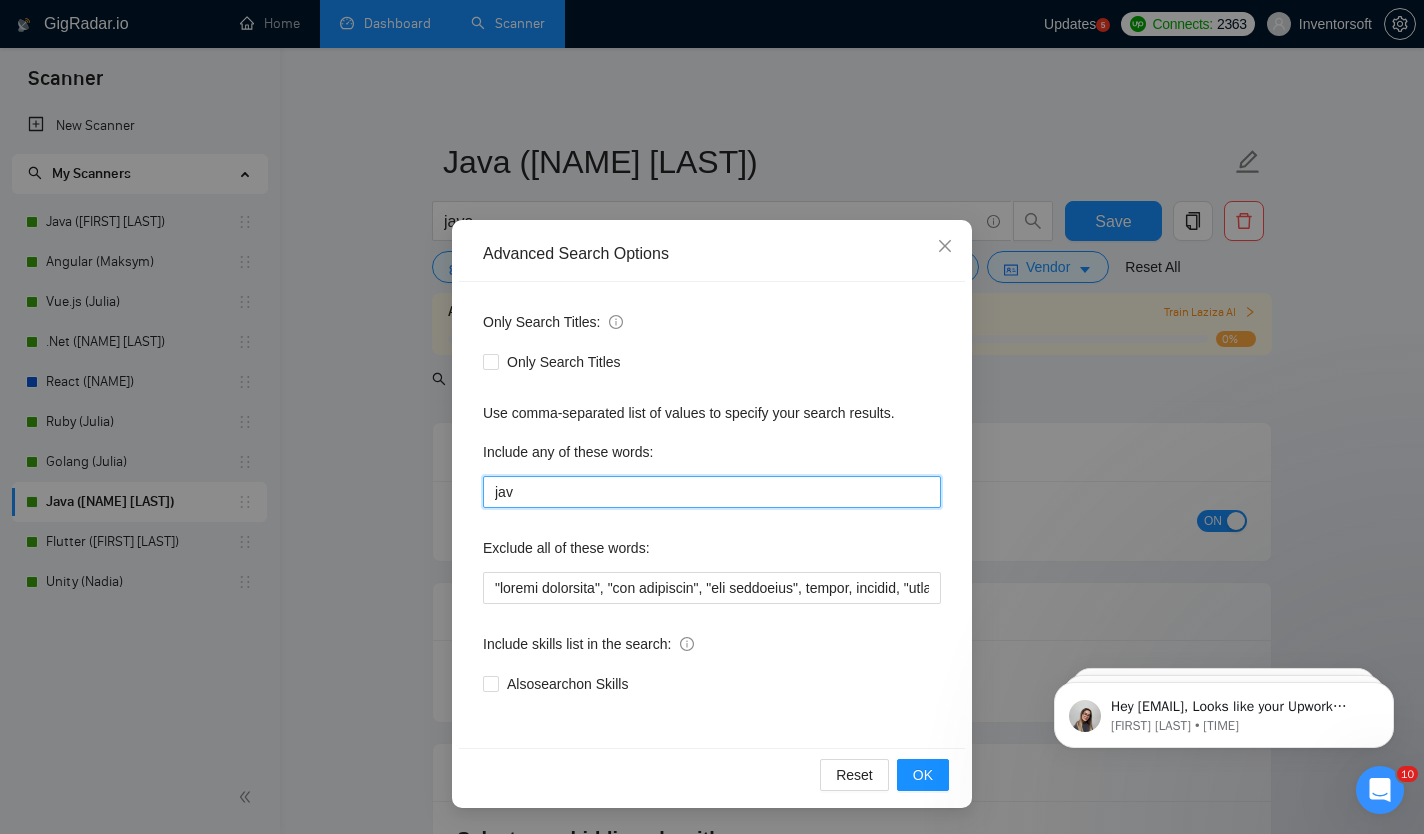 type on "java" 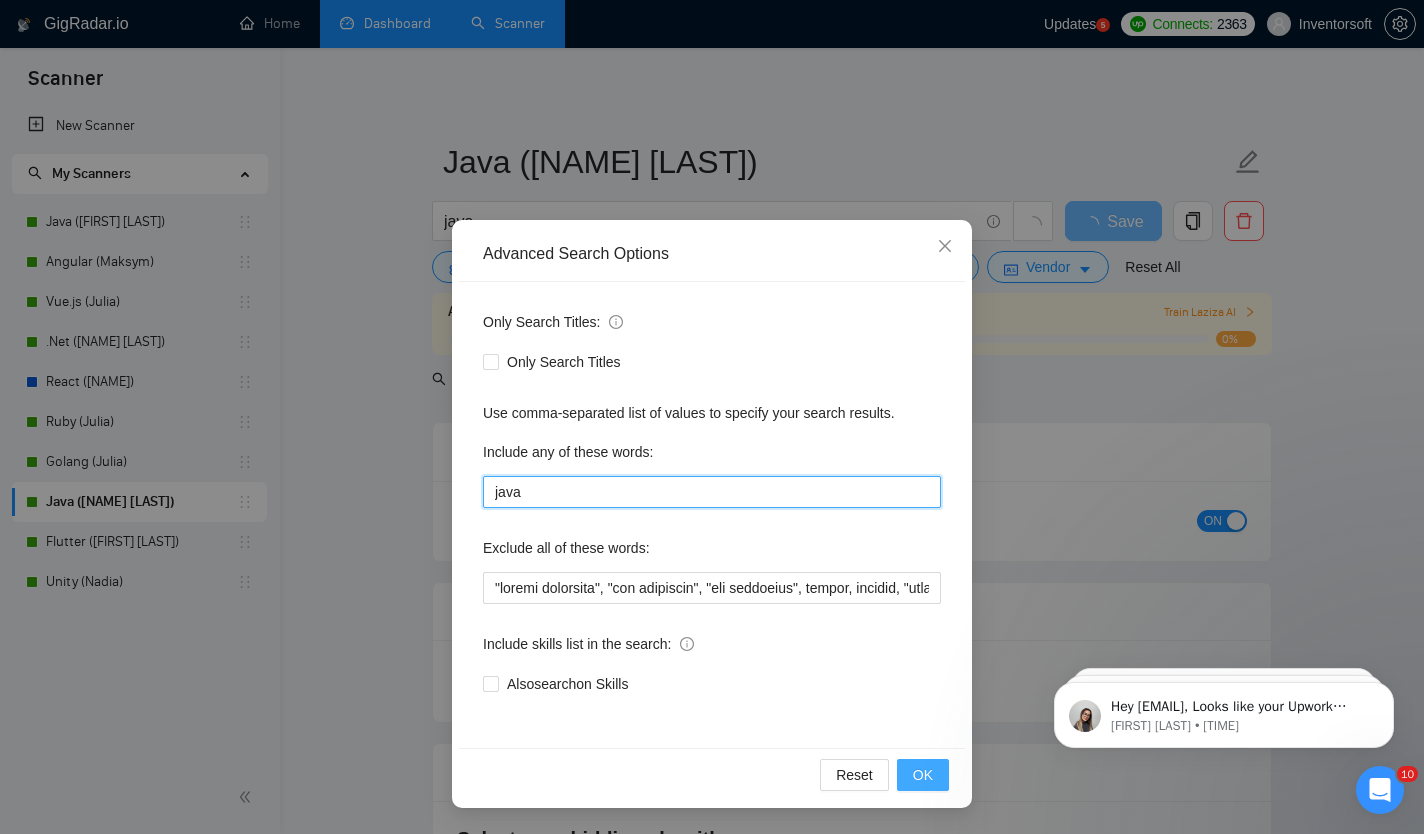 type 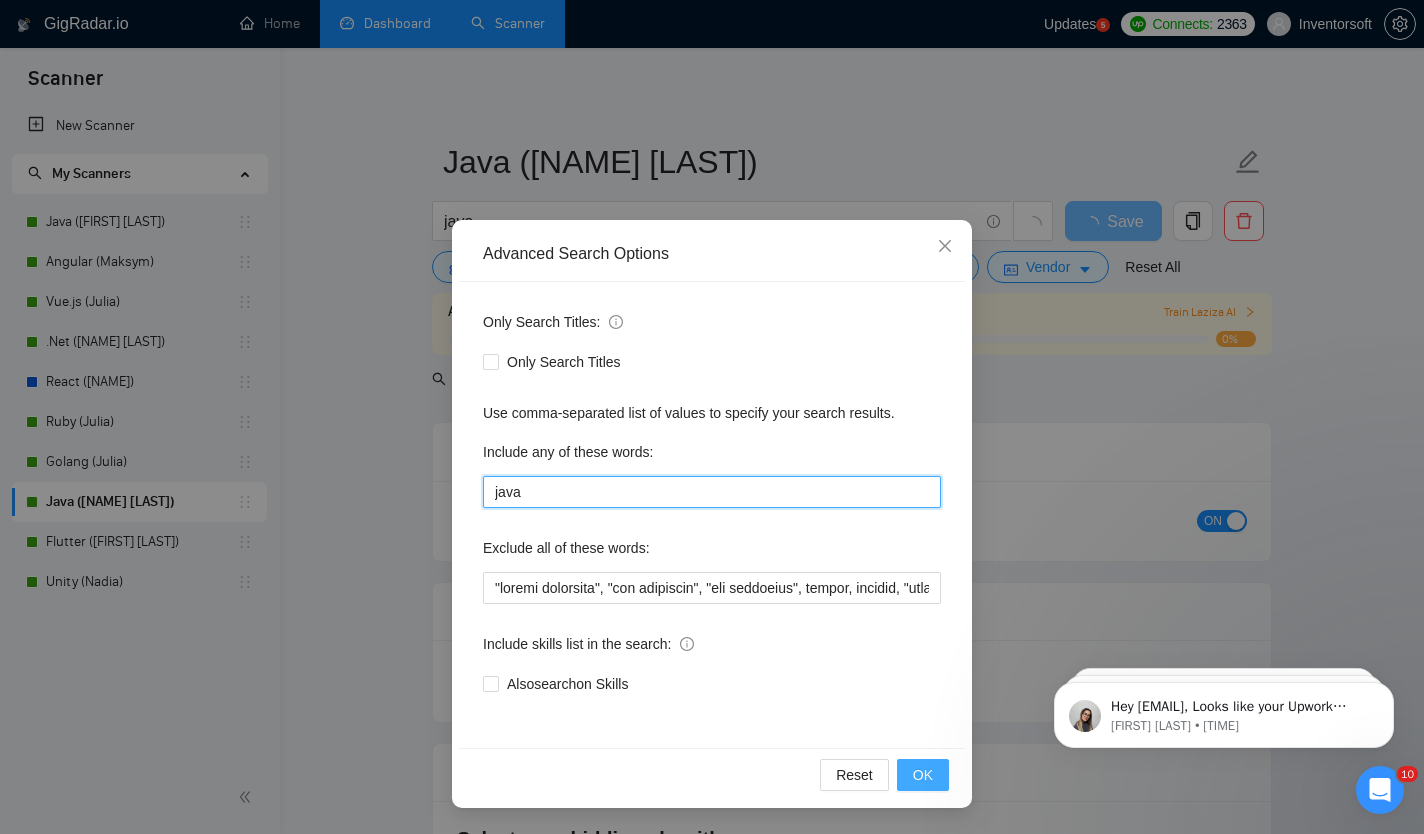 type on "java" 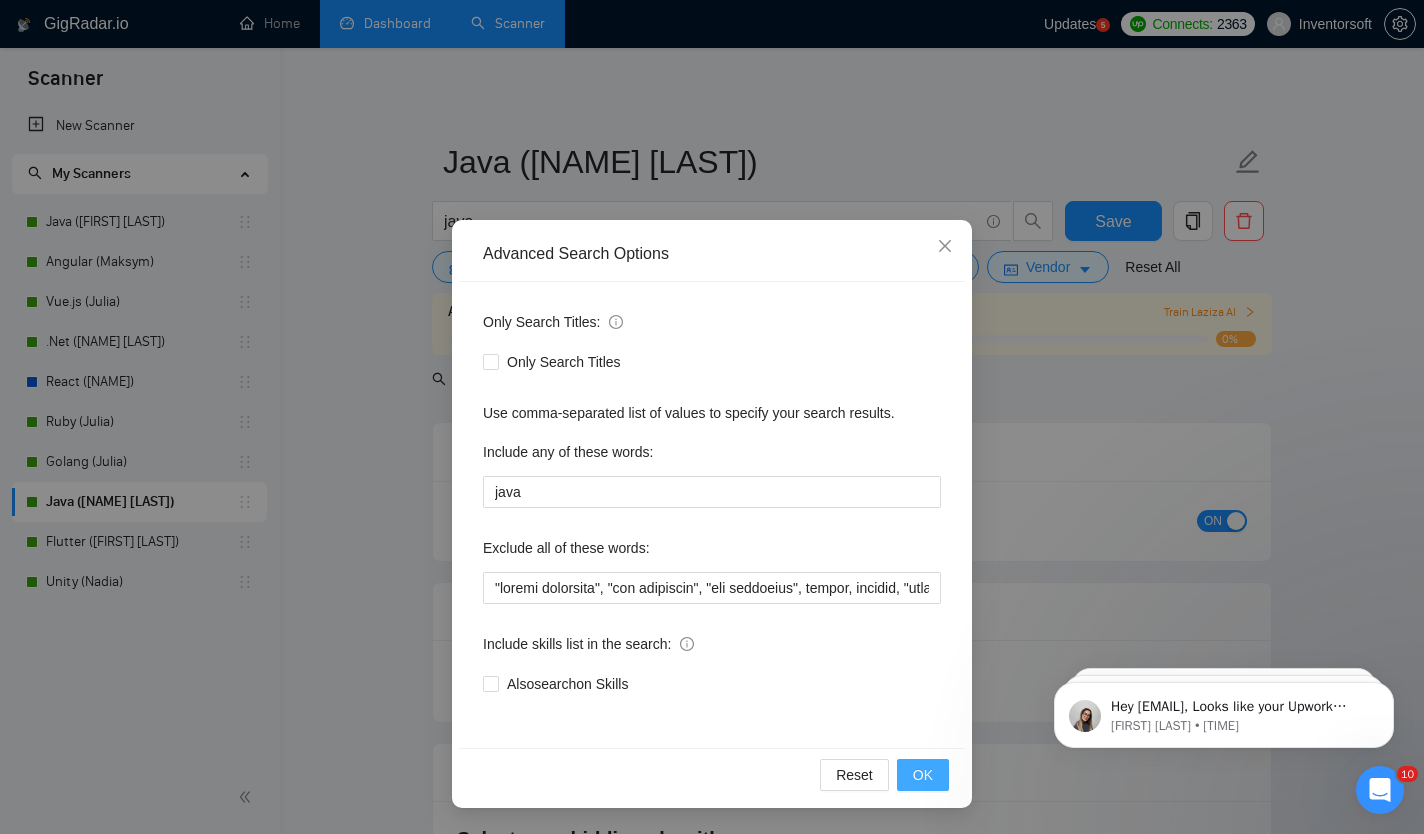 click on "OK" at bounding box center (923, 775) 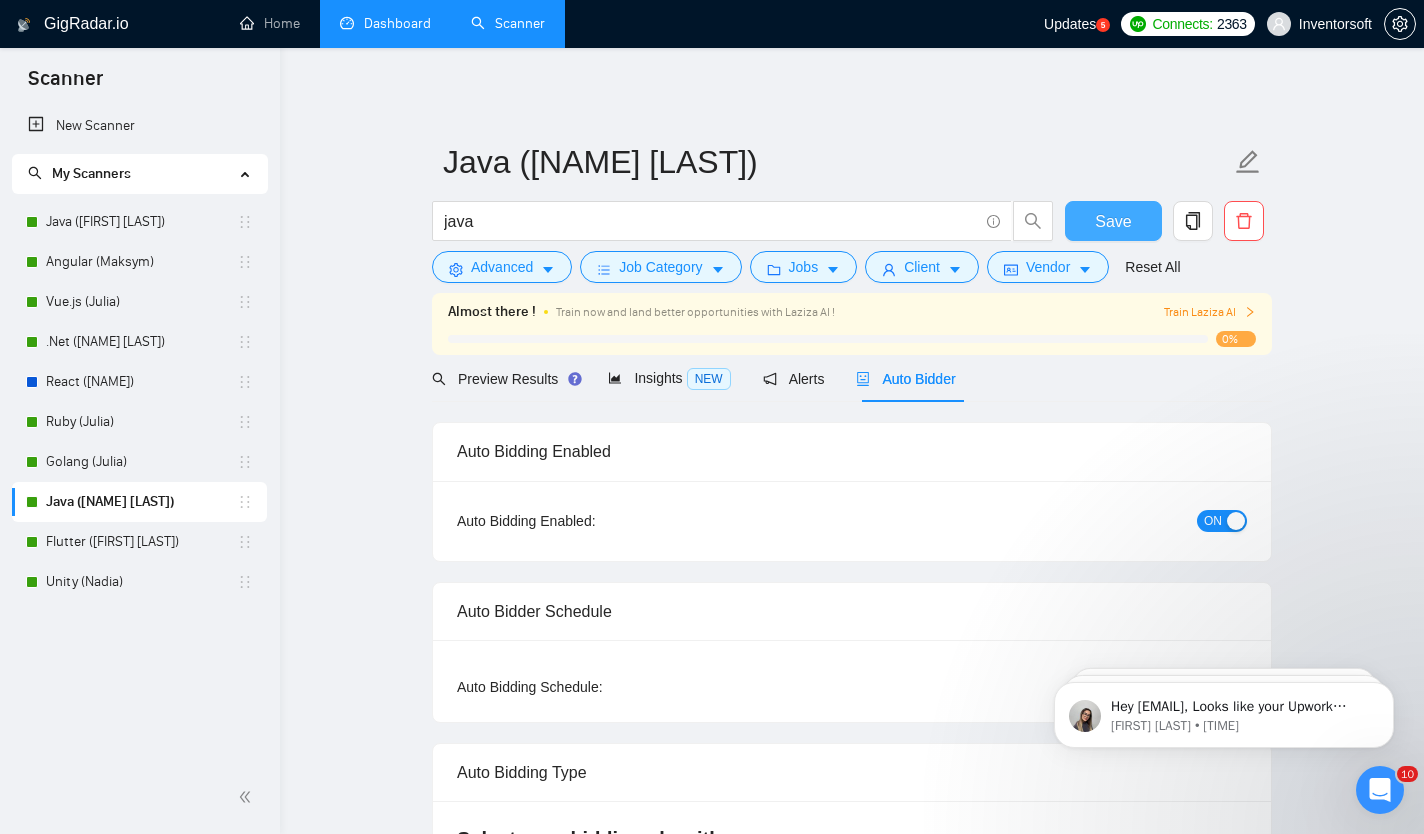 click on "Save" at bounding box center [1113, 221] 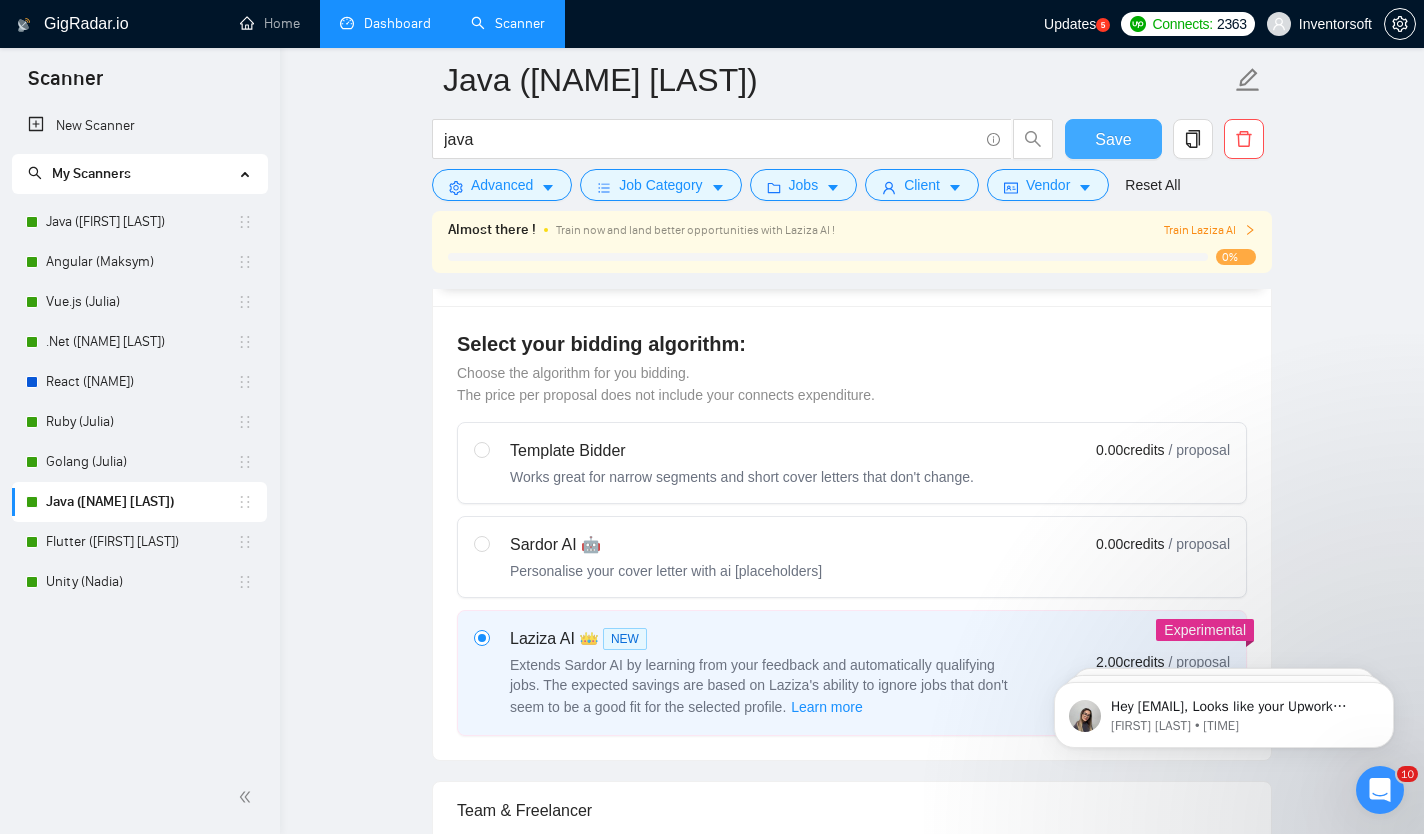 type 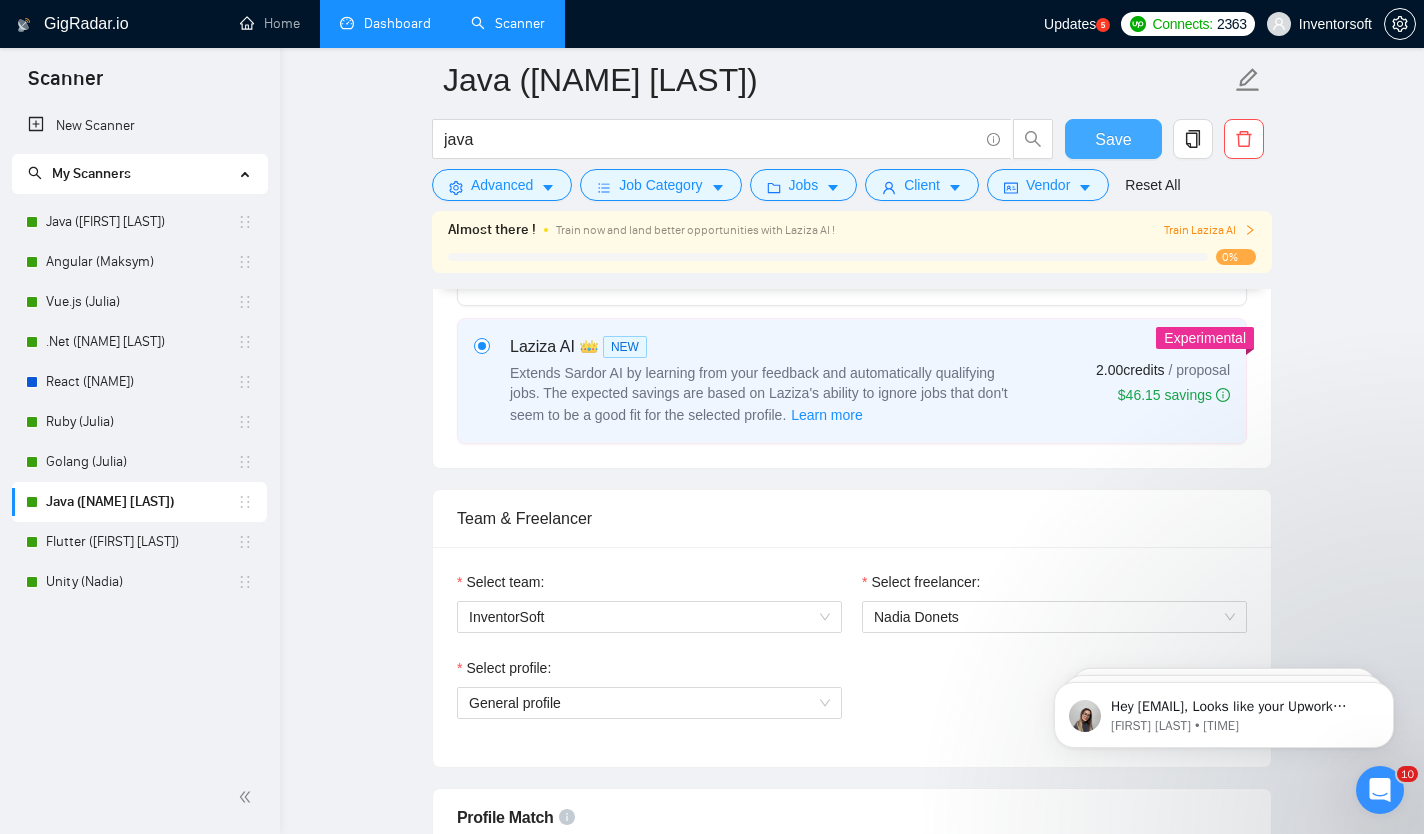 scroll, scrollTop: 802, scrollLeft: 0, axis: vertical 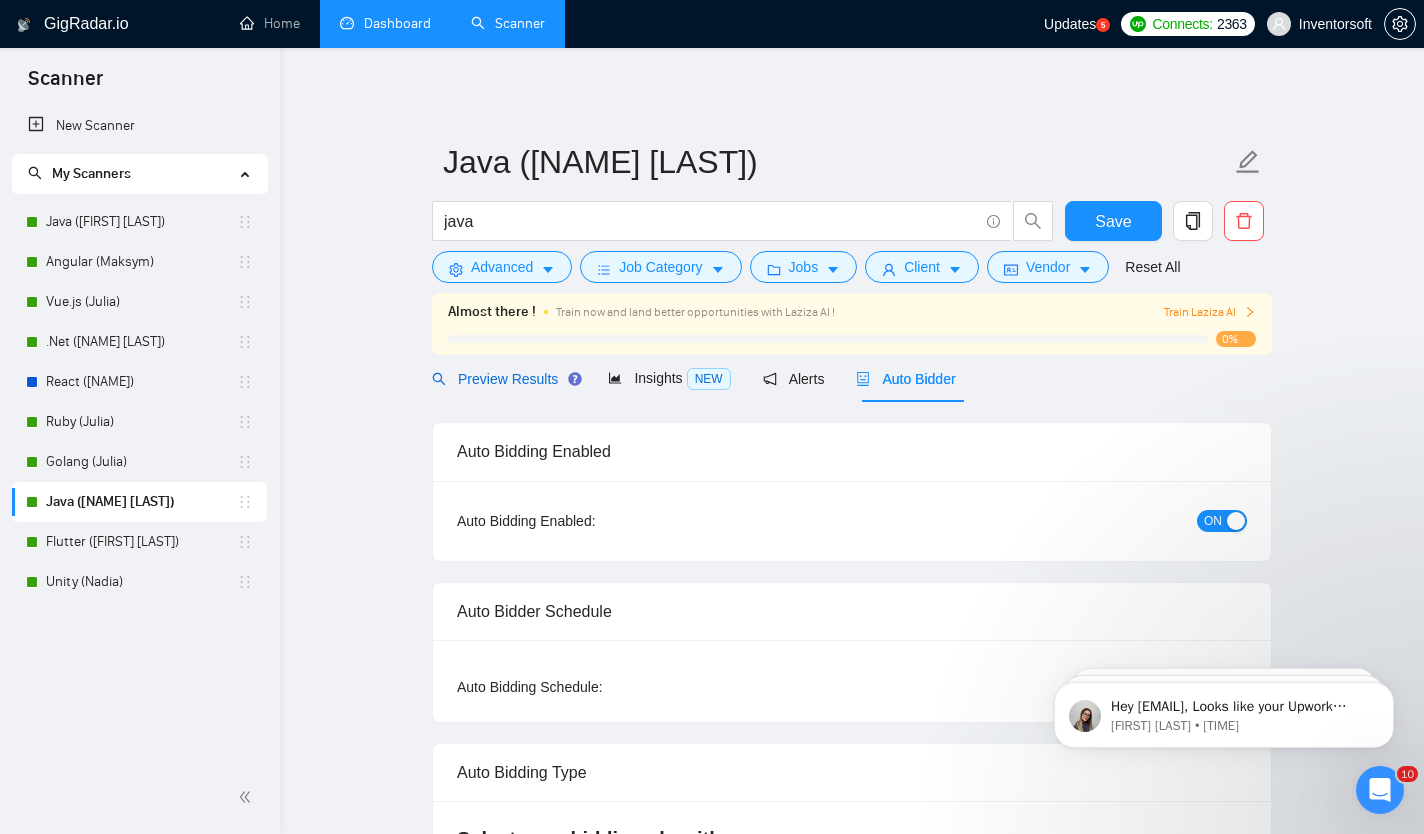 click on "Preview Results" at bounding box center (504, 379) 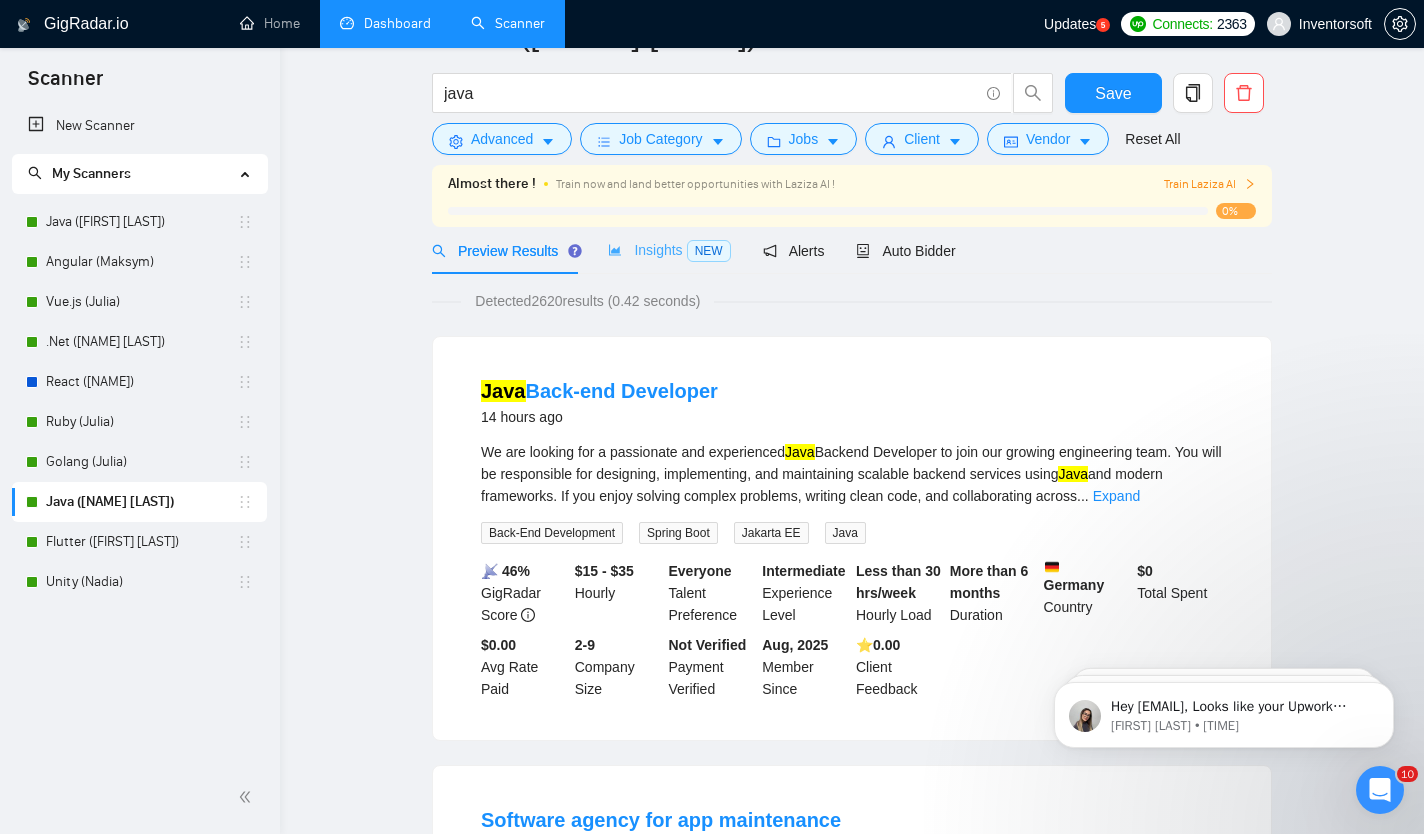 scroll, scrollTop: 0, scrollLeft: 0, axis: both 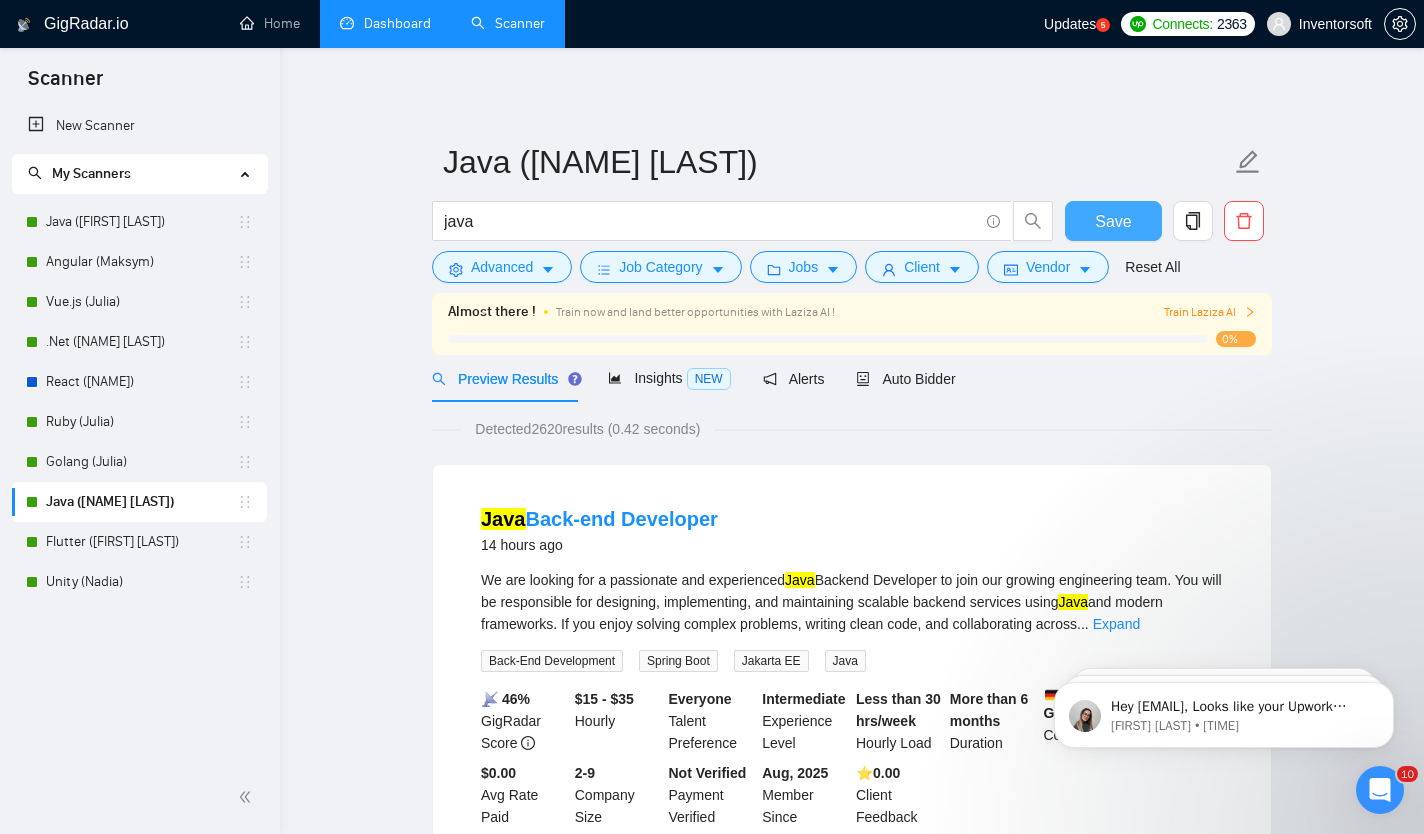 click on "Save" at bounding box center (1113, 221) 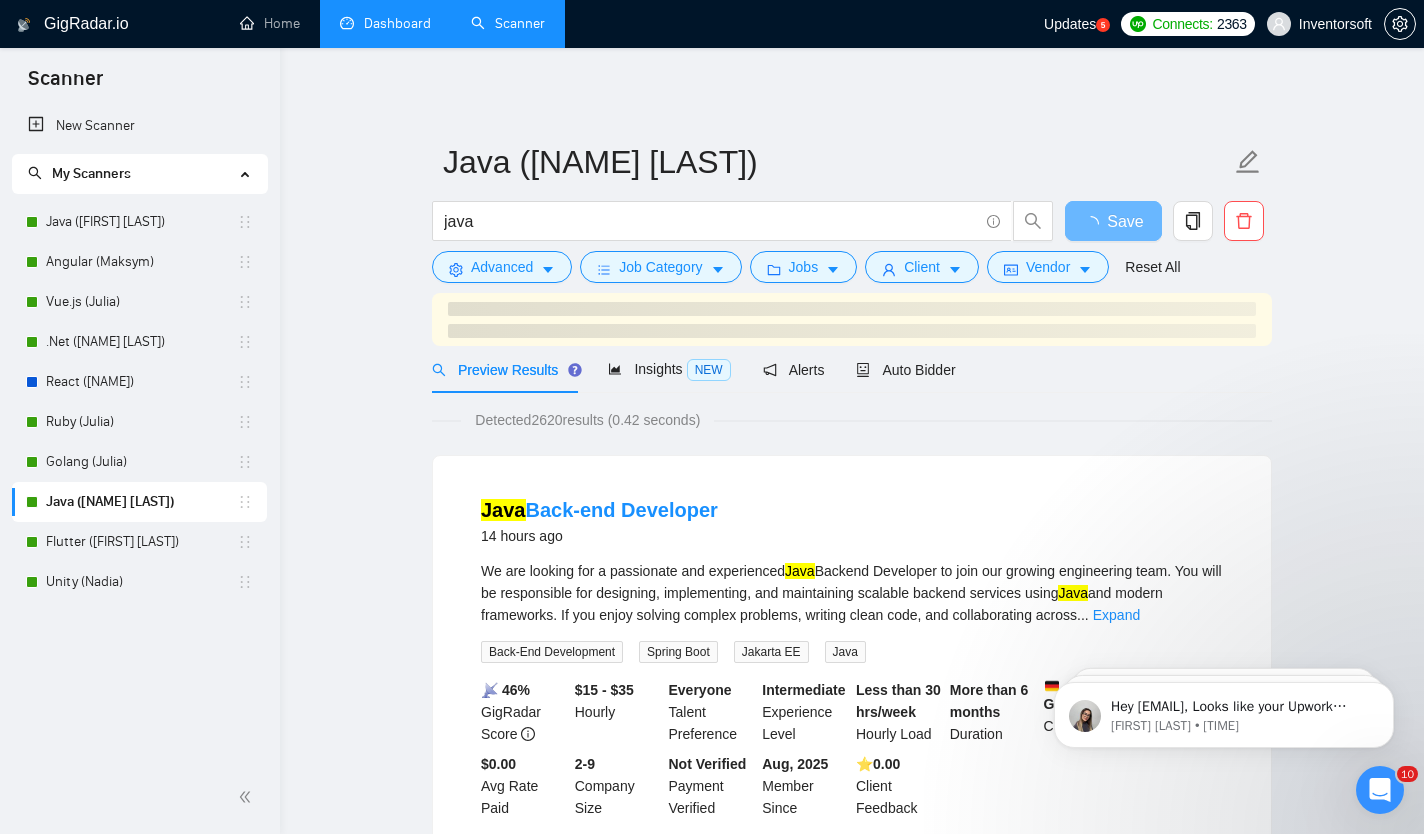 click at bounding box center [852, 309] 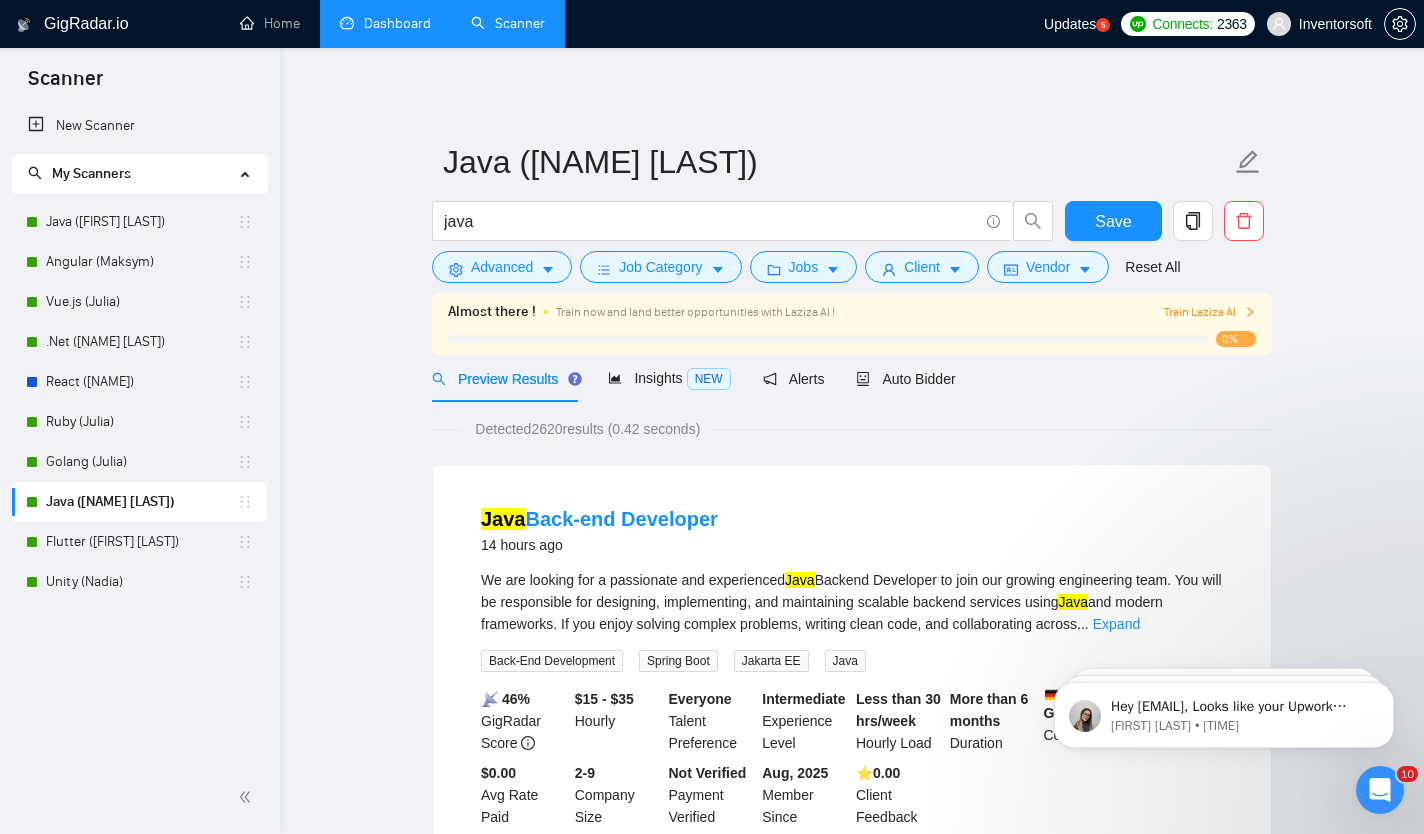 click on "Train Laziza AI" at bounding box center (1210, 312) 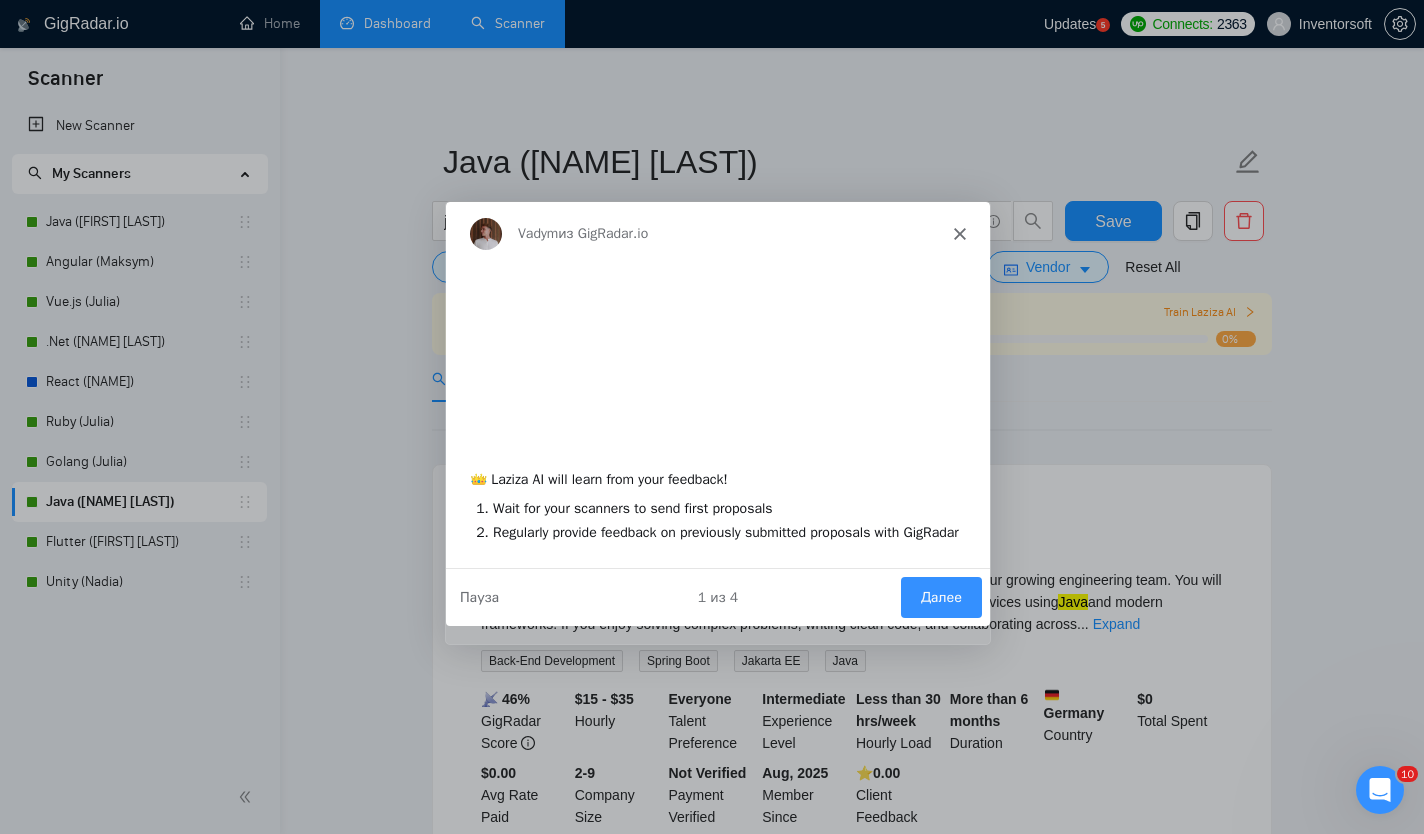 scroll, scrollTop: 0, scrollLeft: 0, axis: both 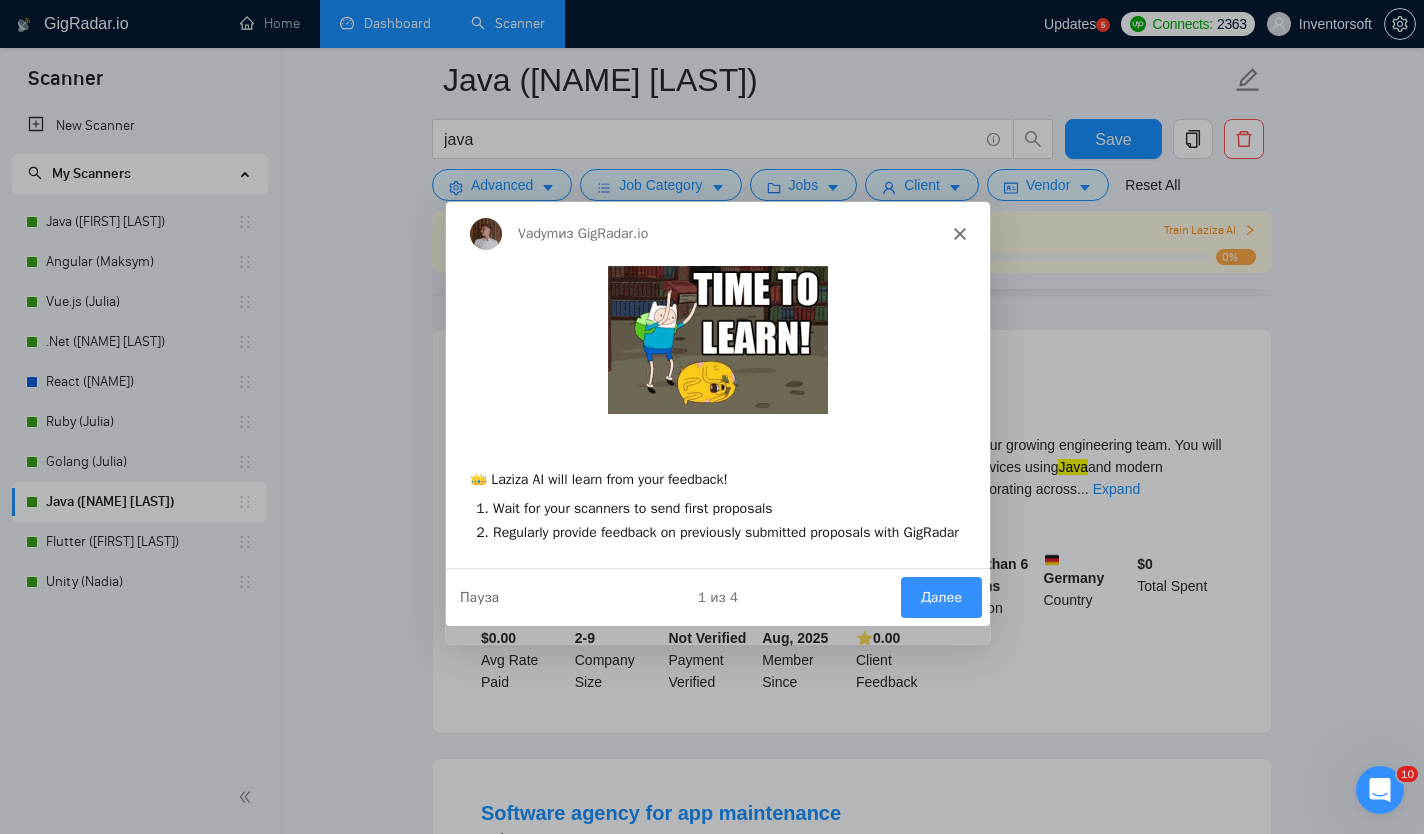 click on "Далее" at bounding box center (940, 595) 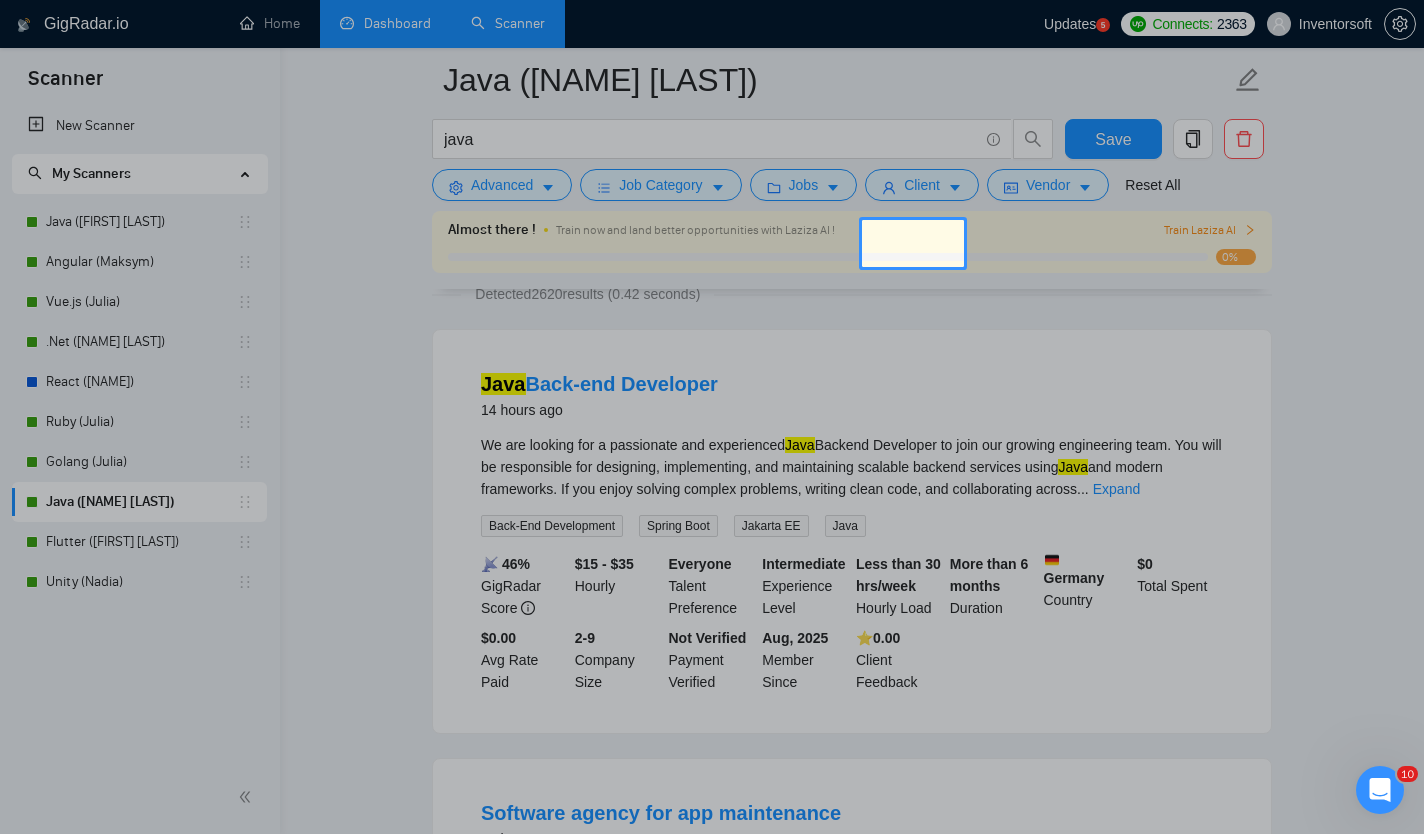 scroll, scrollTop: 0, scrollLeft: 0, axis: both 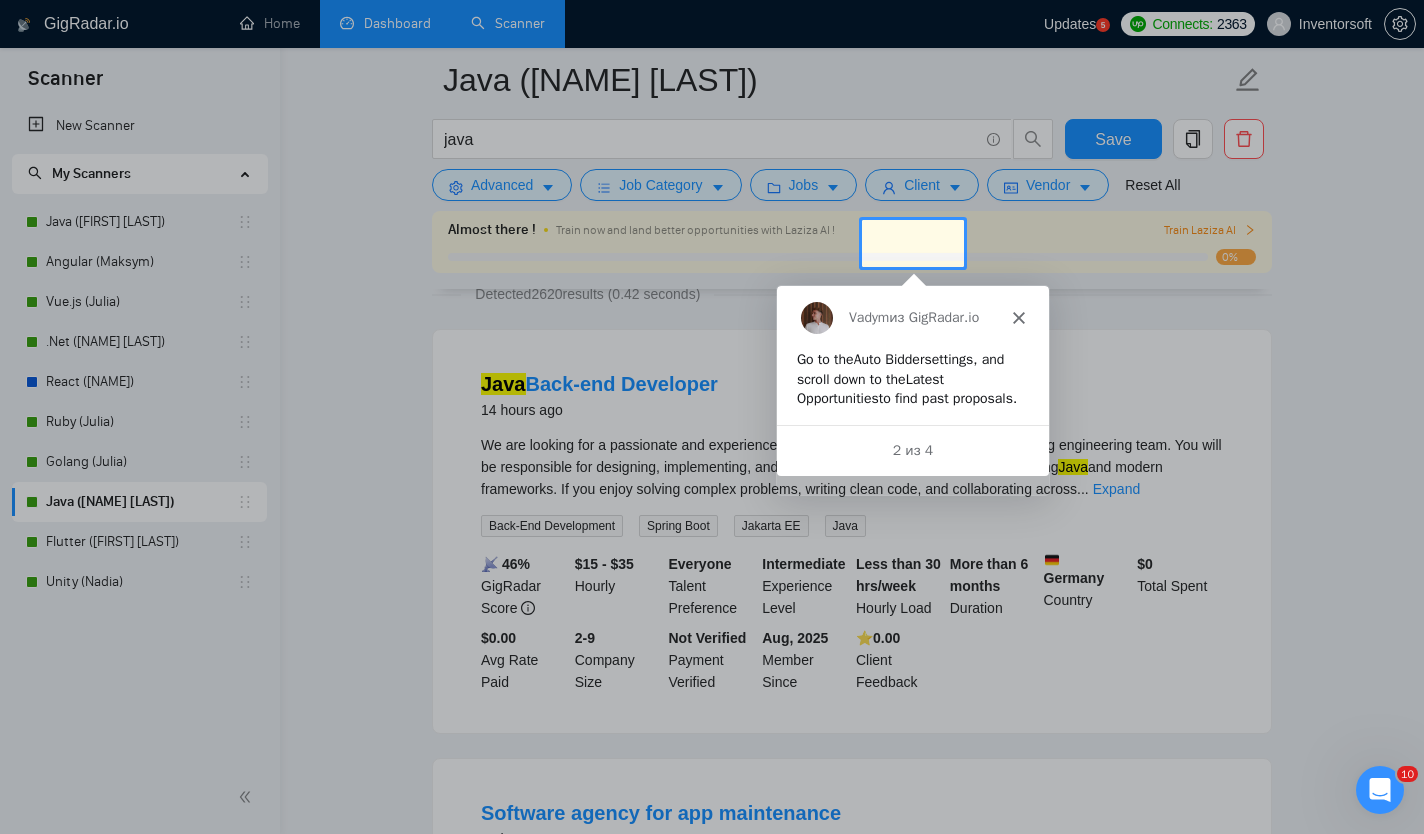 click 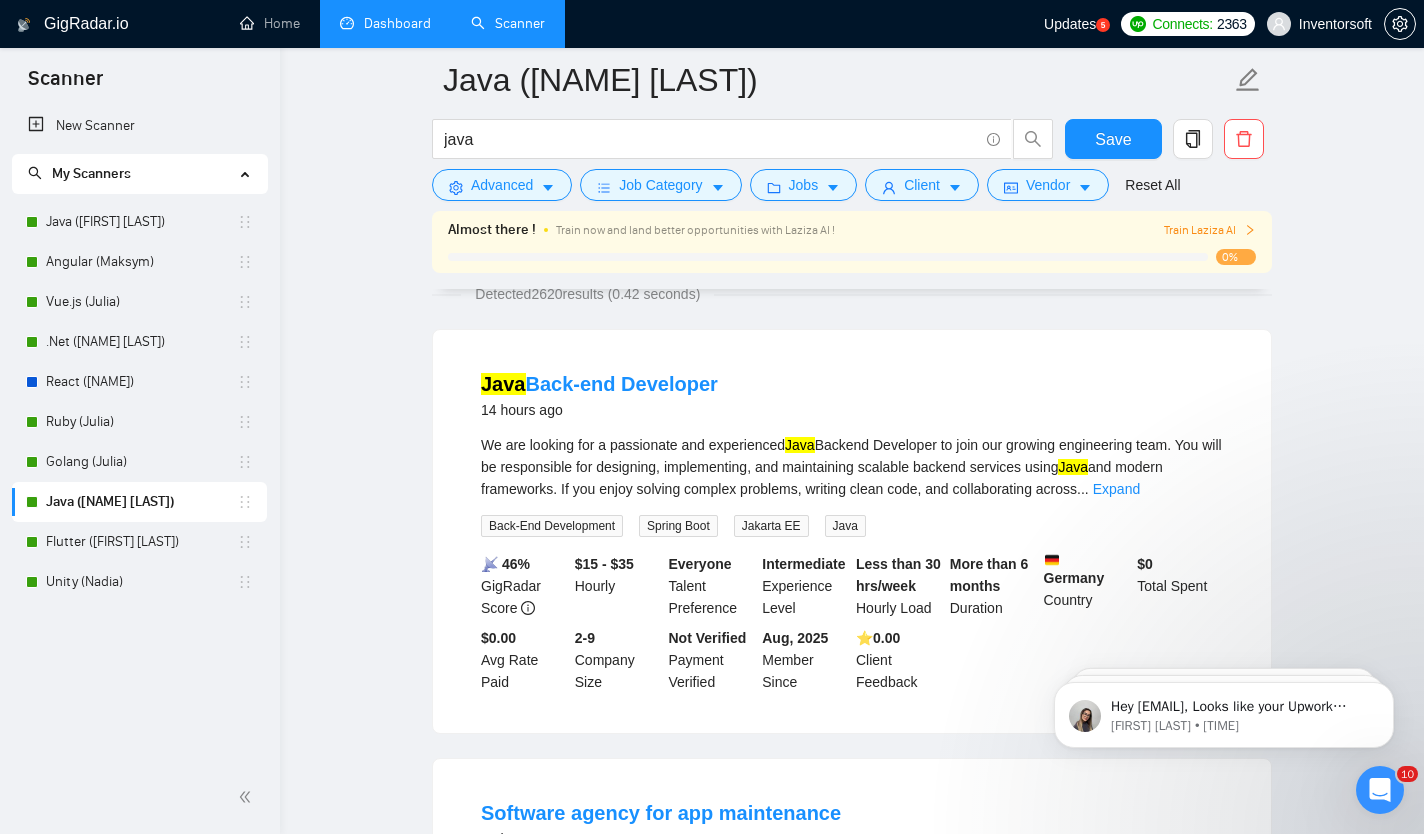 scroll, scrollTop: 0, scrollLeft: 0, axis: both 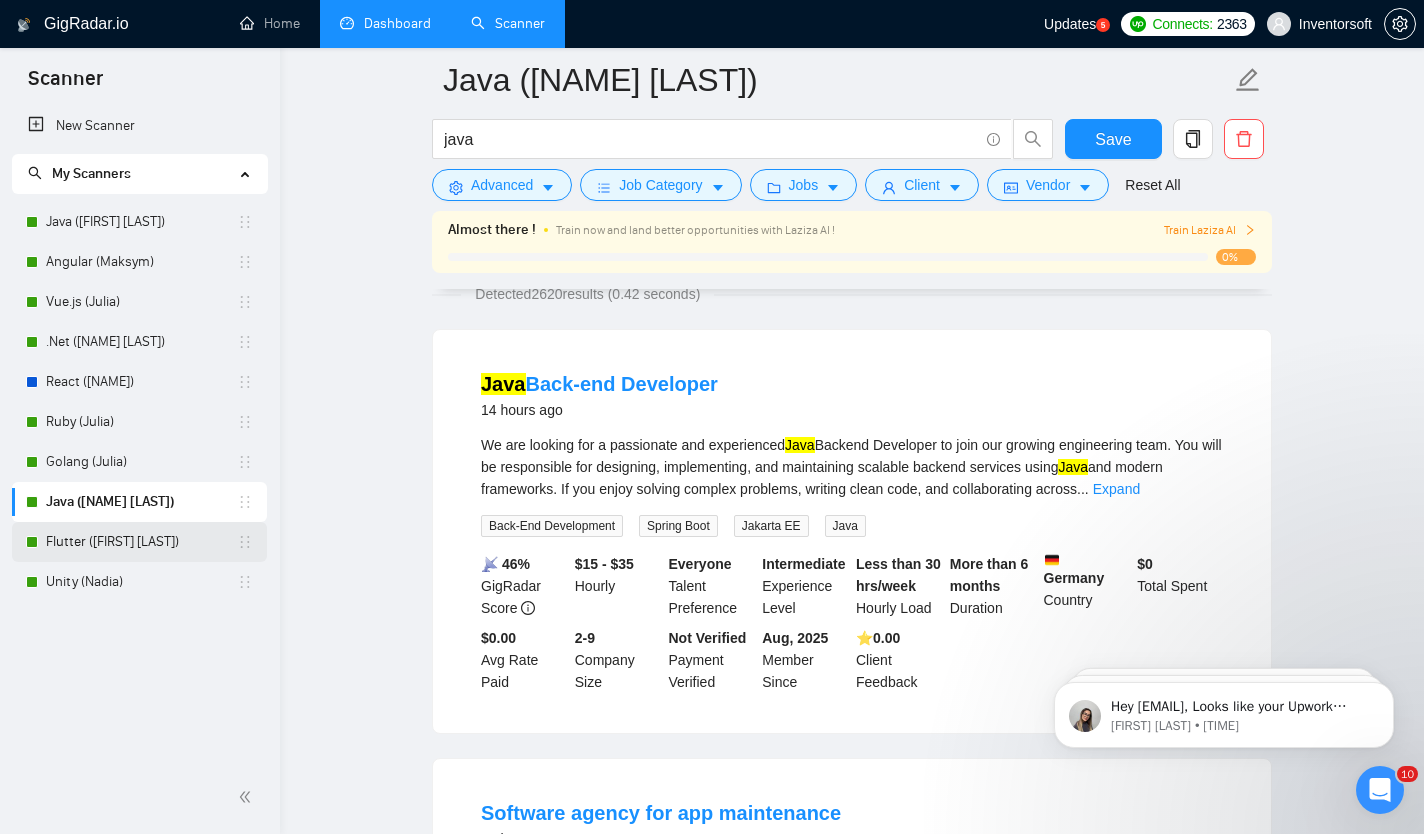click on "Flutter ([FIRST] [LAST])" at bounding box center [141, 542] 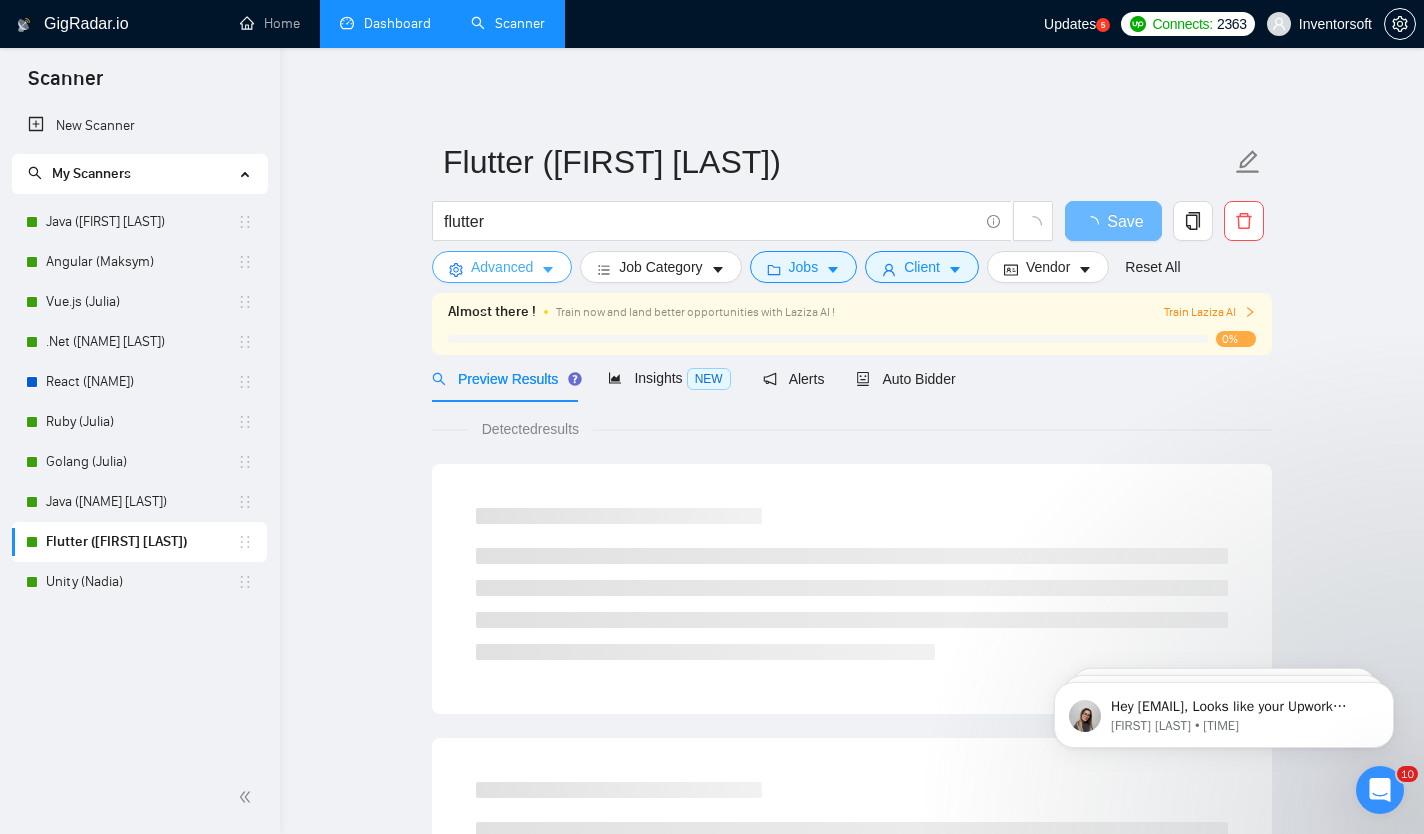 click on "Advanced" at bounding box center [502, 267] 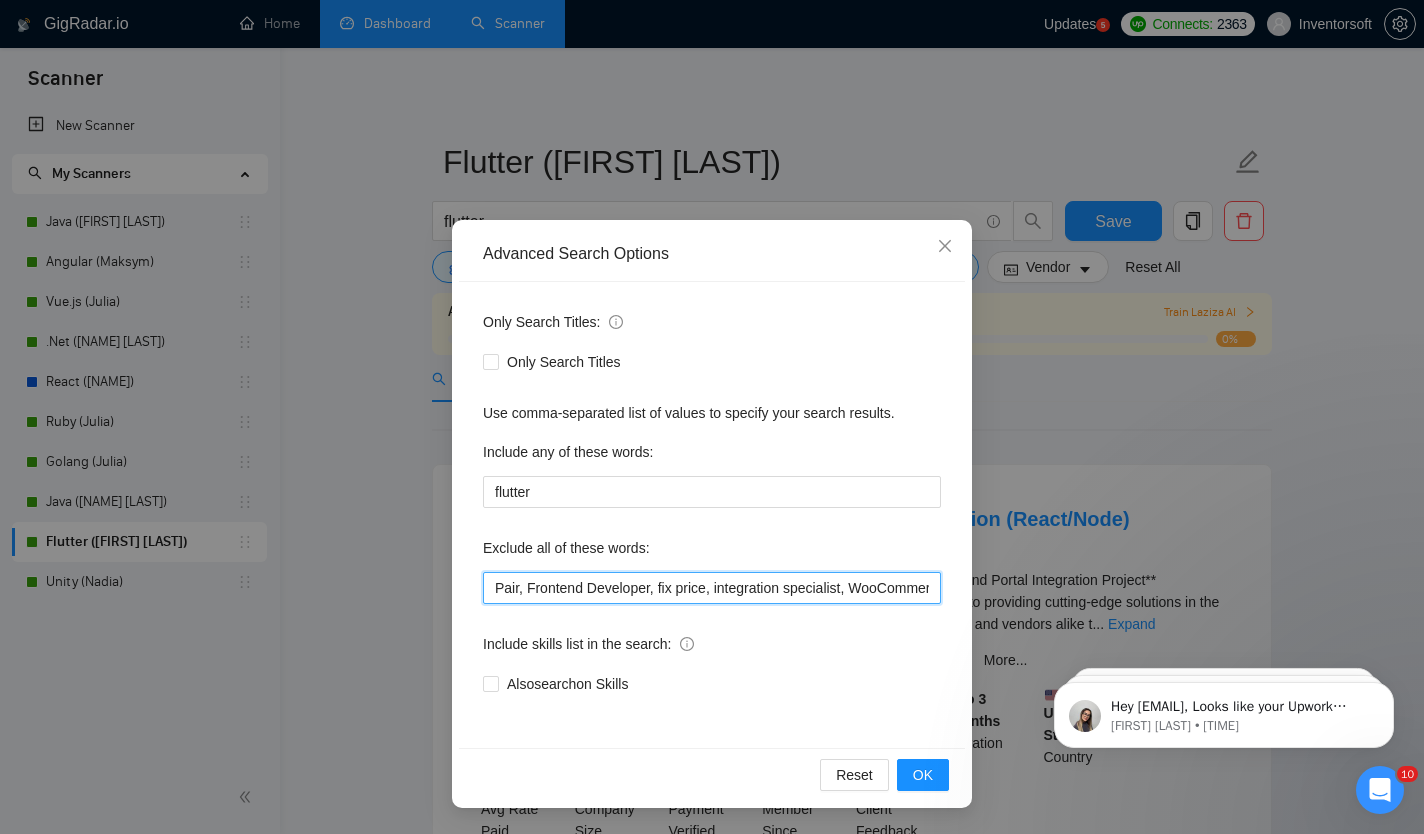 click on "Pair, Frontend Developer, fix price, integration specialist, WooCommerce developer" at bounding box center (712, 588) 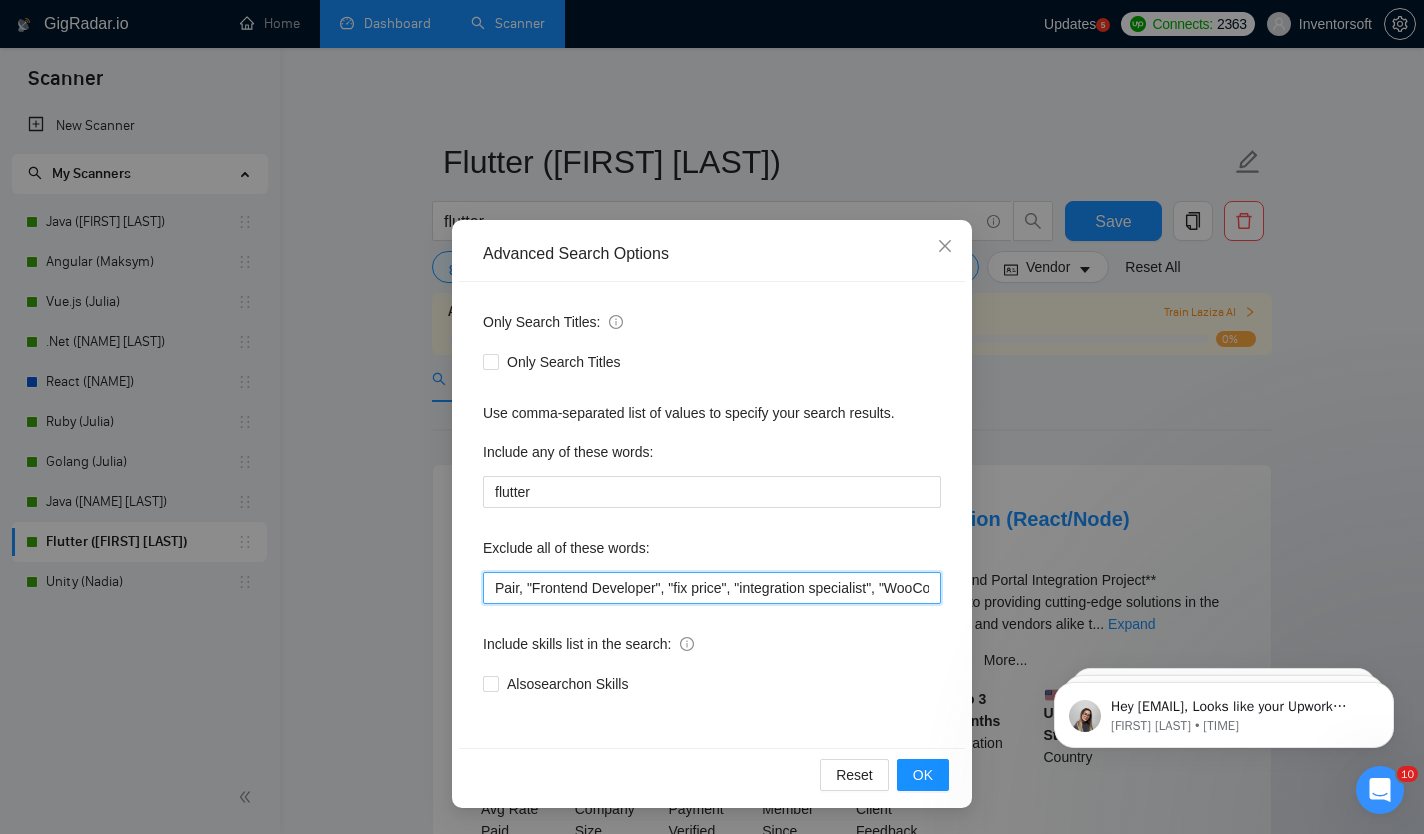 scroll, scrollTop: 0, scrollLeft: 149, axis: horizontal 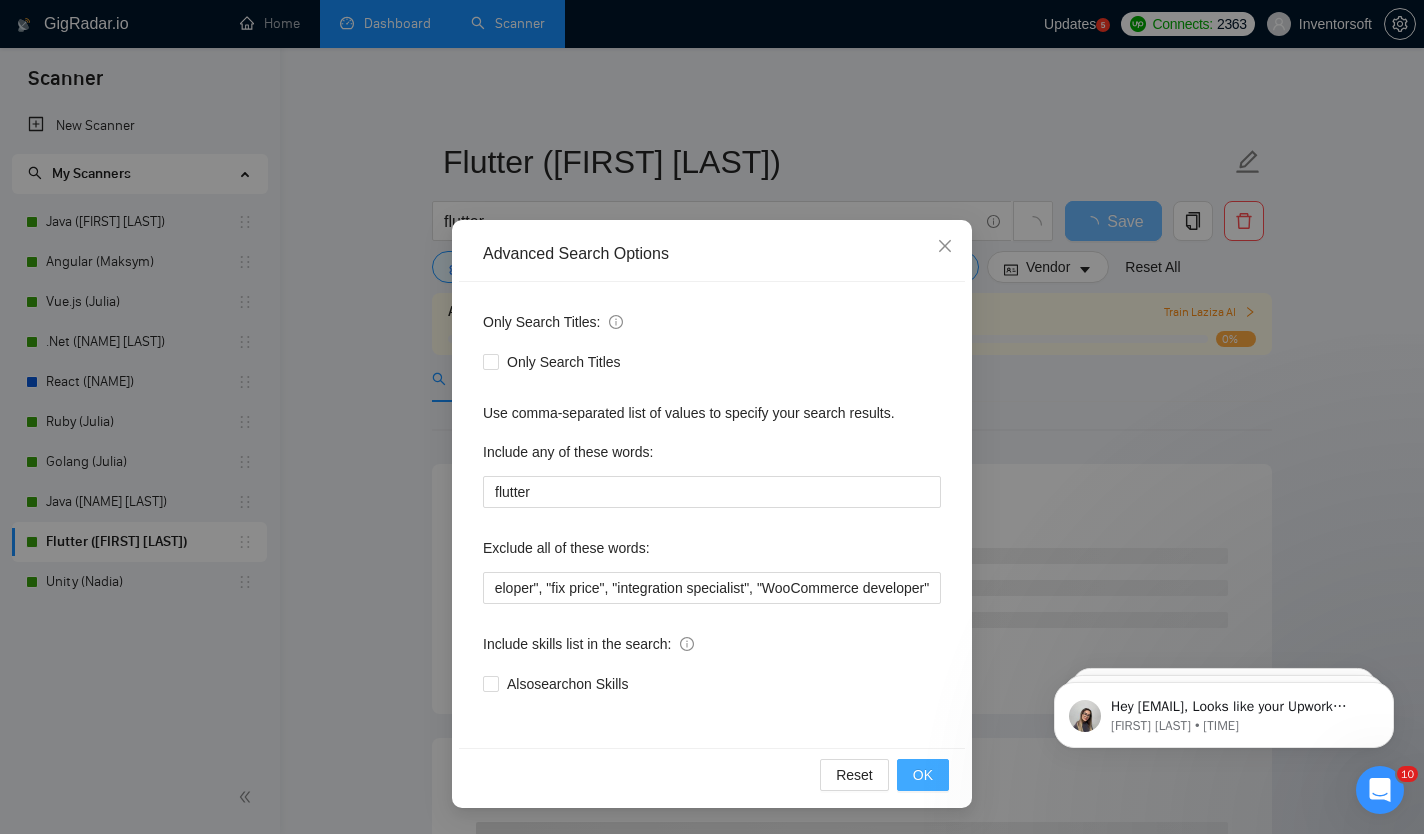 click on "OK" at bounding box center [923, 775] 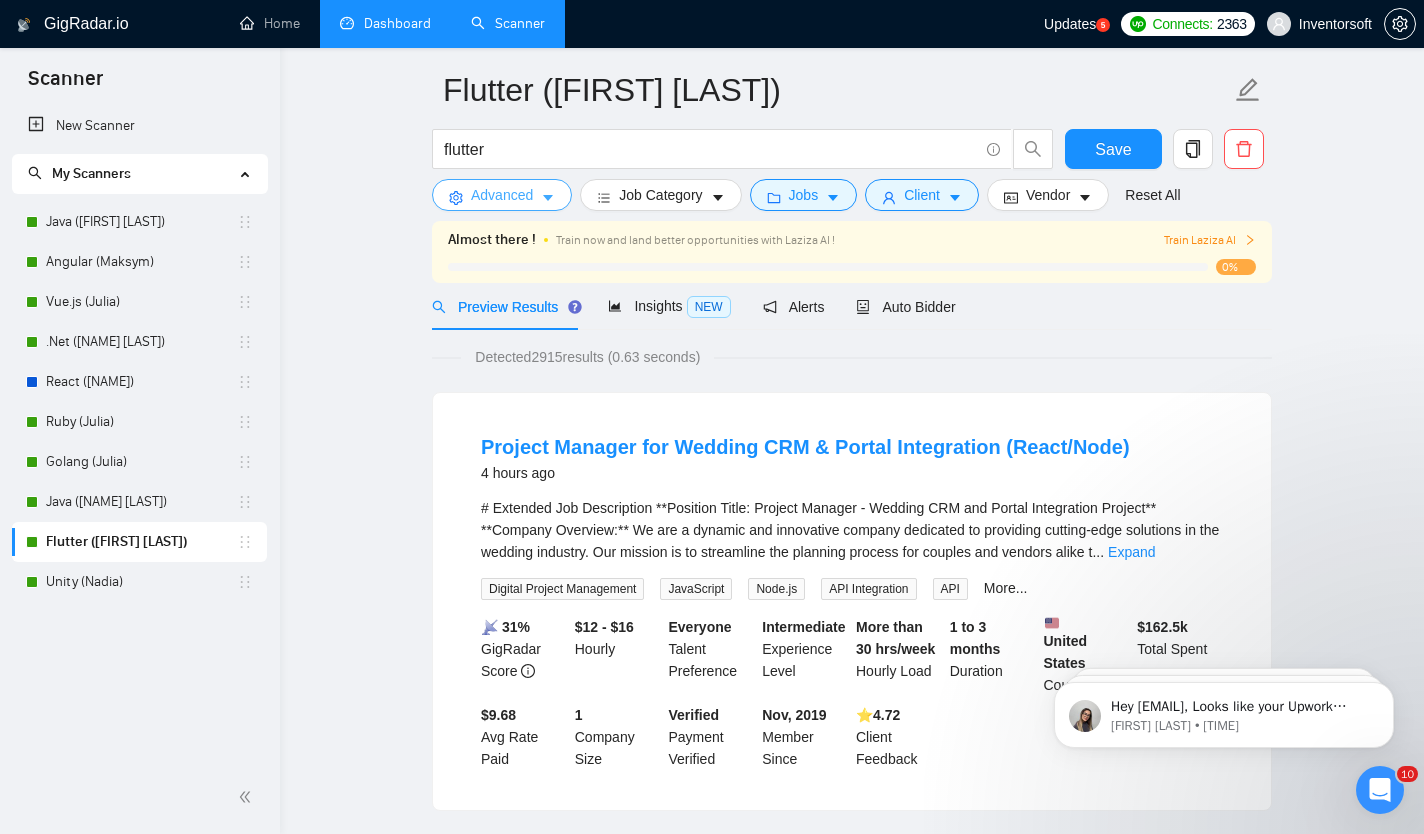 scroll, scrollTop: 113, scrollLeft: 0, axis: vertical 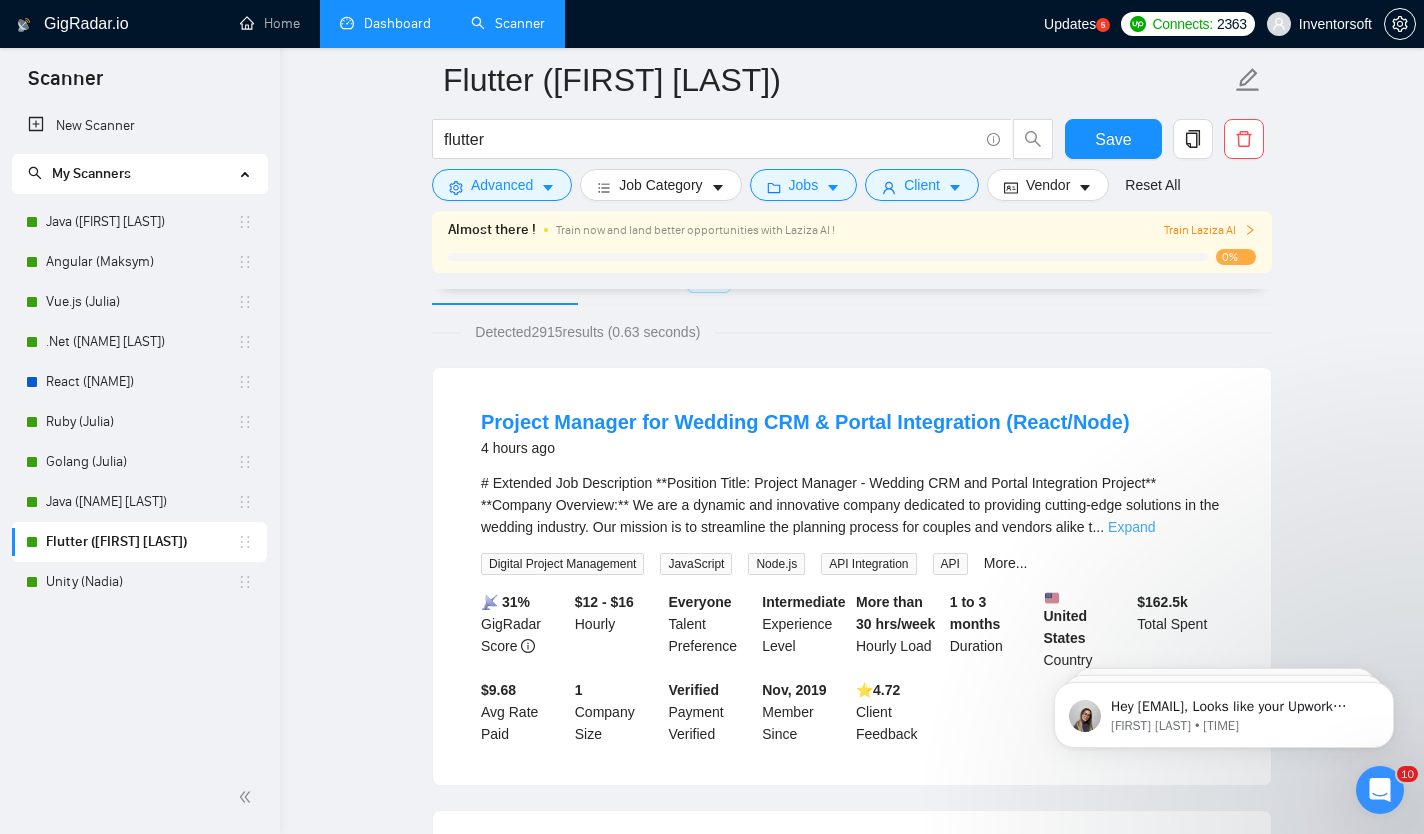 click on "Expand" at bounding box center [1131, 527] 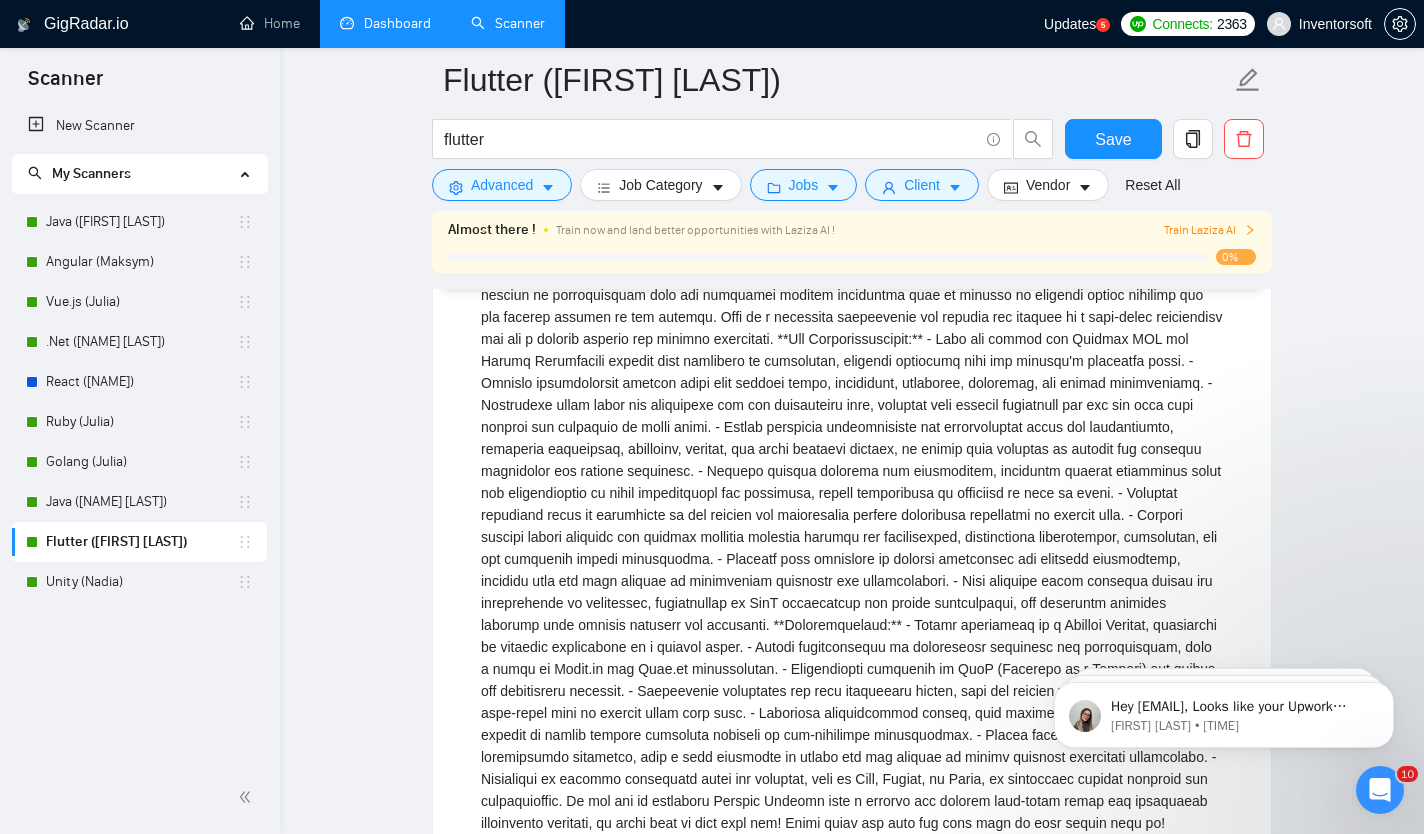 scroll, scrollTop: 0, scrollLeft: 0, axis: both 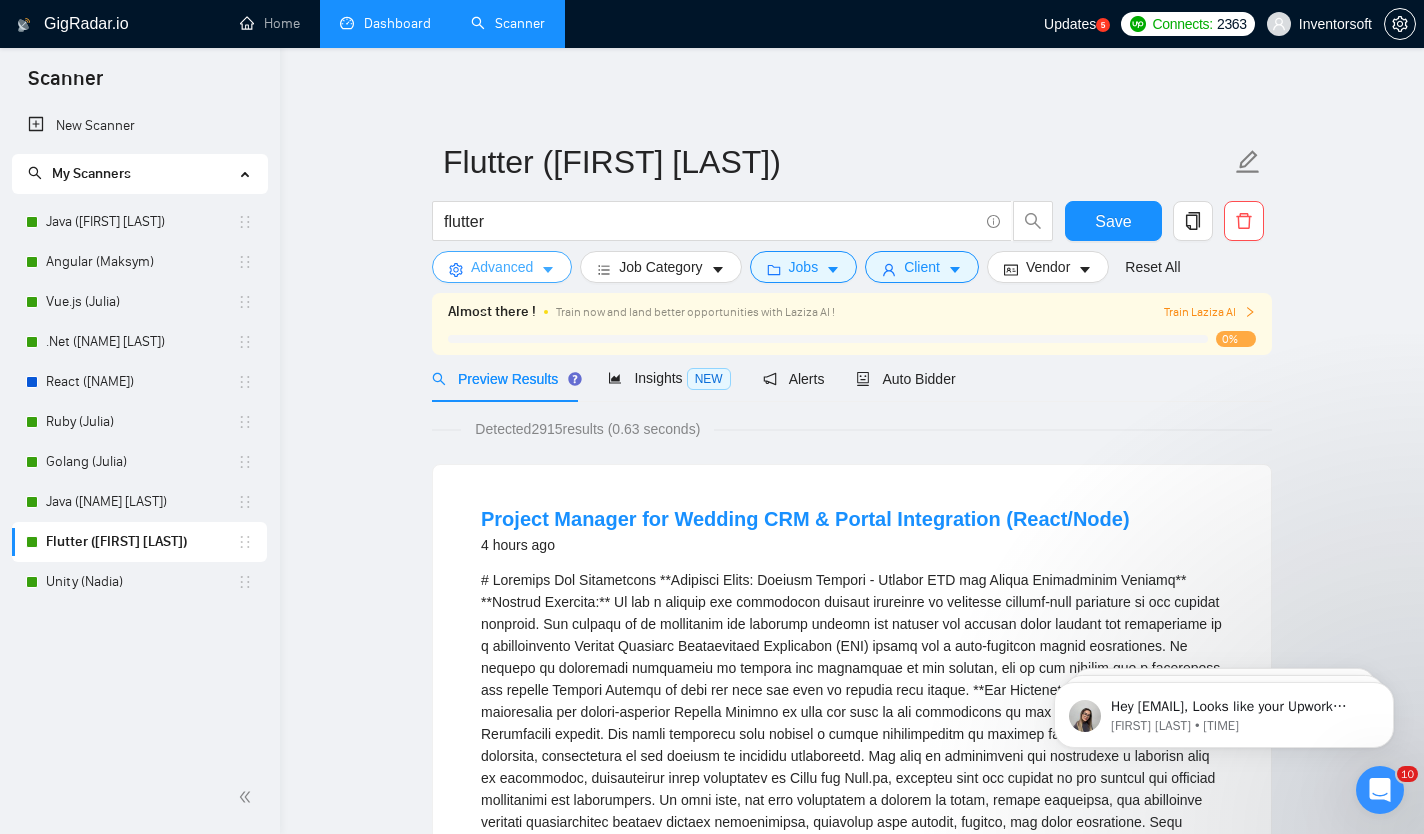 click on "Advanced" at bounding box center (502, 267) 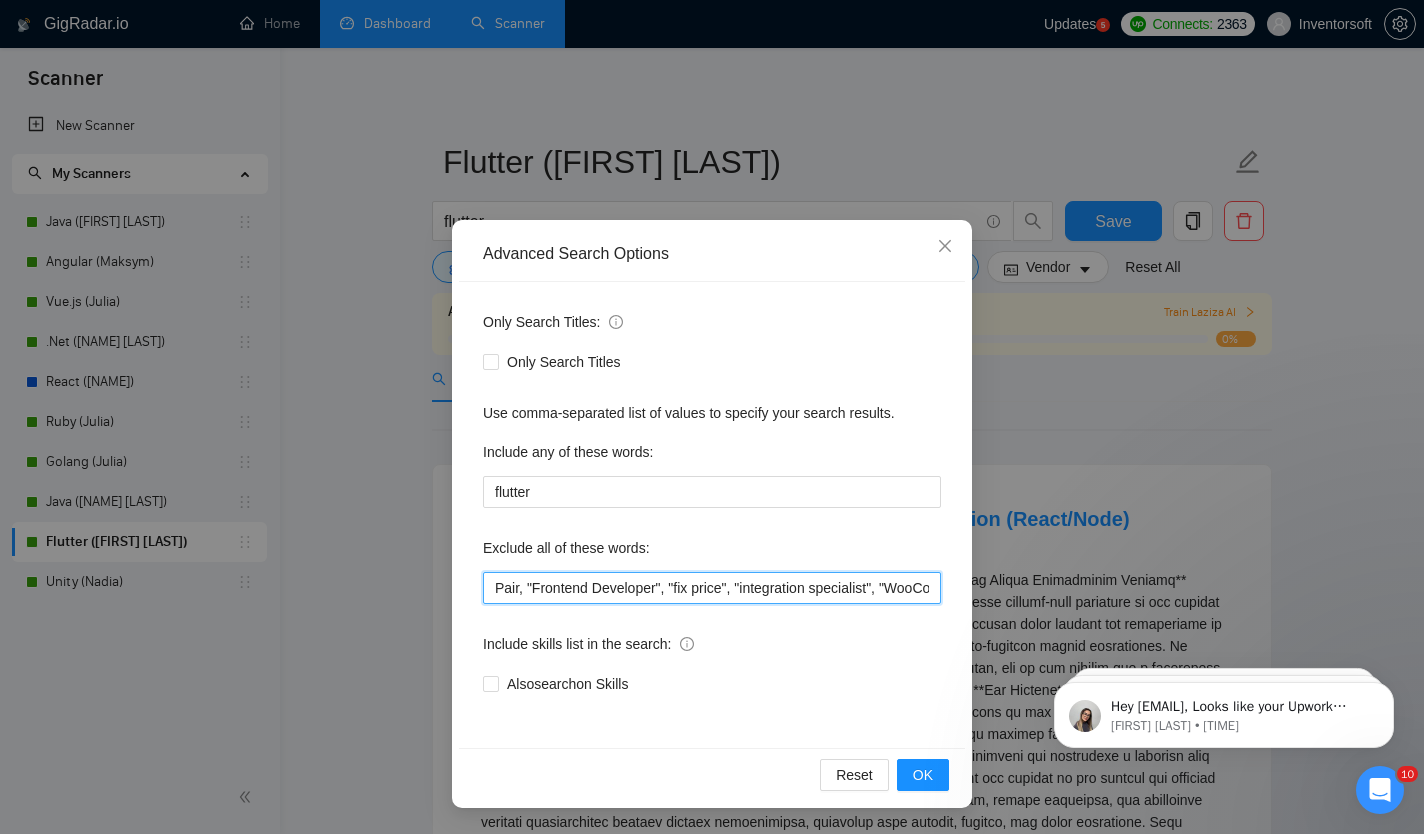 click on "Pair, "Frontend Developer", "fix price", "integration specialist", "WooCommerce developer"" at bounding box center [712, 588] 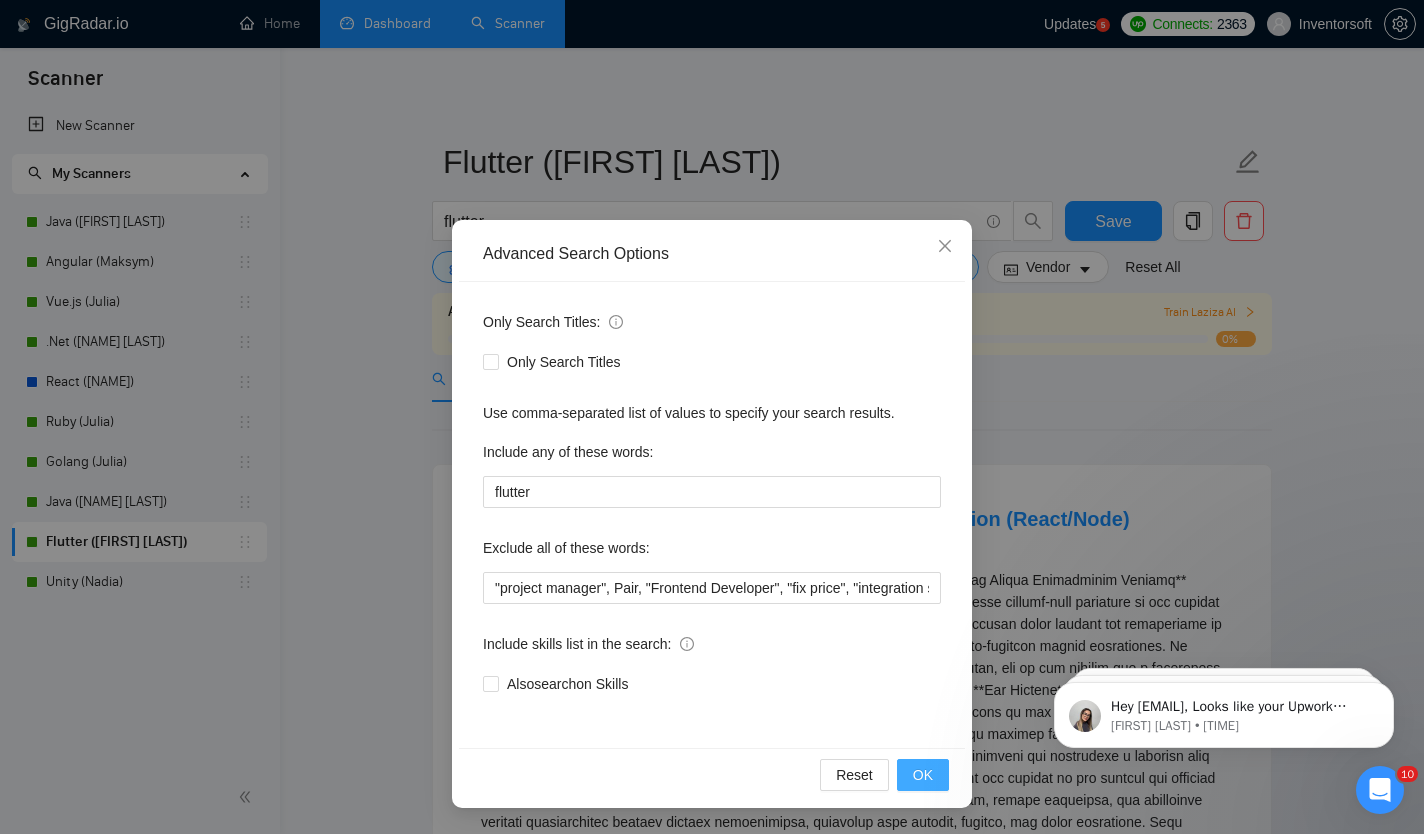 click on "OK" at bounding box center (923, 775) 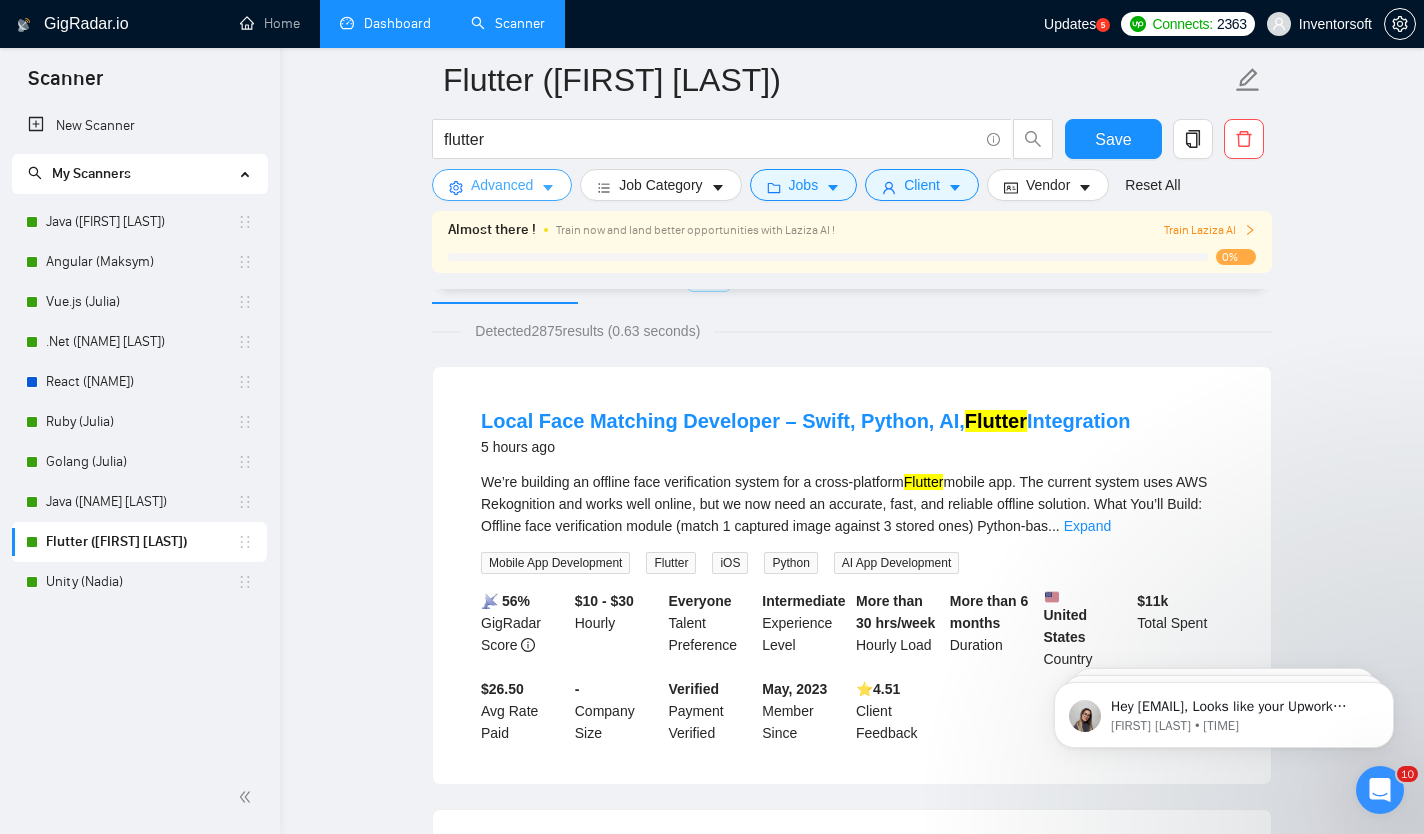 scroll, scrollTop: 126, scrollLeft: 0, axis: vertical 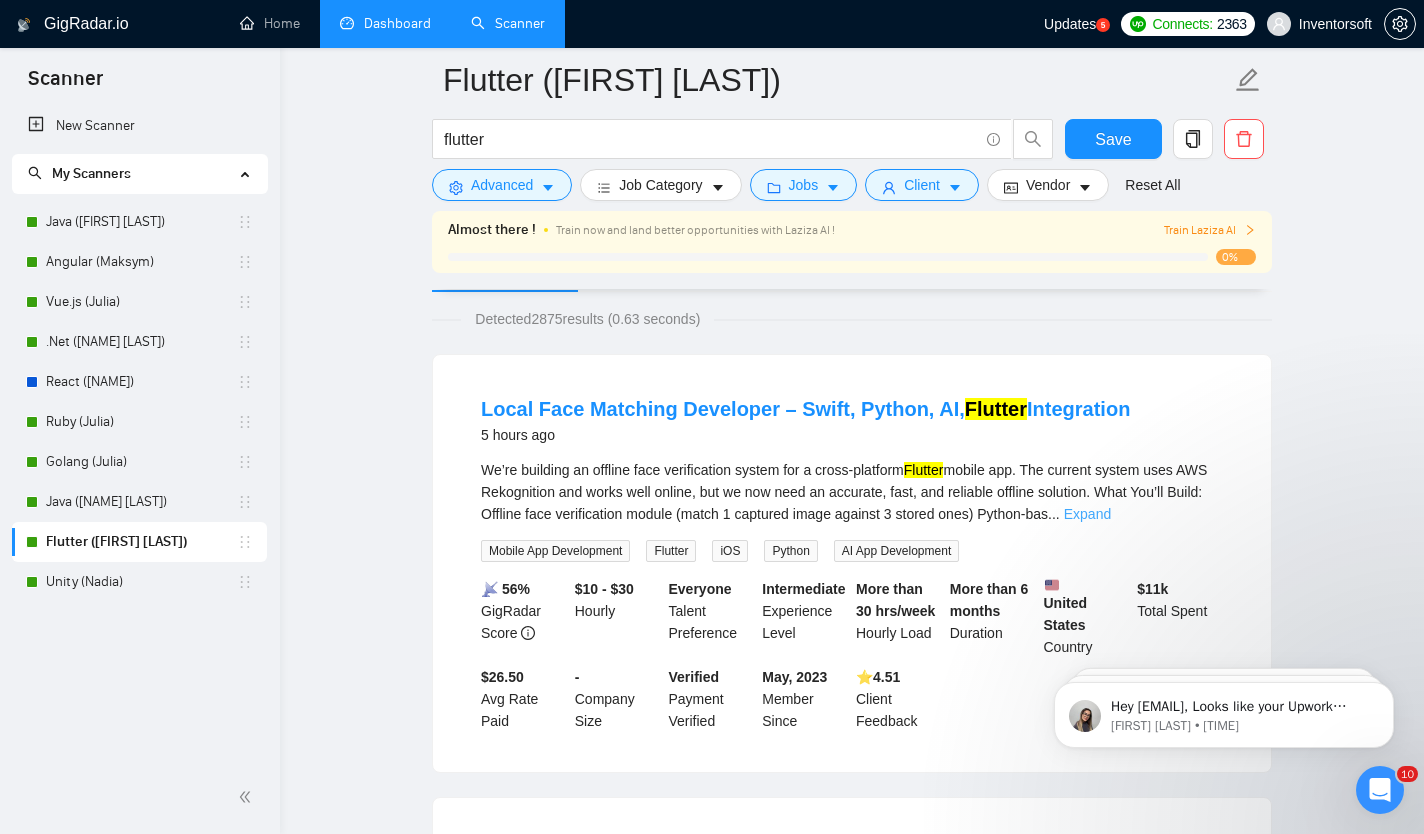 click on "Expand" at bounding box center (1087, 514) 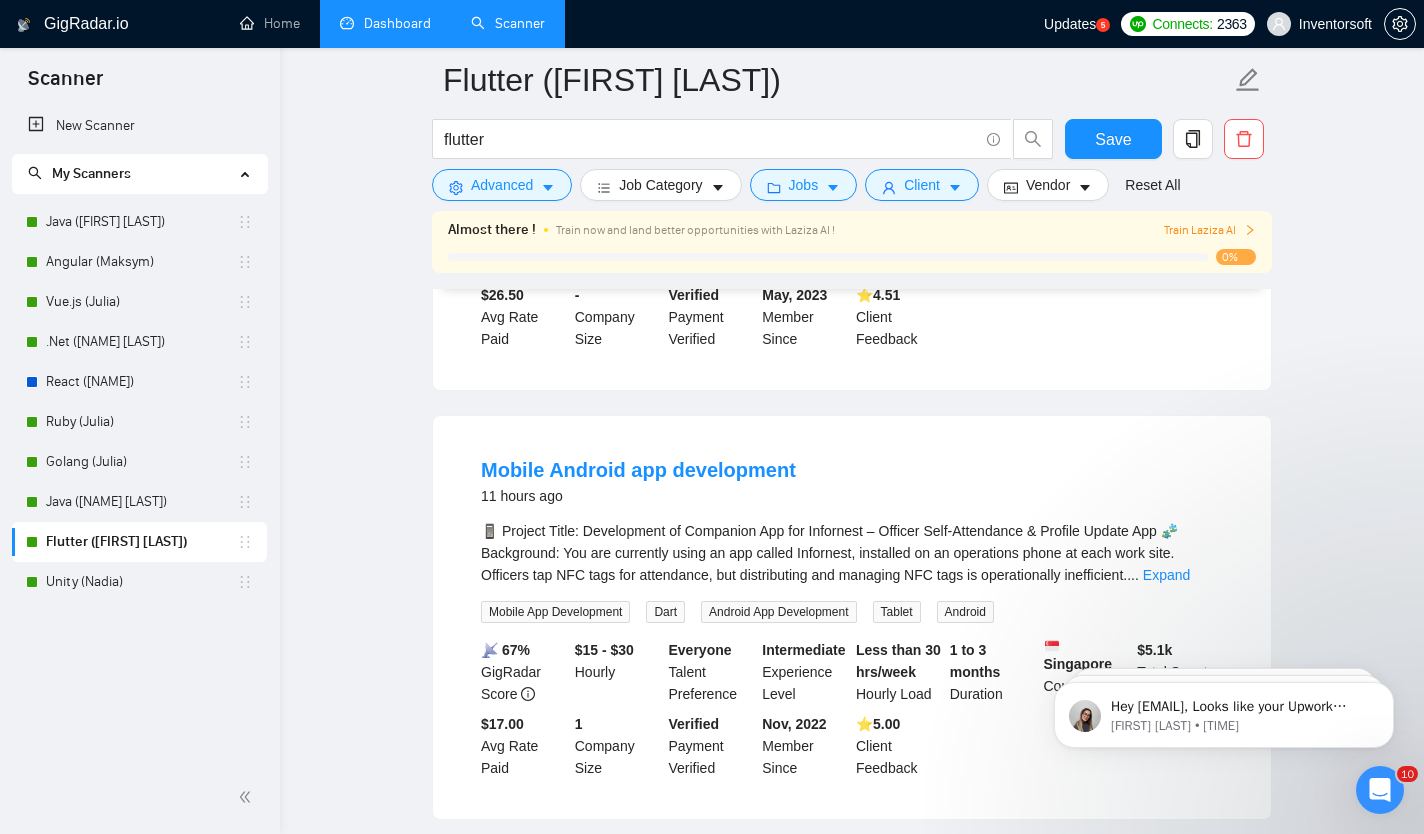 scroll, scrollTop: 664, scrollLeft: 0, axis: vertical 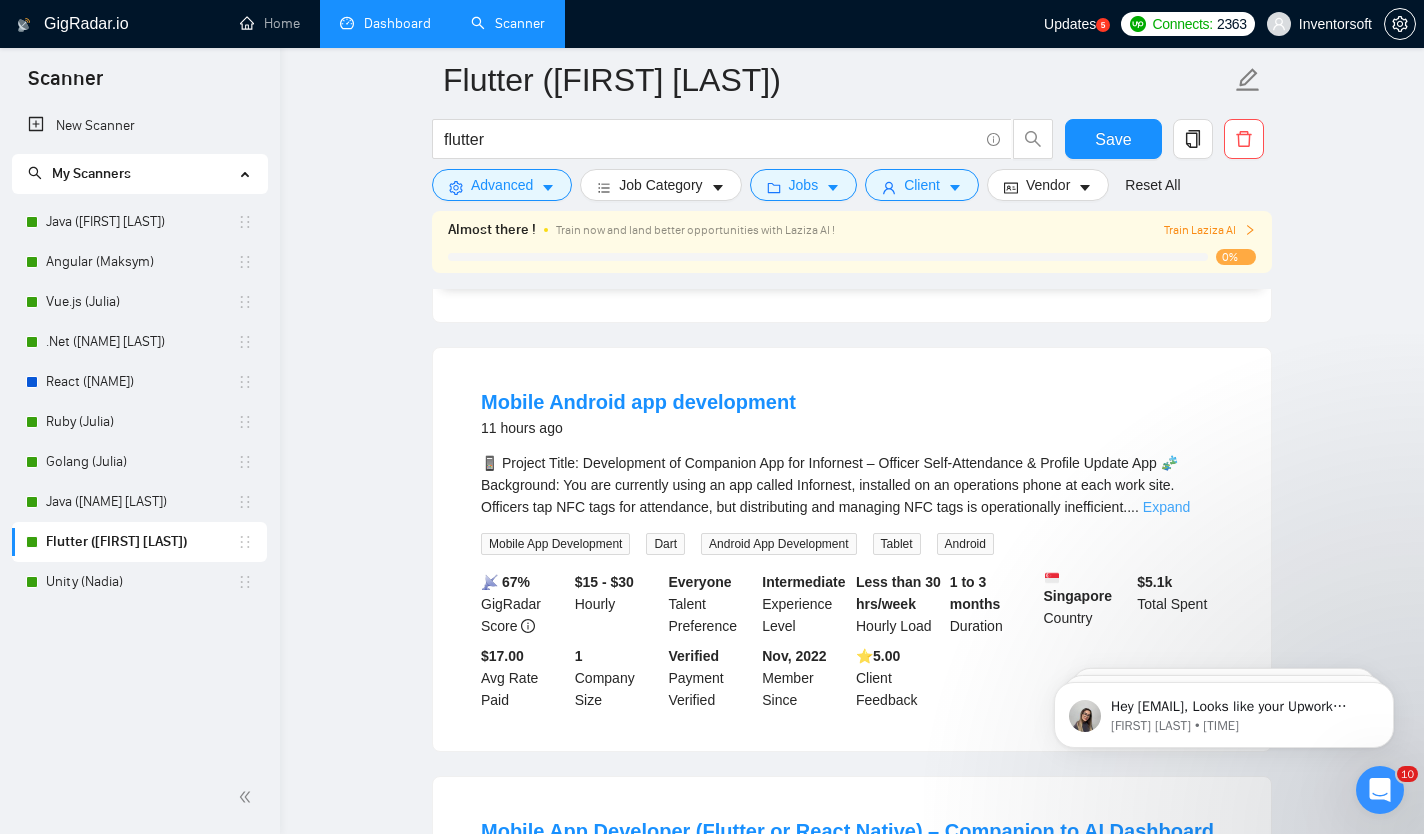 click on "Expand" at bounding box center (1166, 507) 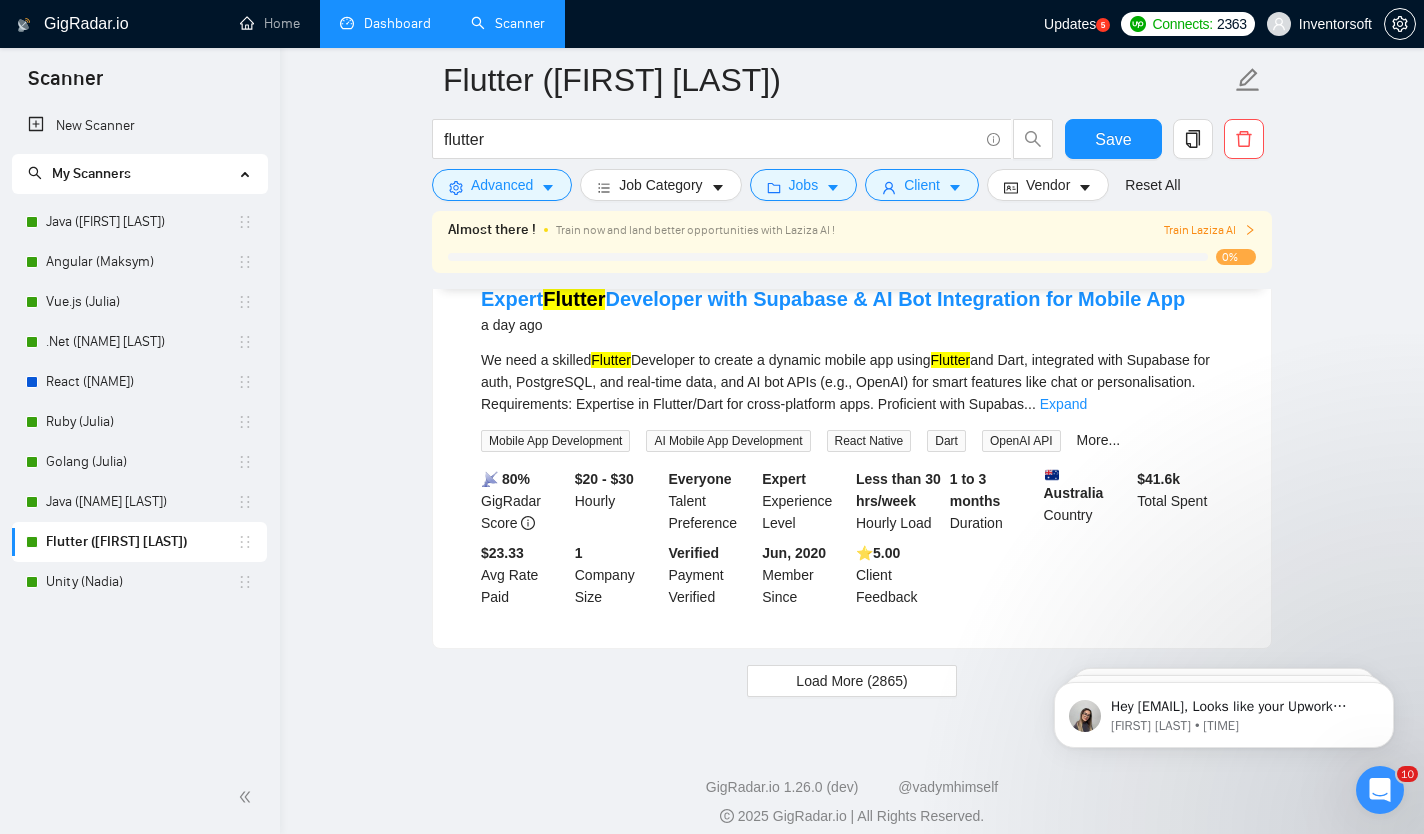 scroll, scrollTop: 4760, scrollLeft: 0, axis: vertical 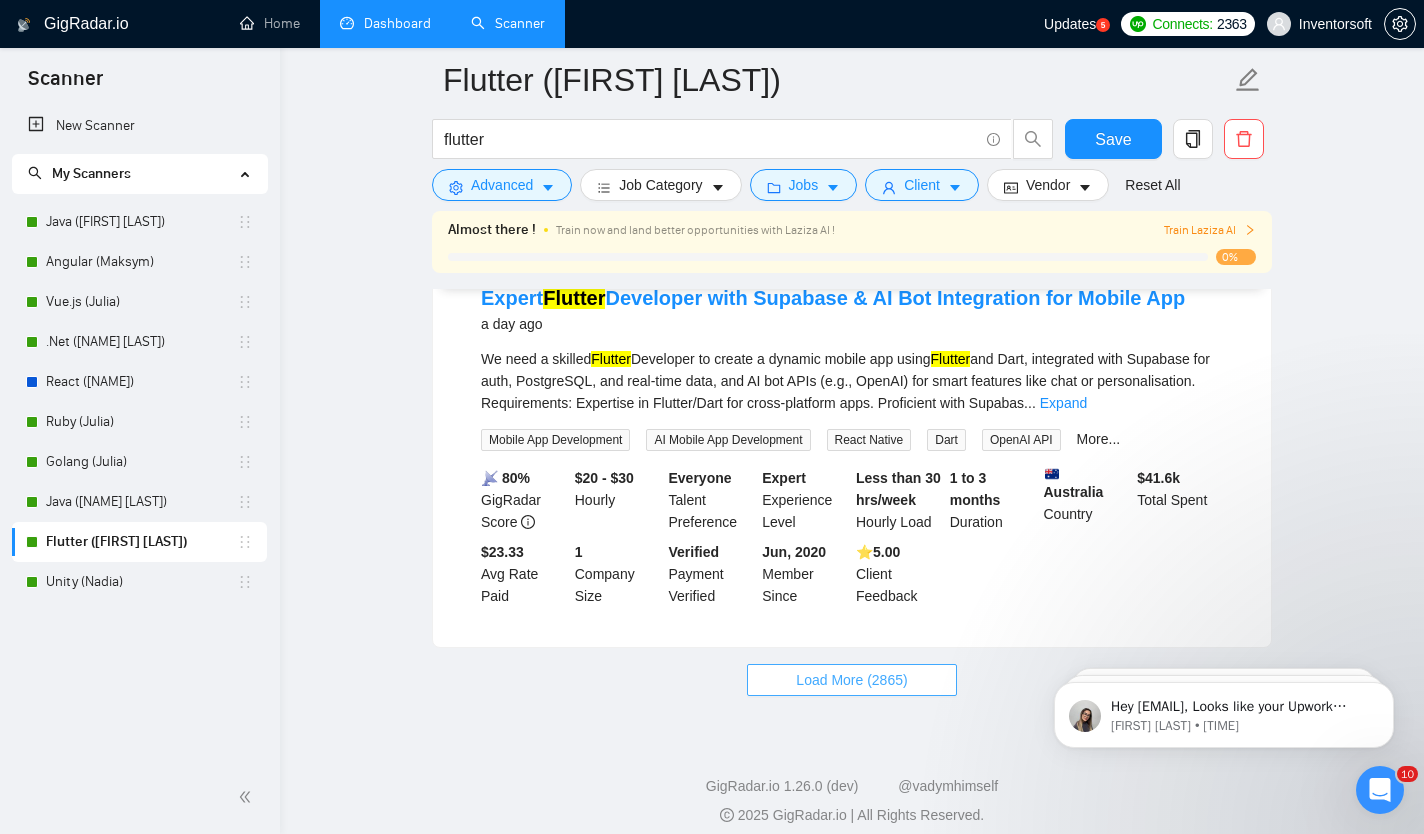 click on "Load More (2865)" at bounding box center [851, 680] 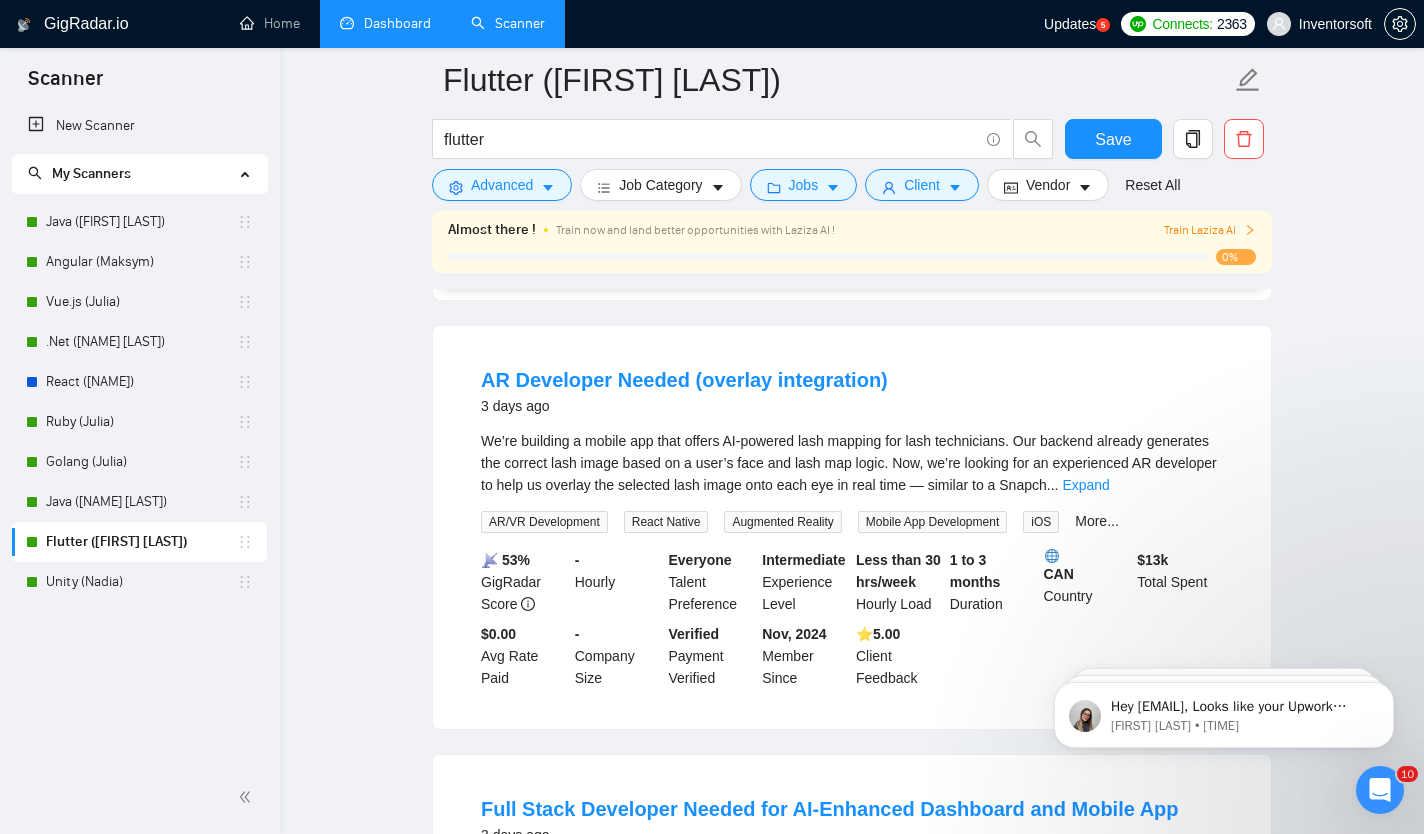 scroll, scrollTop: 8079, scrollLeft: 0, axis: vertical 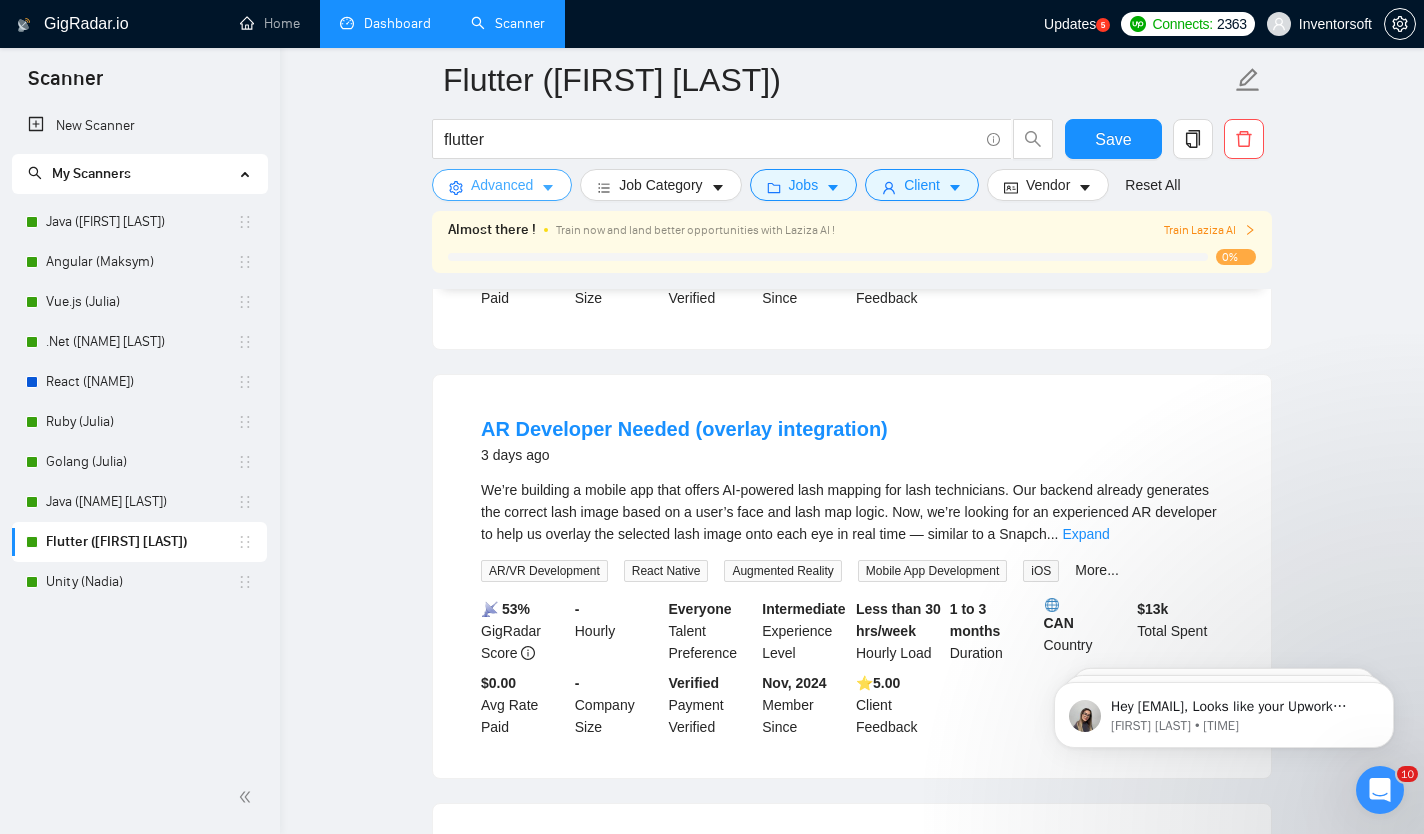 click on "Advanced" at bounding box center [502, 185] 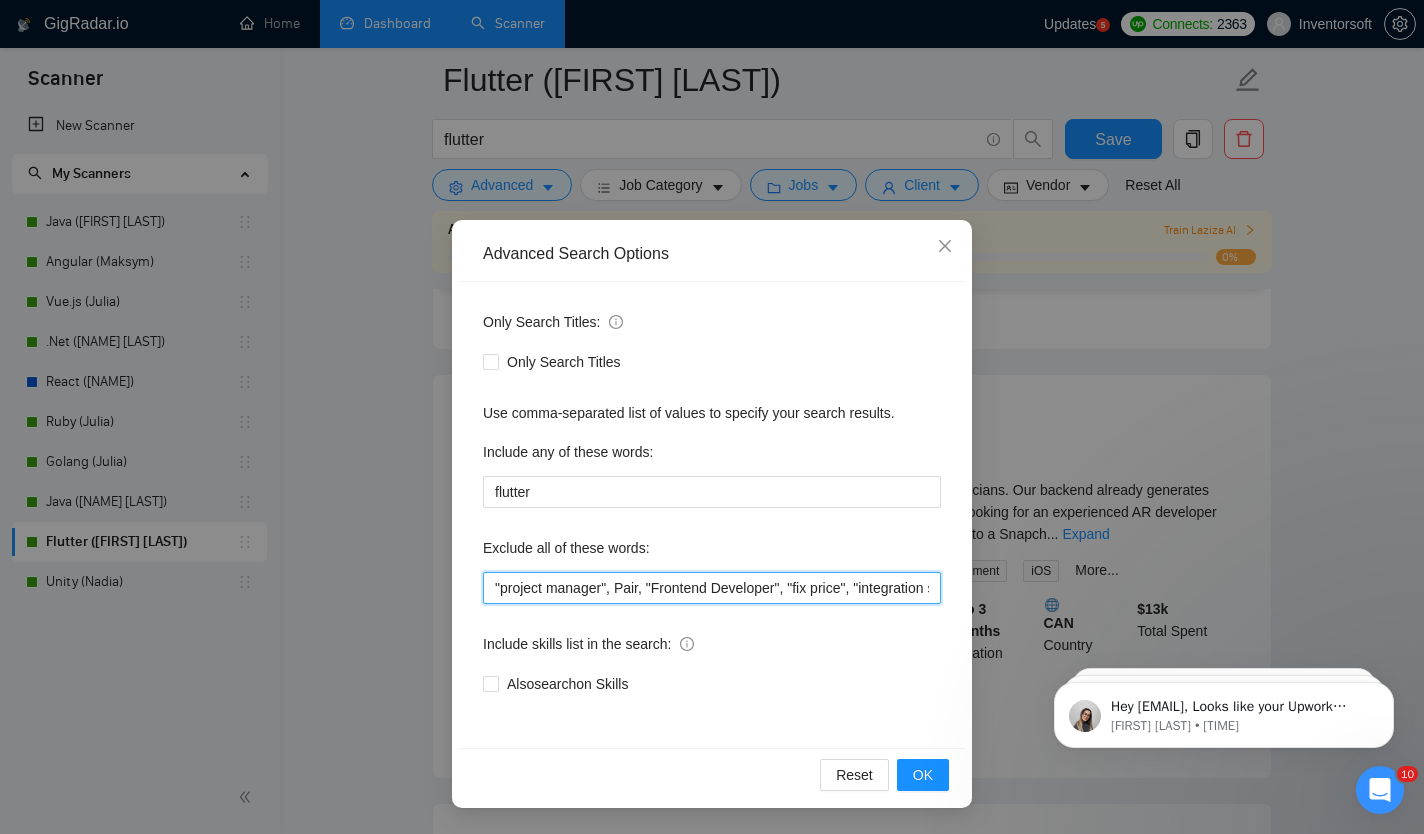 click on ""project manager", Pair, "Frontend Developer", "fix price", "integration specialist", "WooCommerce developer"" at bounding box center (712, 588) 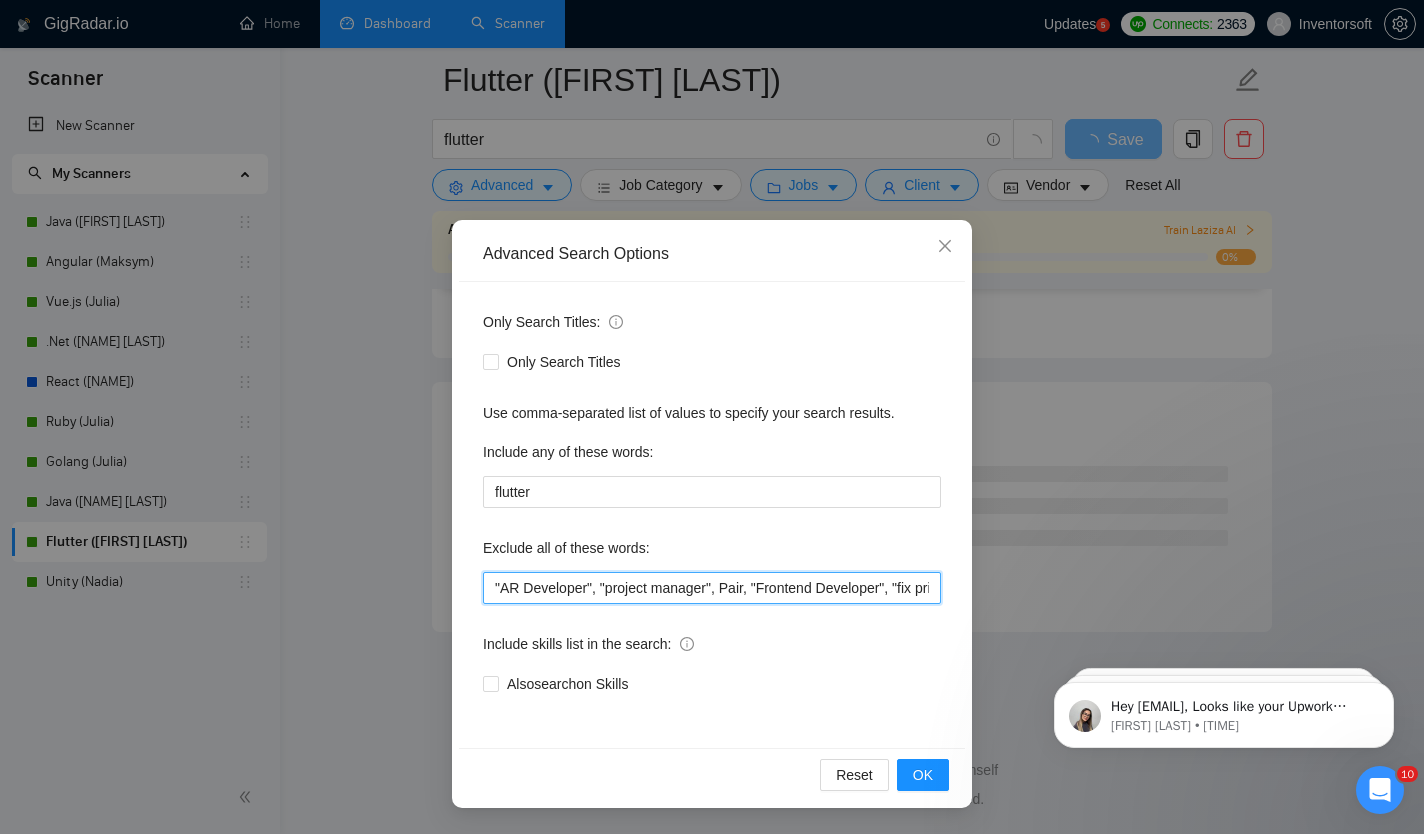 scroll, scrollTop: 5304, scrollLeft: 0, axis: vertical 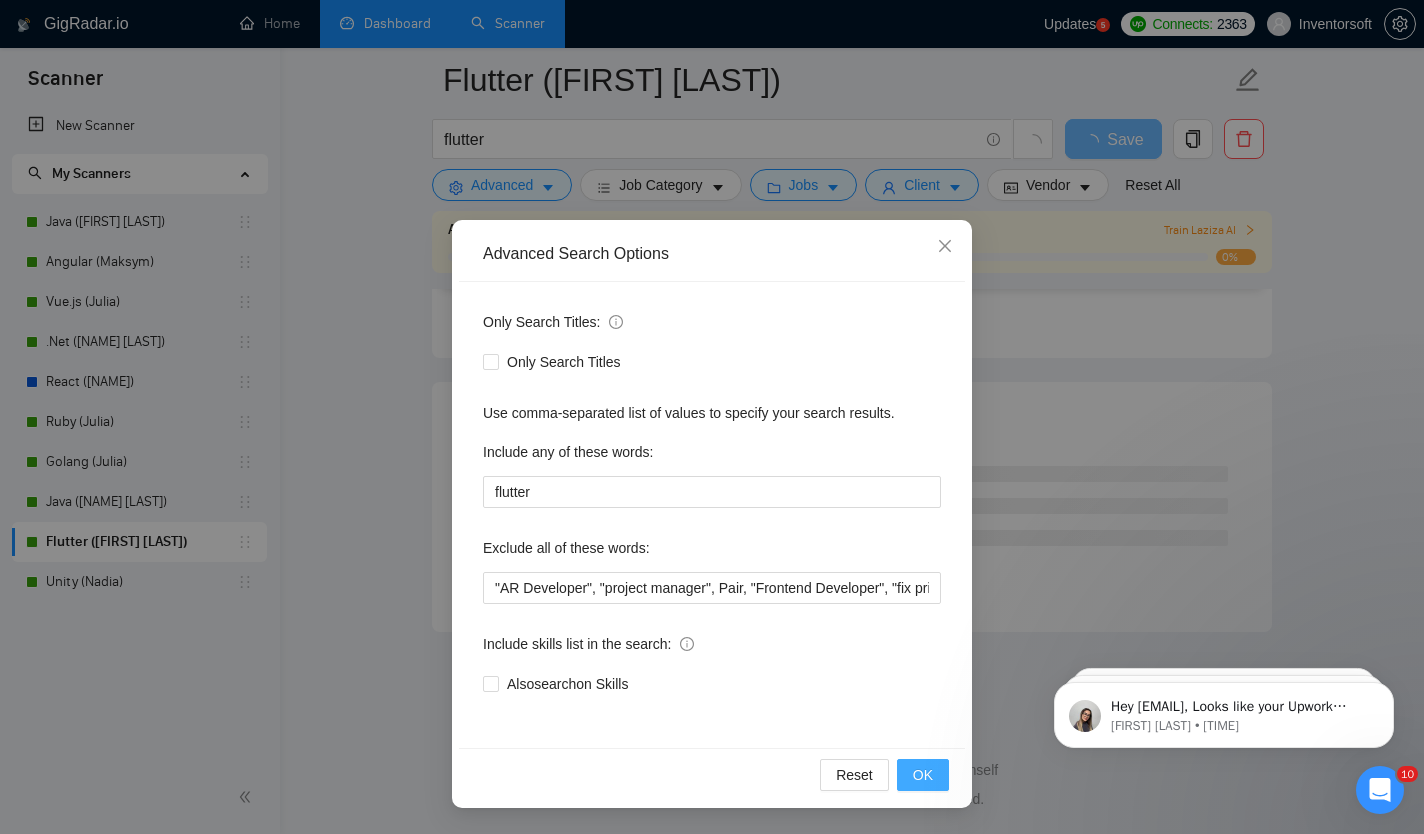 click on "OK" at bounding box center [923, 775] 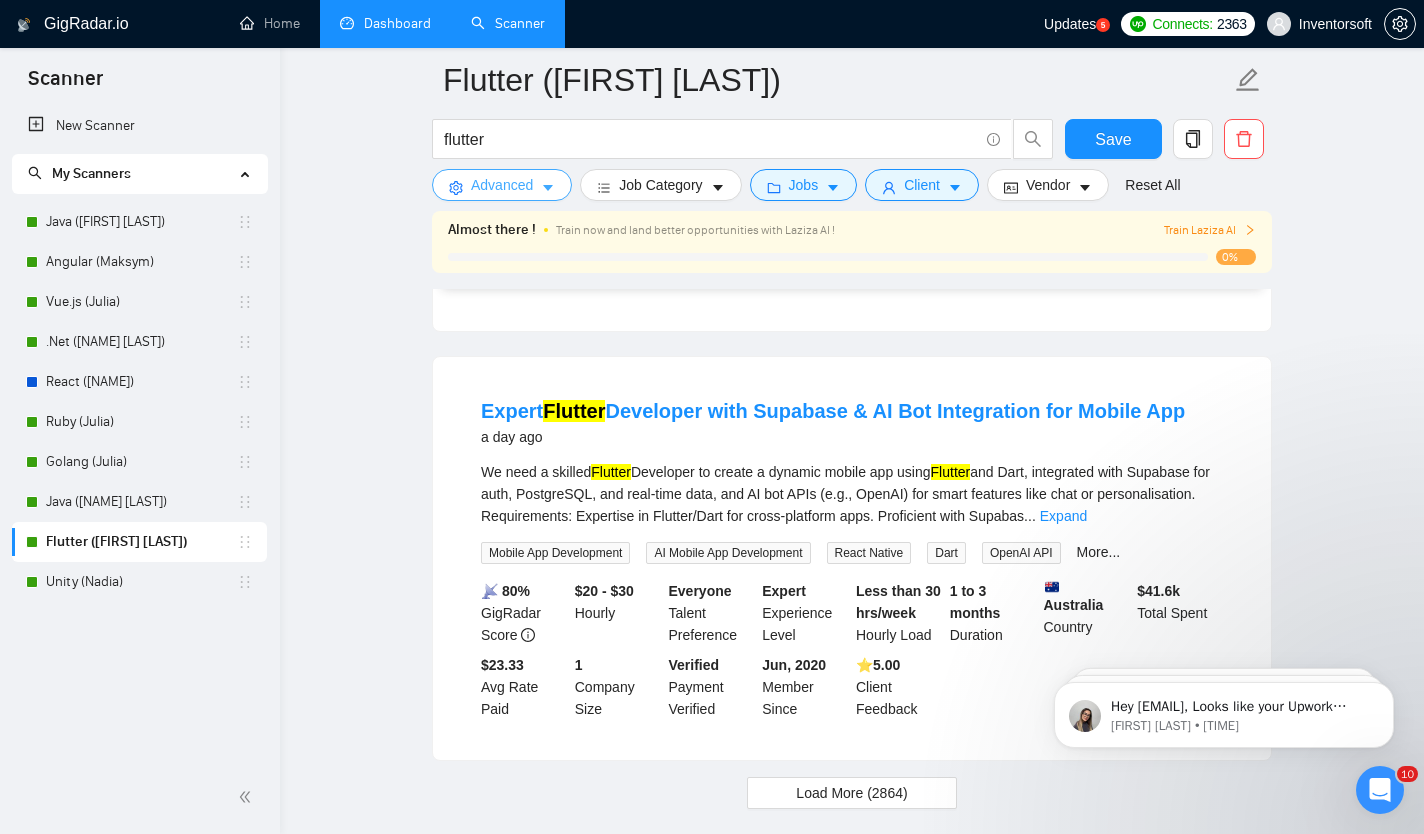 scroll, scrollTop: 4193, scrollLeft: 0, axis: vertical 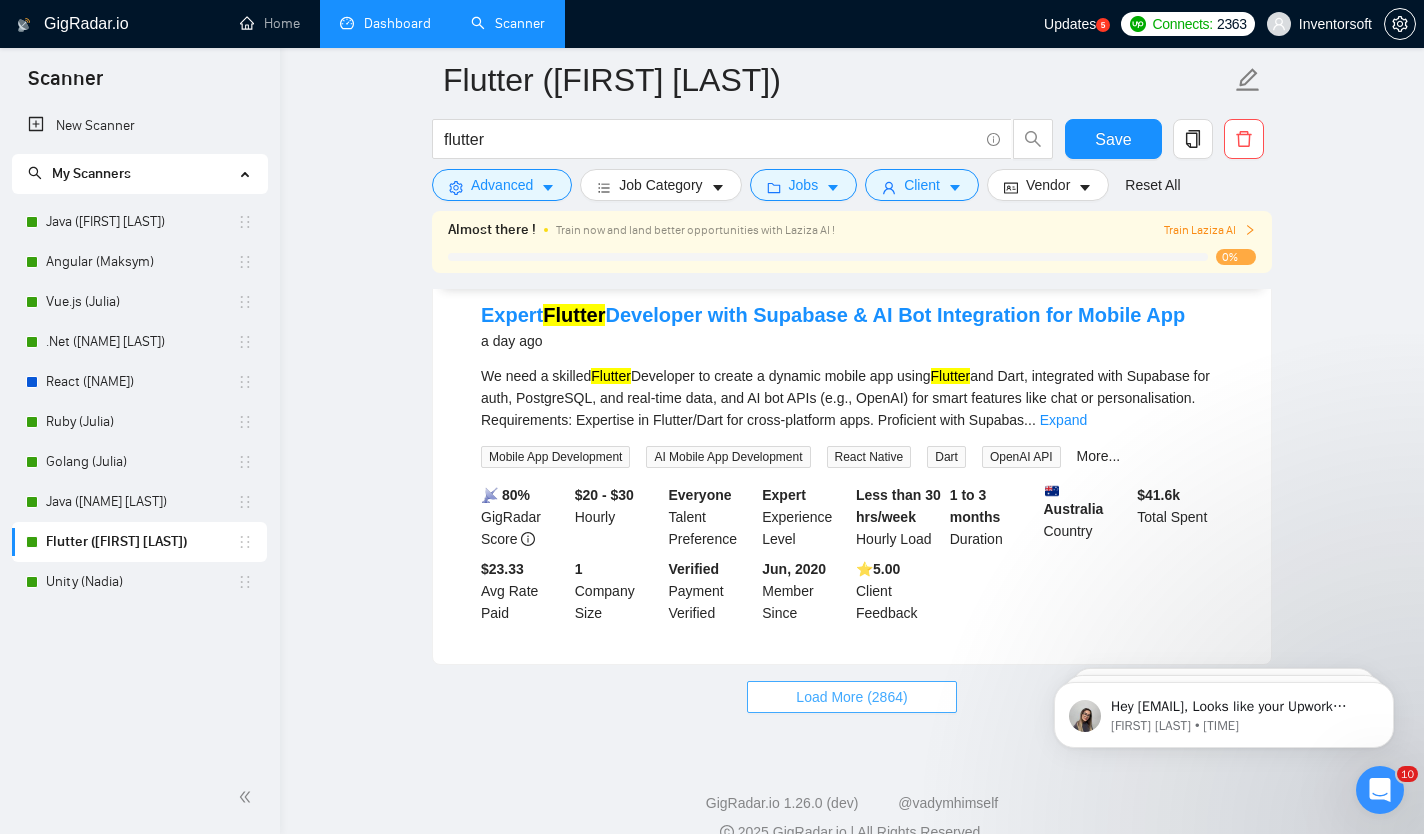 click on "Load More (2864)" at bounding box center [851, 697] 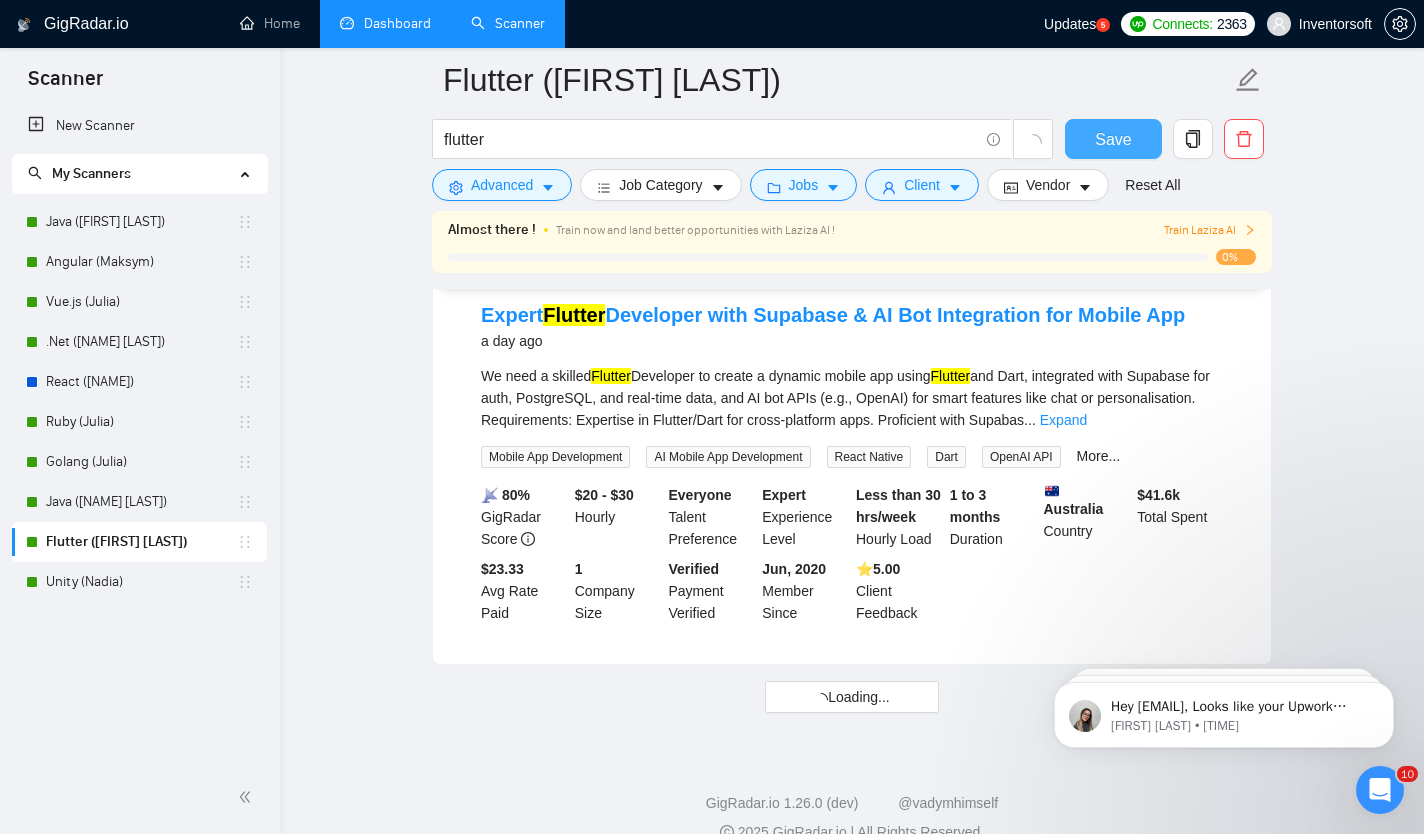 click on "Save" at bounding box center [1113, 139] 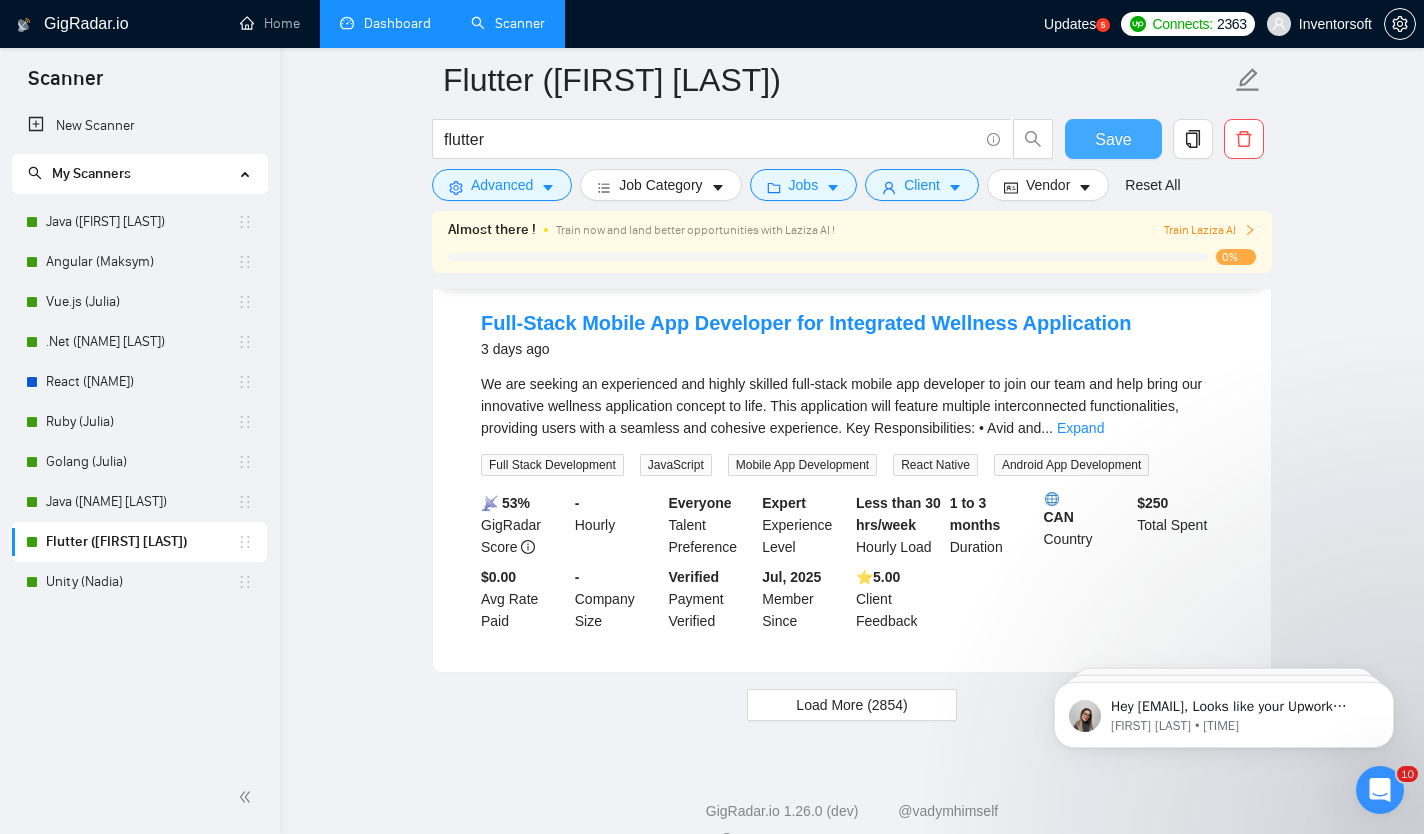 scroll, scrollTop: 8524, scrollLeft: 0, axis: vertical 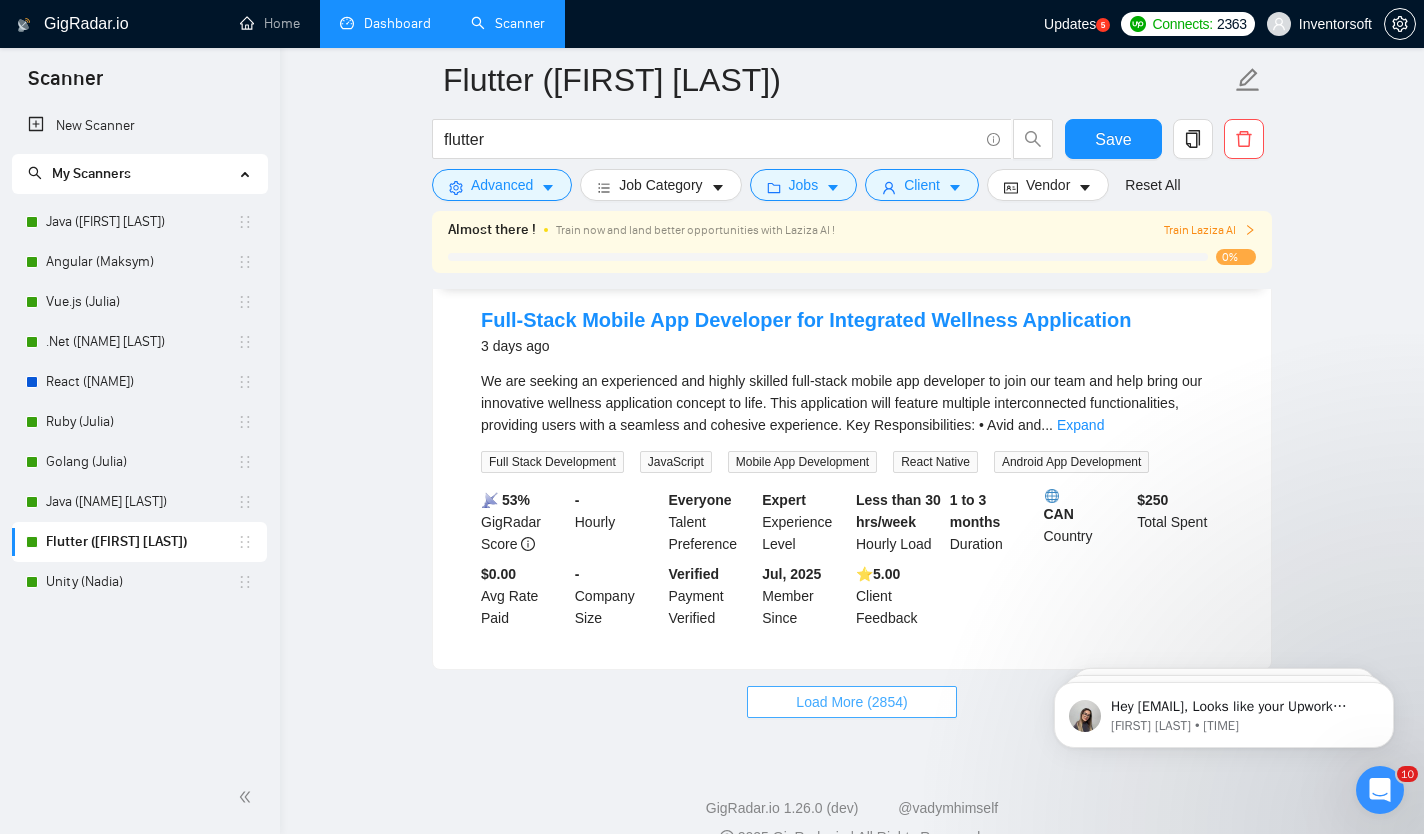click on "Load More (2854)" at bounding box center [851, 702] 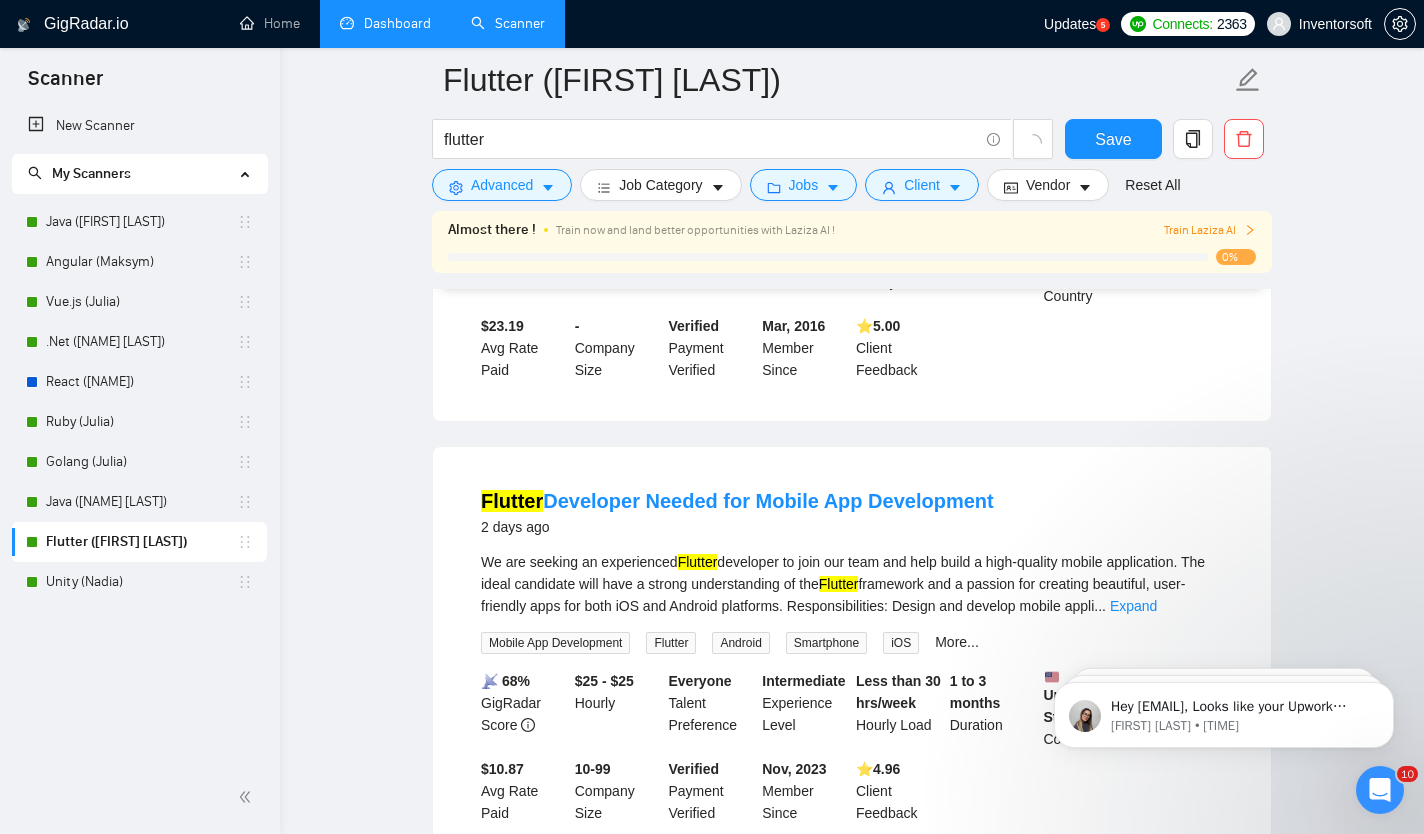scroll, scrollTop: 6203, scrollLeft: 0, axis: vertical 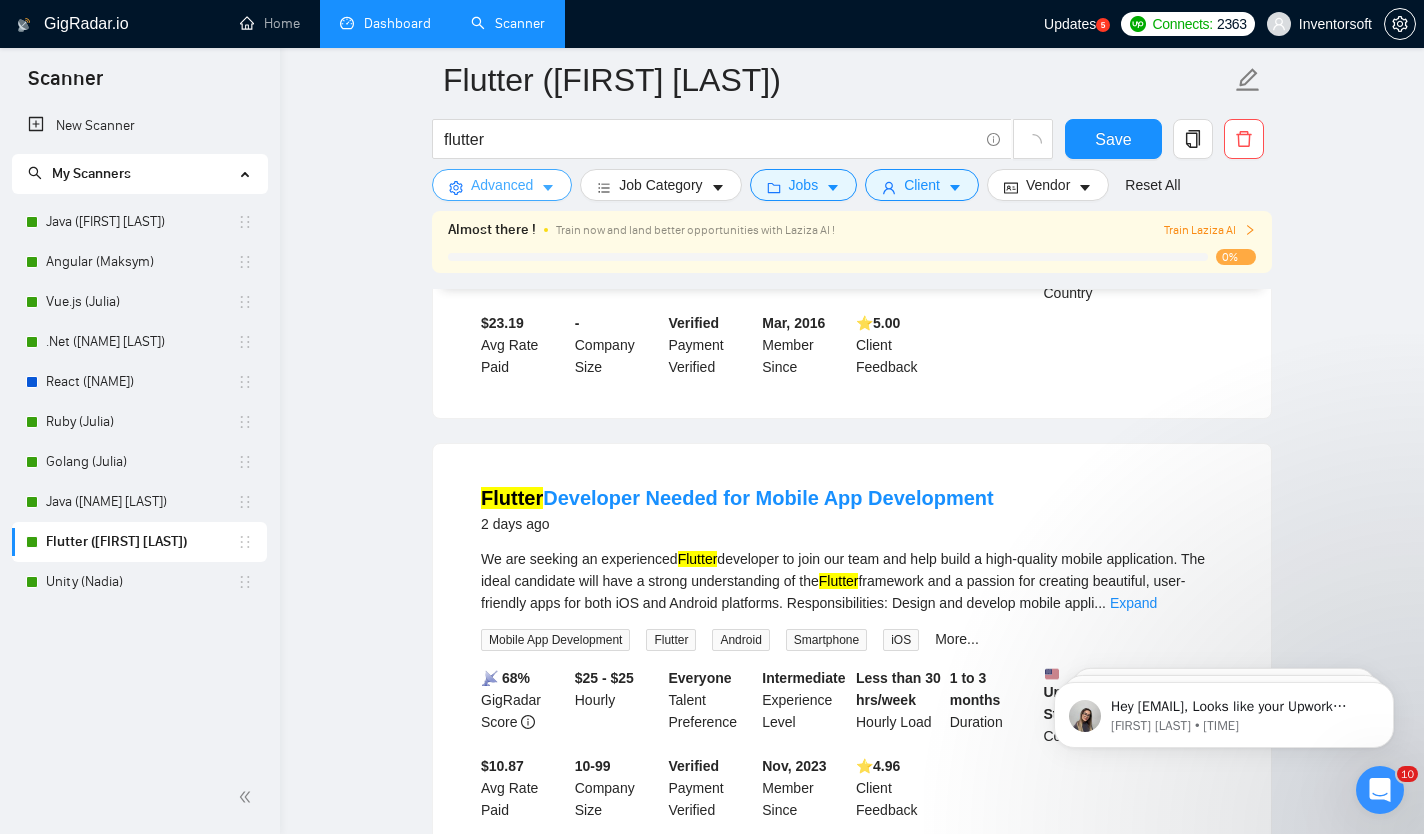 click on "Advanced" at bounding box center (502, 185) 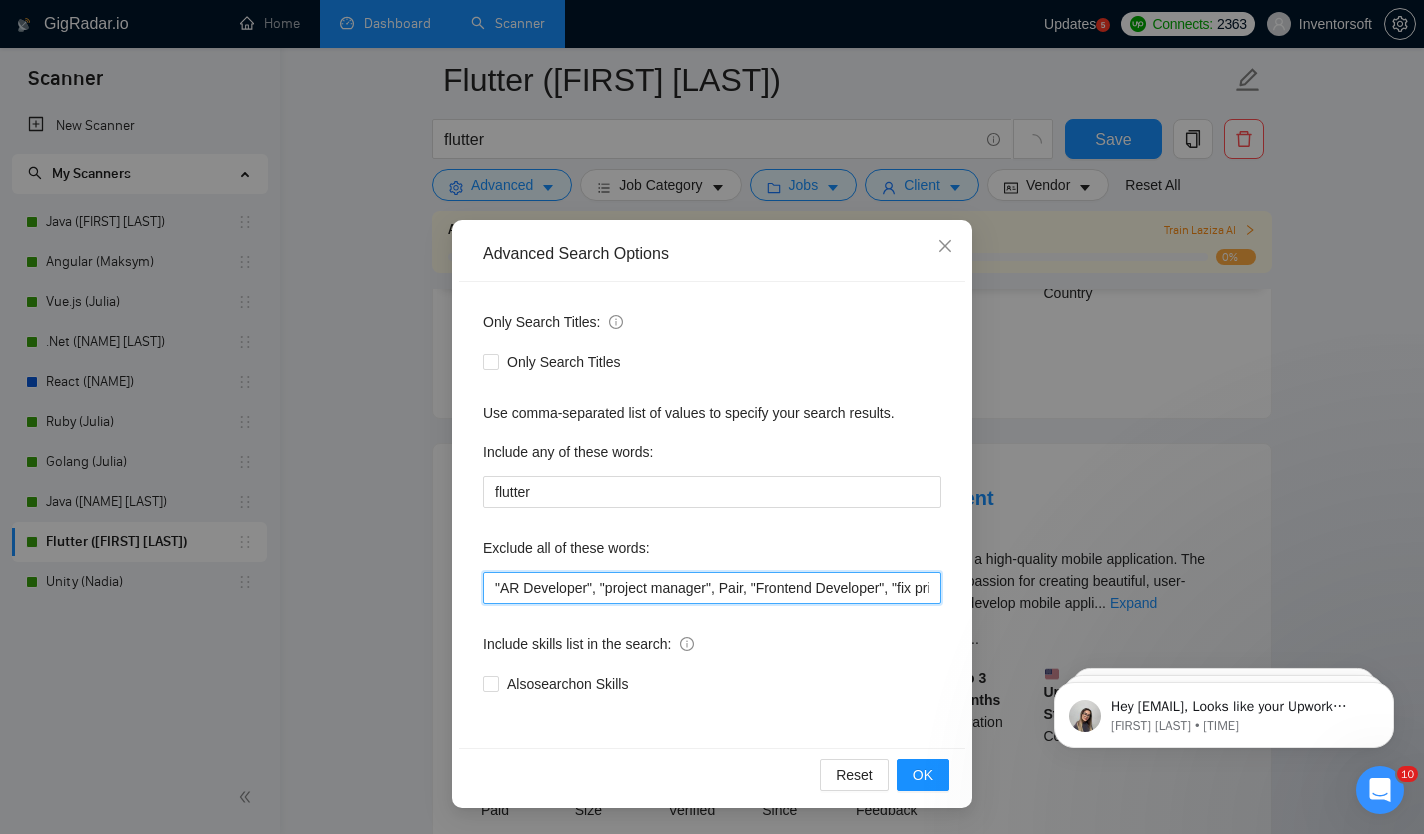 click on ""AR Developer", "project manager", Pair, "Frontend Developer", "fix price", "integration specialist", "WooCommerce developer"" at bounding box center (712, 588) 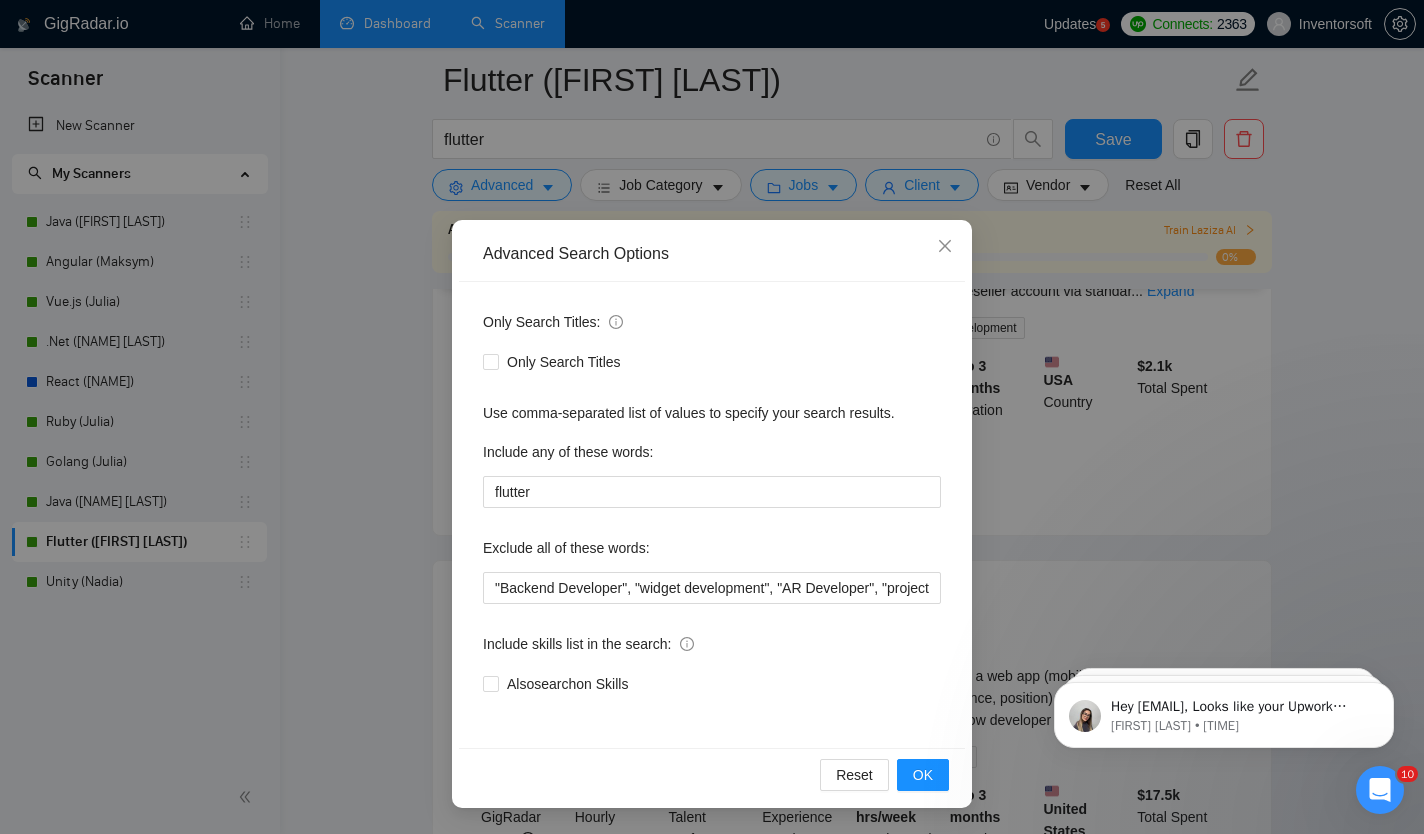scroll, scrollTop: 4215, scrollLeft: 0, axis: vertical 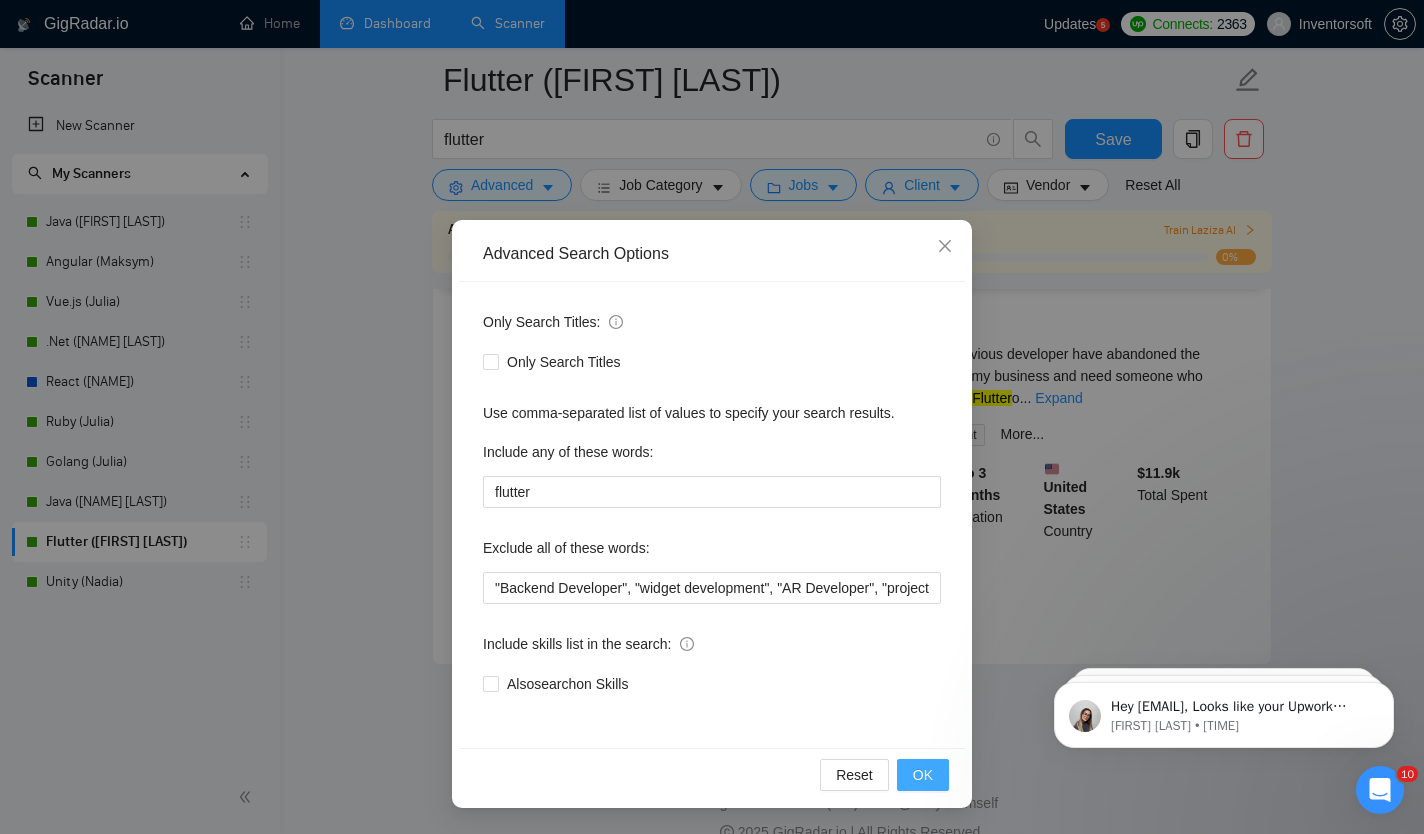 click on "OK" at bounding box center [923, 775] 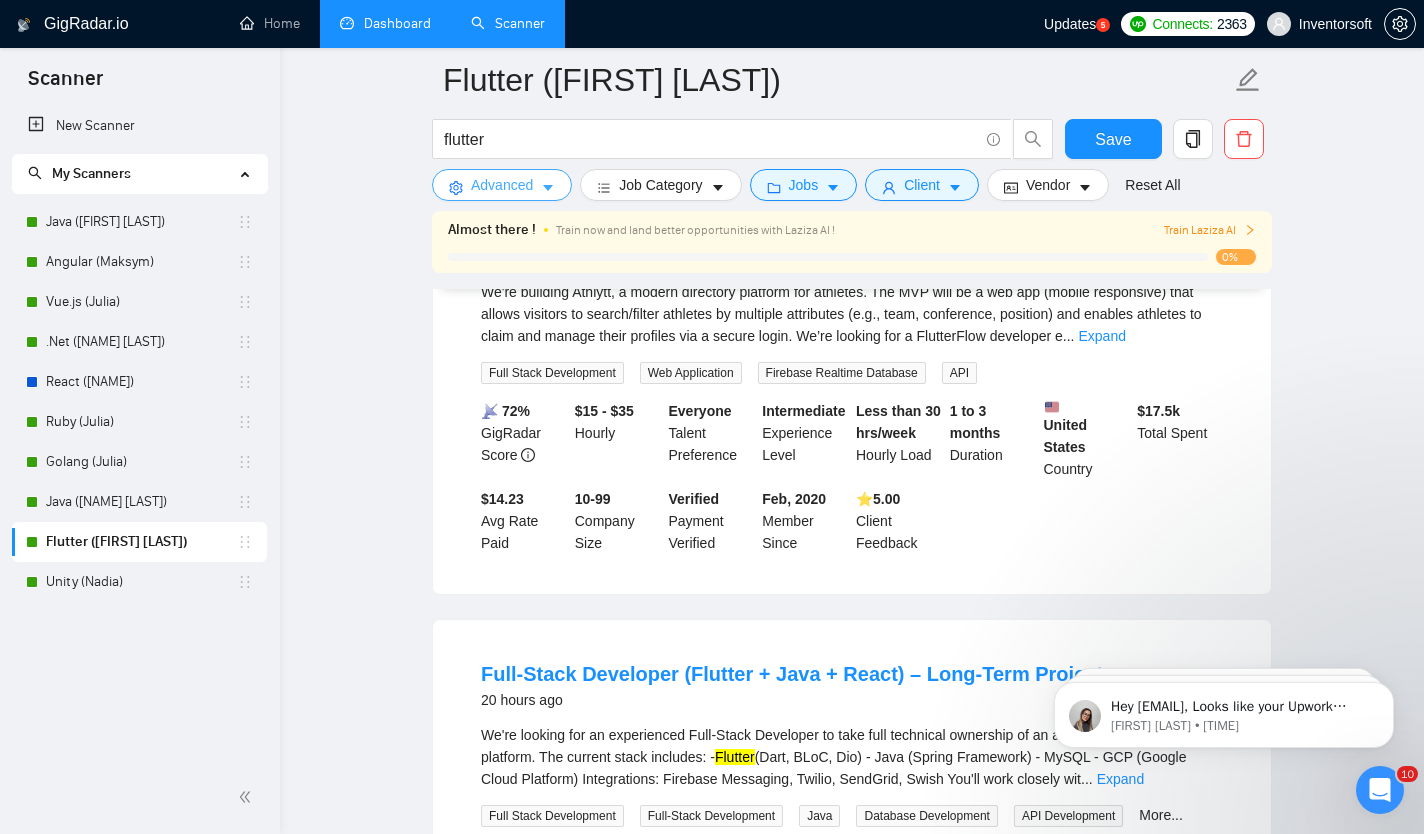 scroll, scrollTop: 2987, scrollLeft: 0, axis: vertical 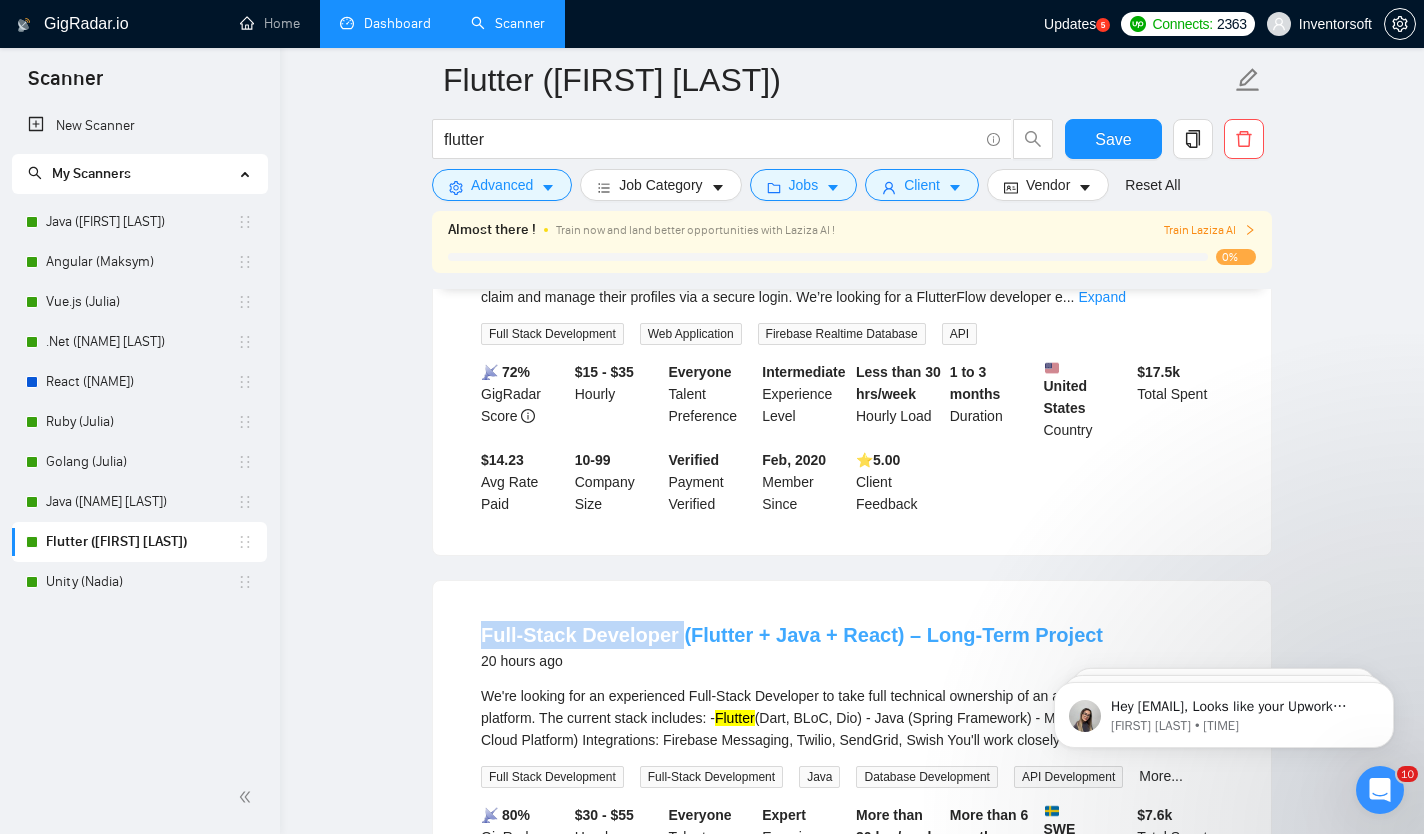 drag, startPoint x: 458, startPoint y: 605, endPoint x: 677, endPoint y: 606, distance: 219.00229 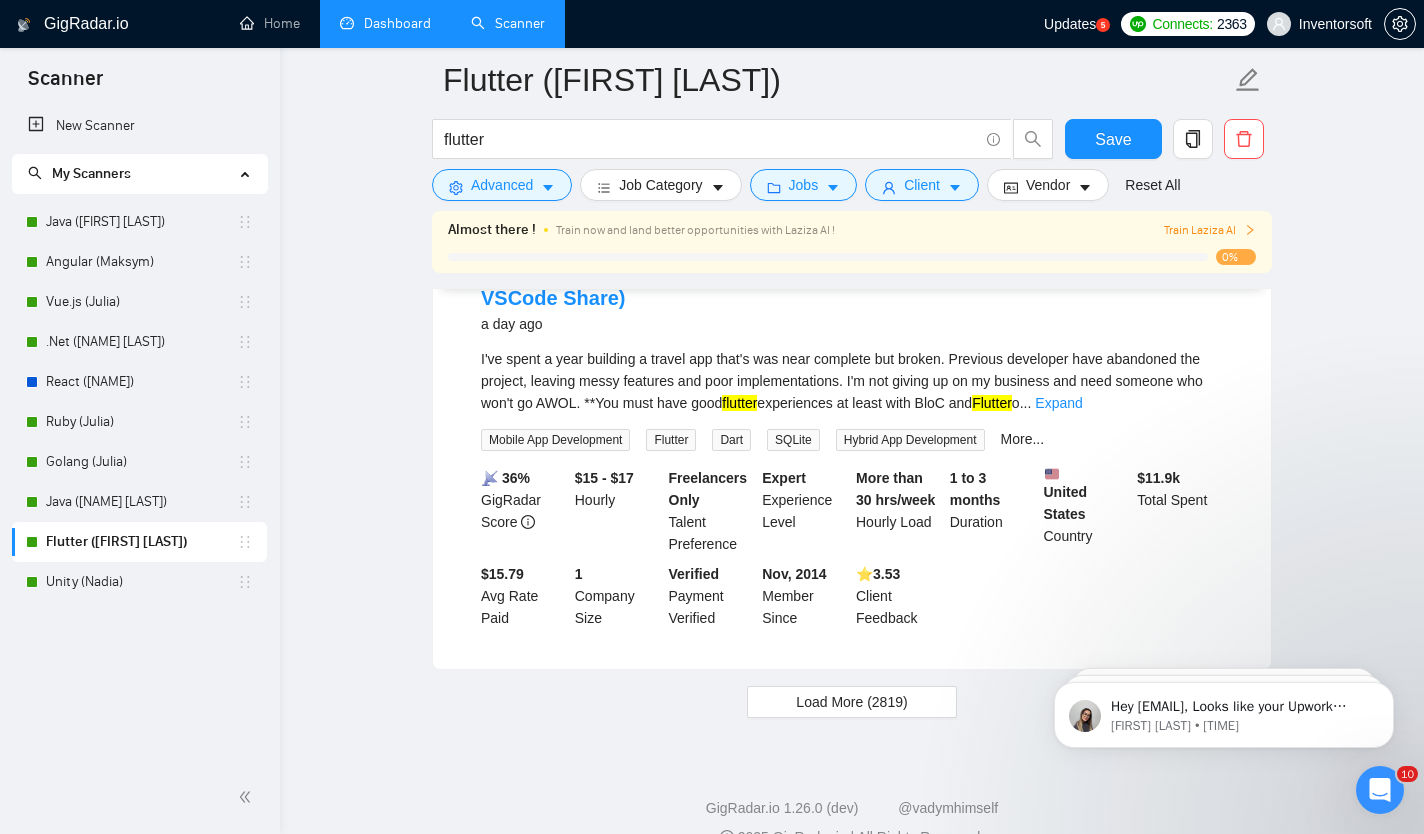 scroll, scrollTop: 4215, scrollLeft: 0, axis: vertical 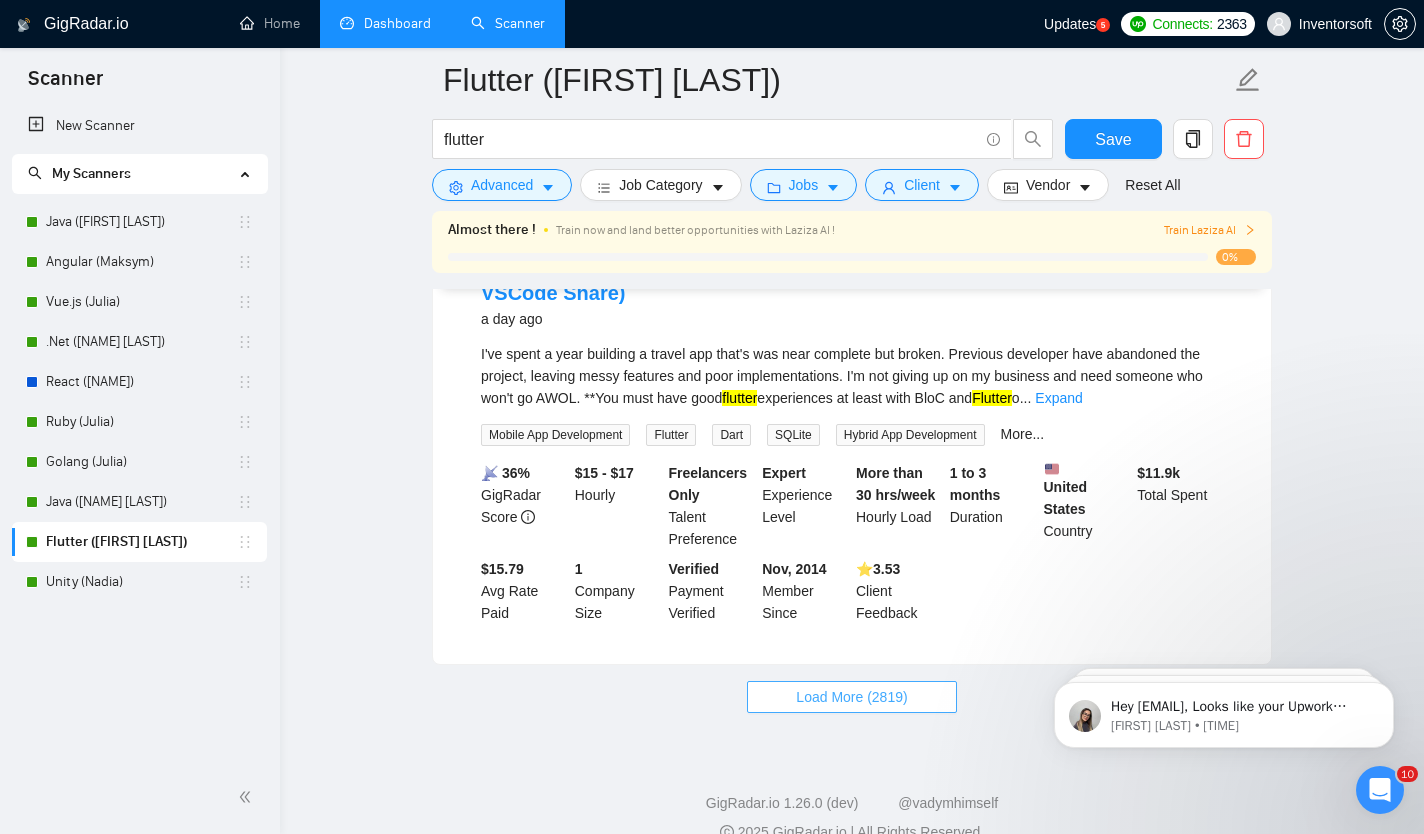 click on "Load More (2819)" at bounding box center (851, 697) 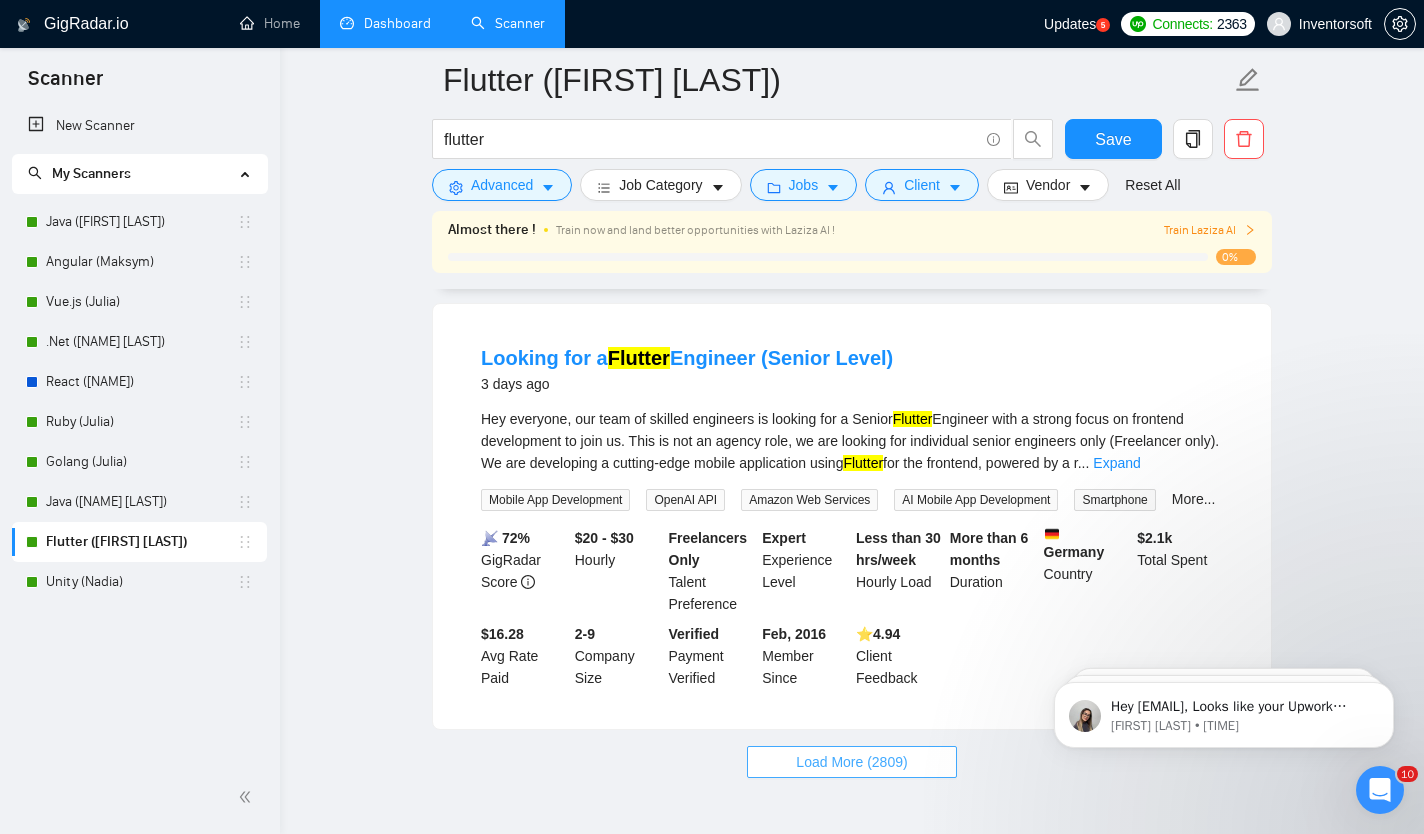 scroll, scrollTop: 8562, scrollLeft: 0, axis: vertical 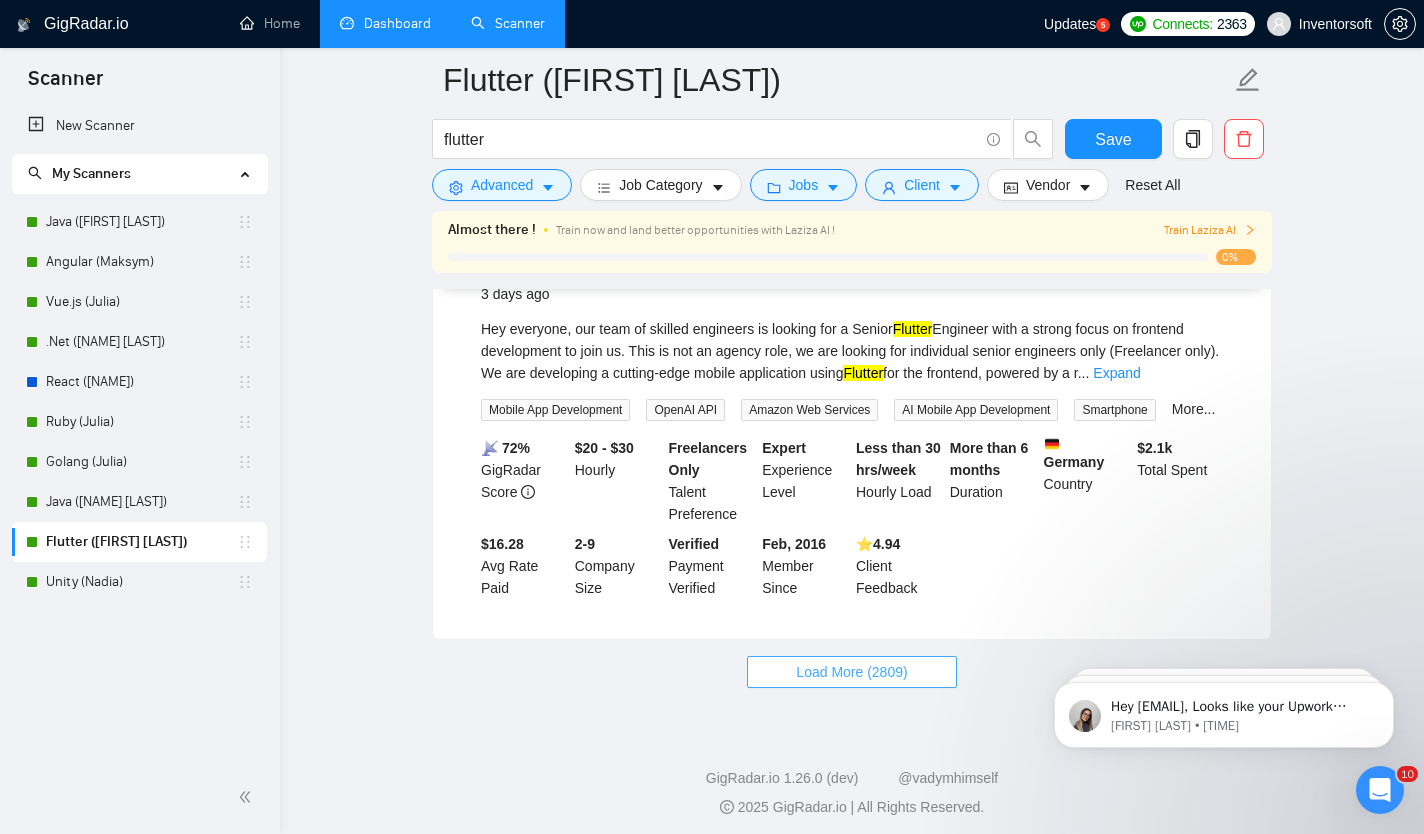 click on "Load More (2809)" at bounding box center (851, 672) 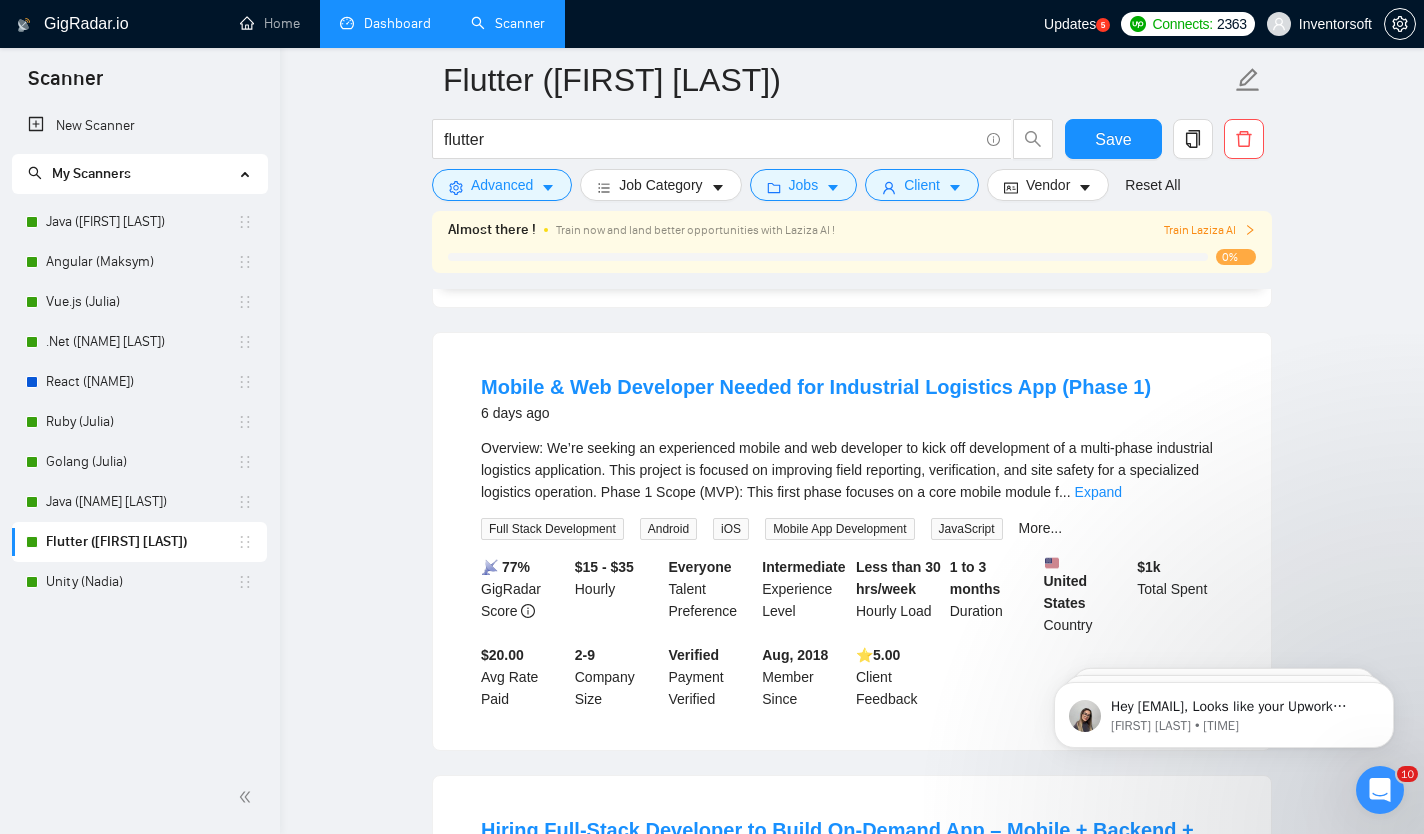 scroll, scrollTop: 12474, scrollLeft: 0, axis: vertical 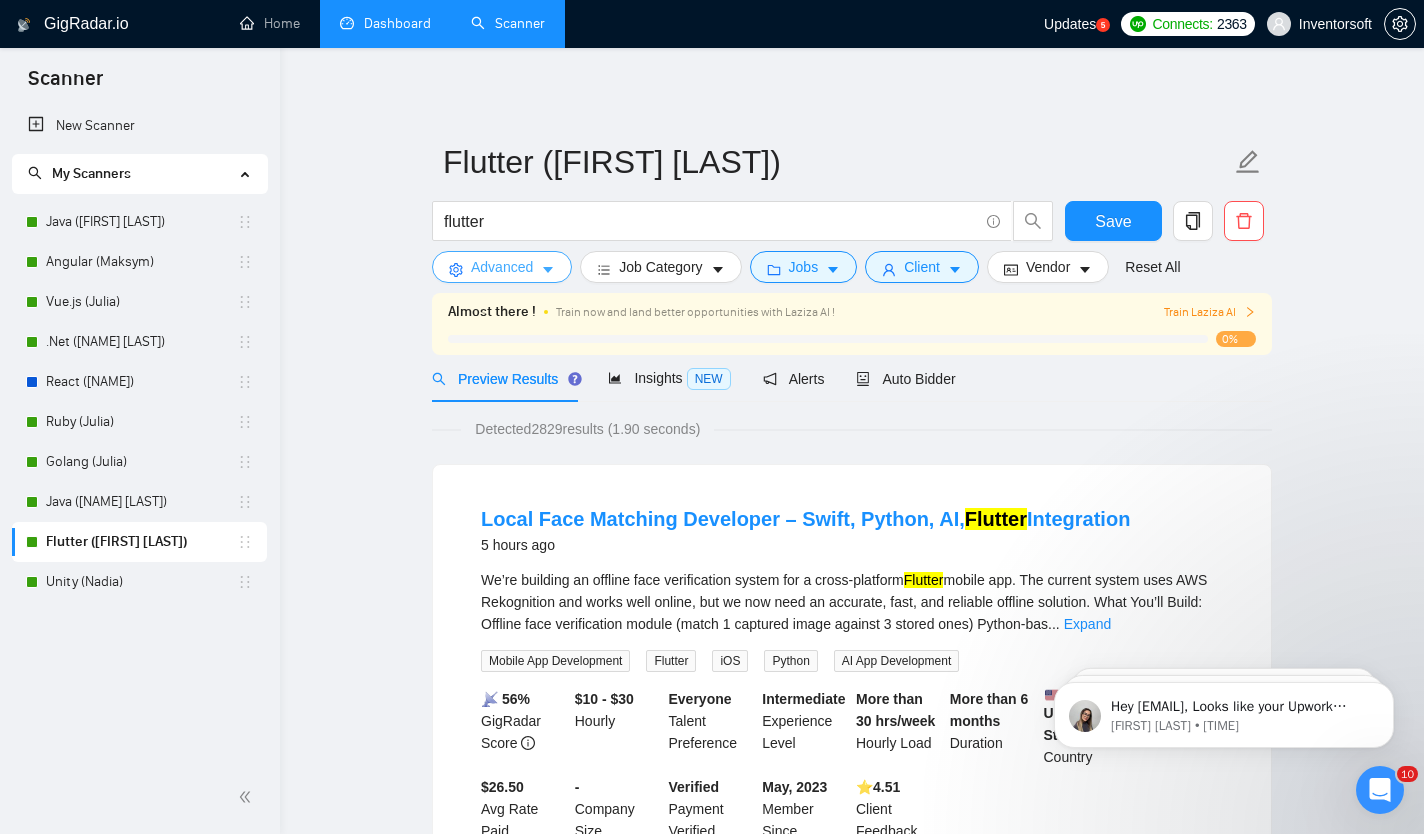click on "Advanced" at bounding box center [502, 267] 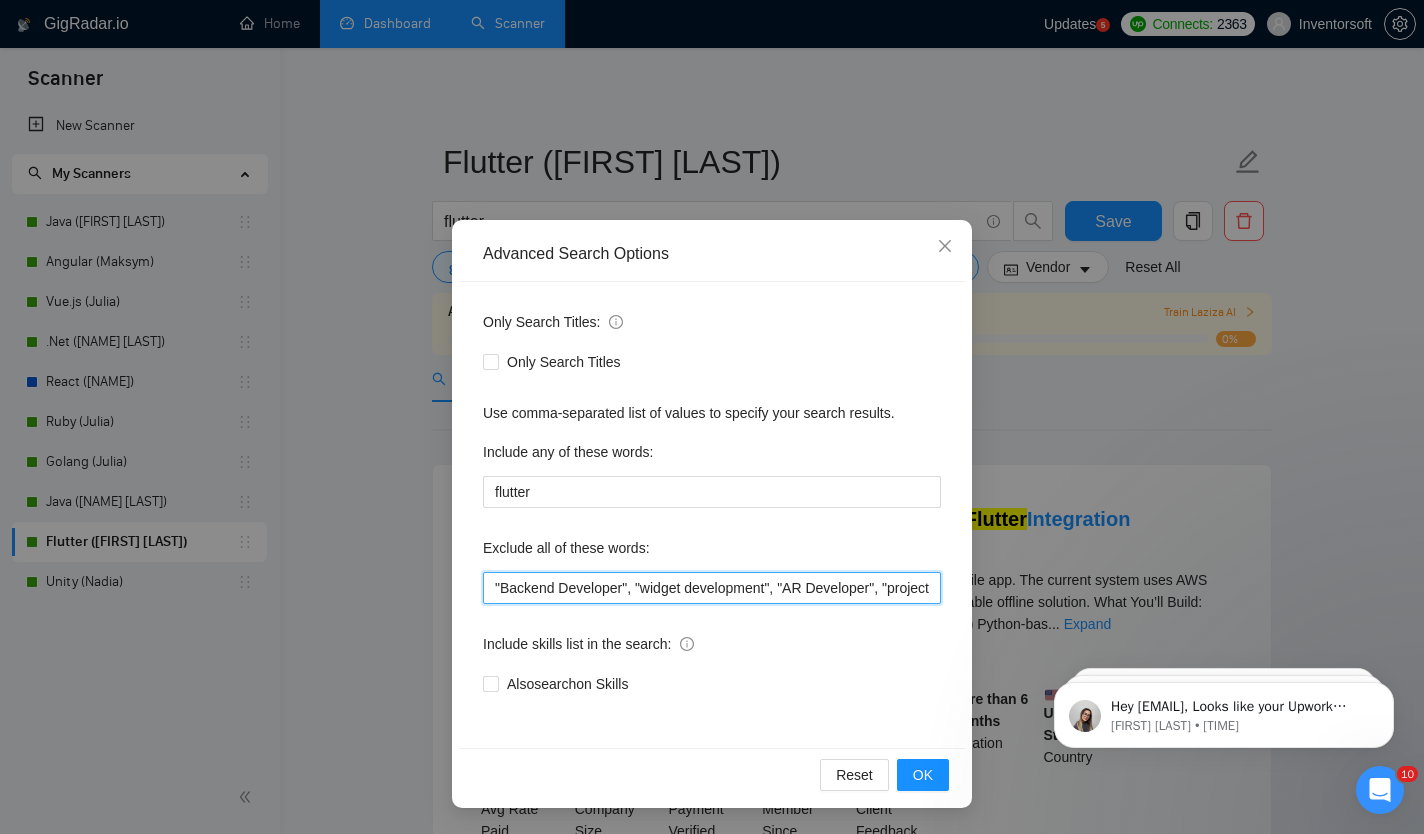 click on ""Backend Developer", "widget development", "AR Developer", "project manager", Pair, "Frontend Developer", "fix price", "integration specialist", "WooCommerce developer"" at bounding box center (712, 588) 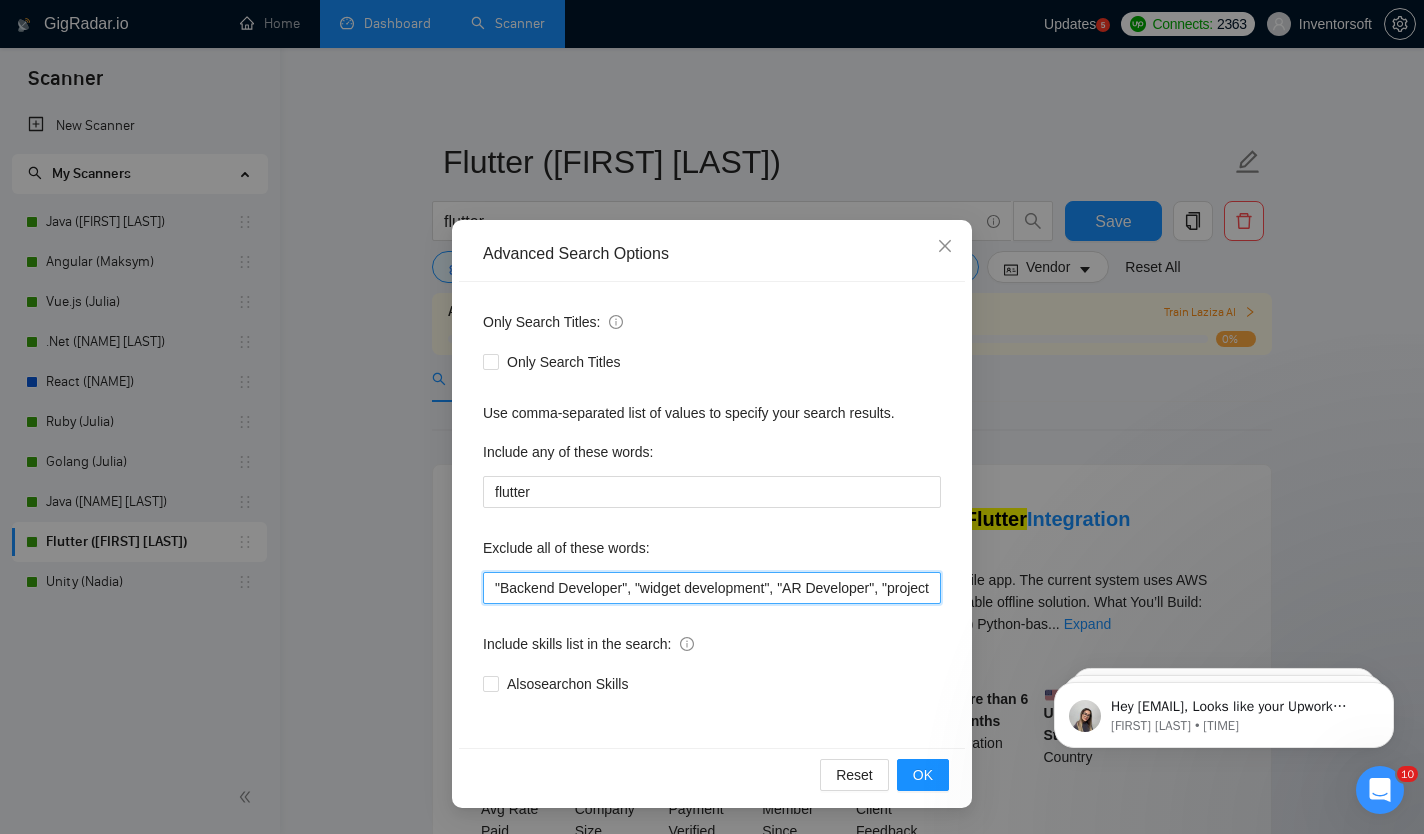 scroll, scrollTop: 0, scrollLeft: 3429, axis: horizontal 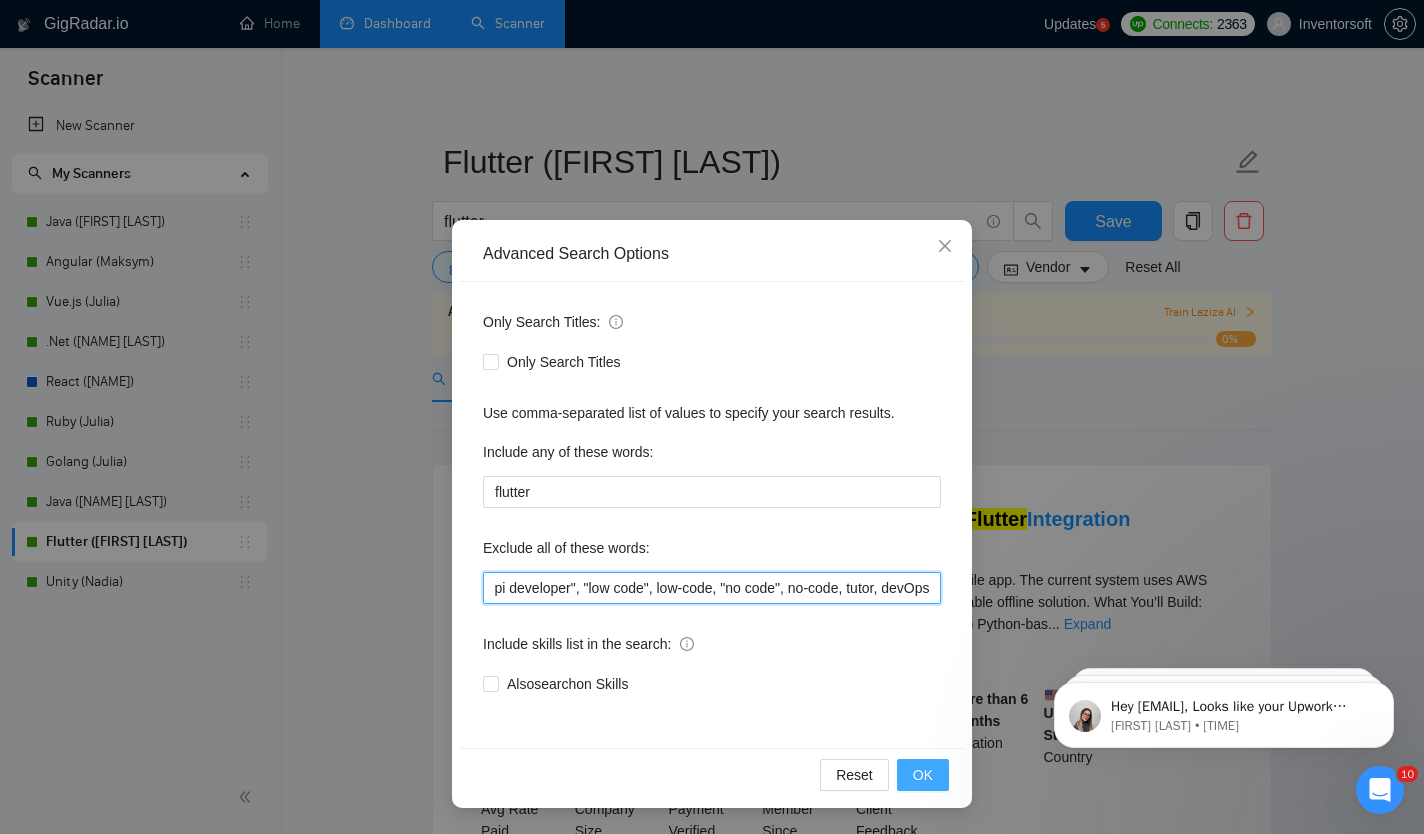 type on ""Backend Developer", "widget development", "AR Developer", "project manager", Pair, "Frontend Developer", "fix price", "integration specialist", "WooCommerce developer", "Do not apply", "no agencies", "test", "WooCommerce developer", WooCommerce, "Medusa JS", PrestaShop, Ogyton, "fixed price", Supabase, Odoo, "Equity Partnership", "Assistance in Coding", joomla, "no code", bolt.new, Chatbot, "Reverse Engineer", Magento, RAGE, "Craft CMS", netsuite, SuiteCRM, make.com, monday.com, EspoCRM, timefold, "strapi developer", "low code", low-code, "no code", no-code, tutor, devOps" 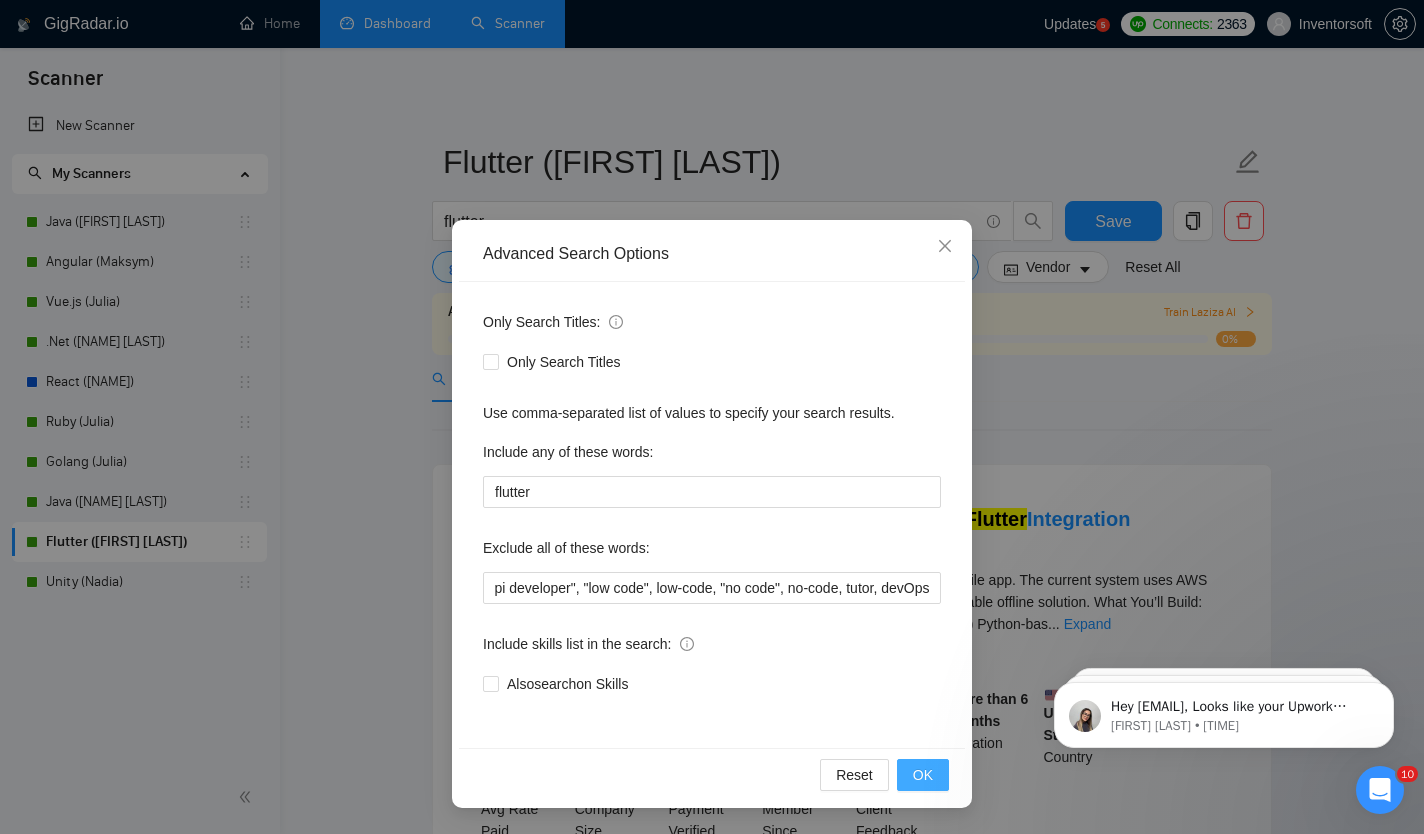 click on "OK" at bounding box center [923, 775] 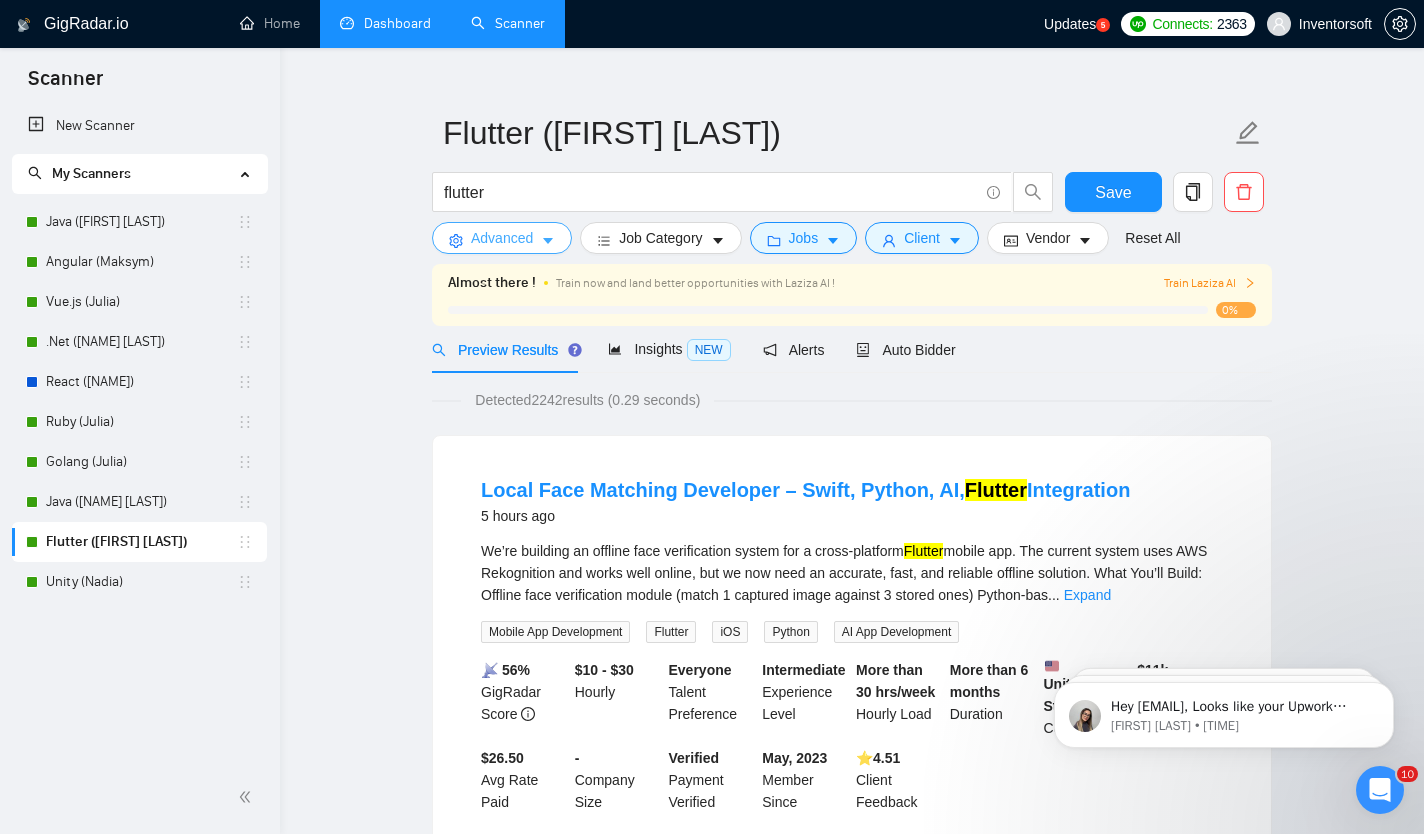 scroll, scrollTop: 36, scrollLeft: 0, axis: vertical 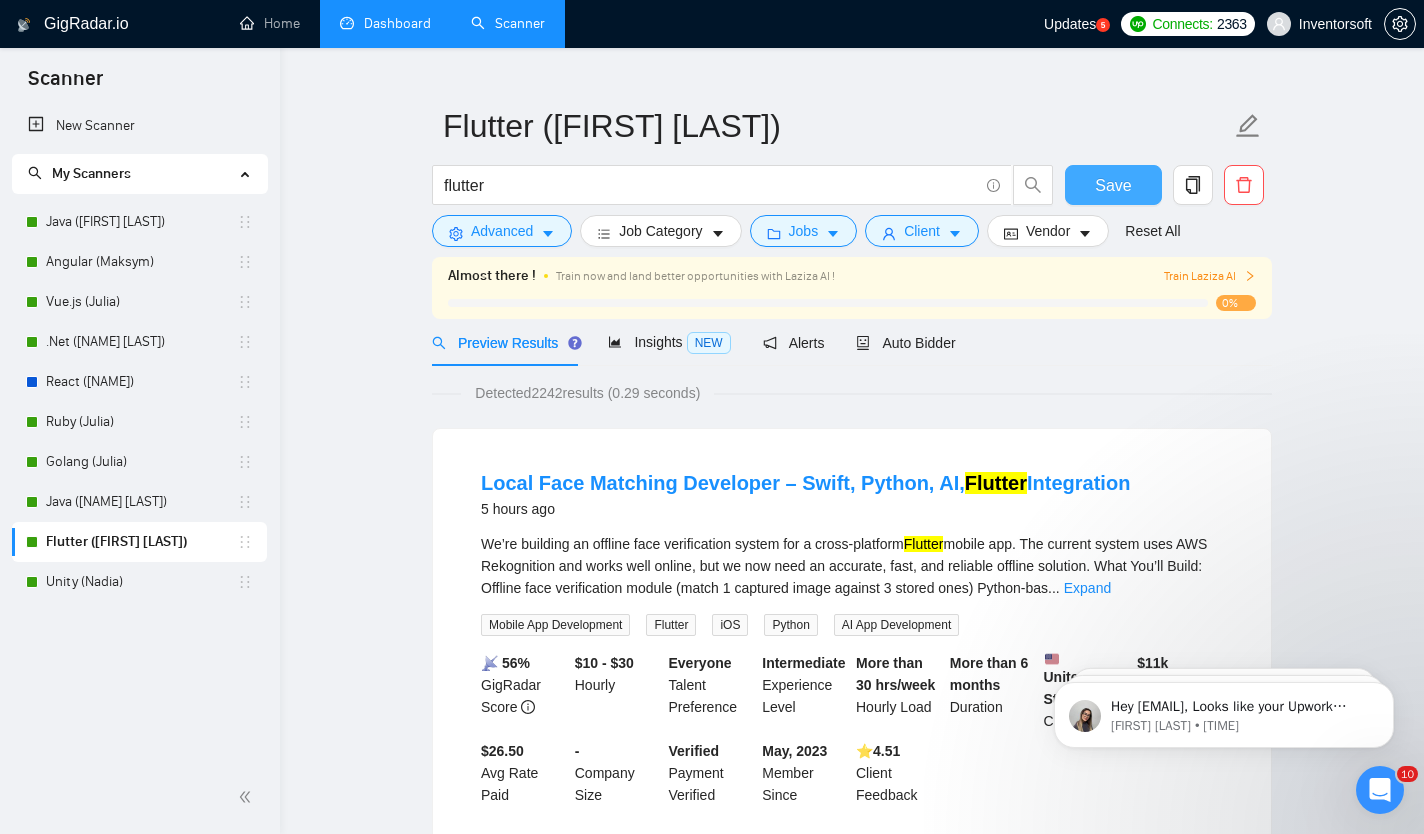 click on "Save" at bounding box center (1113, 185) 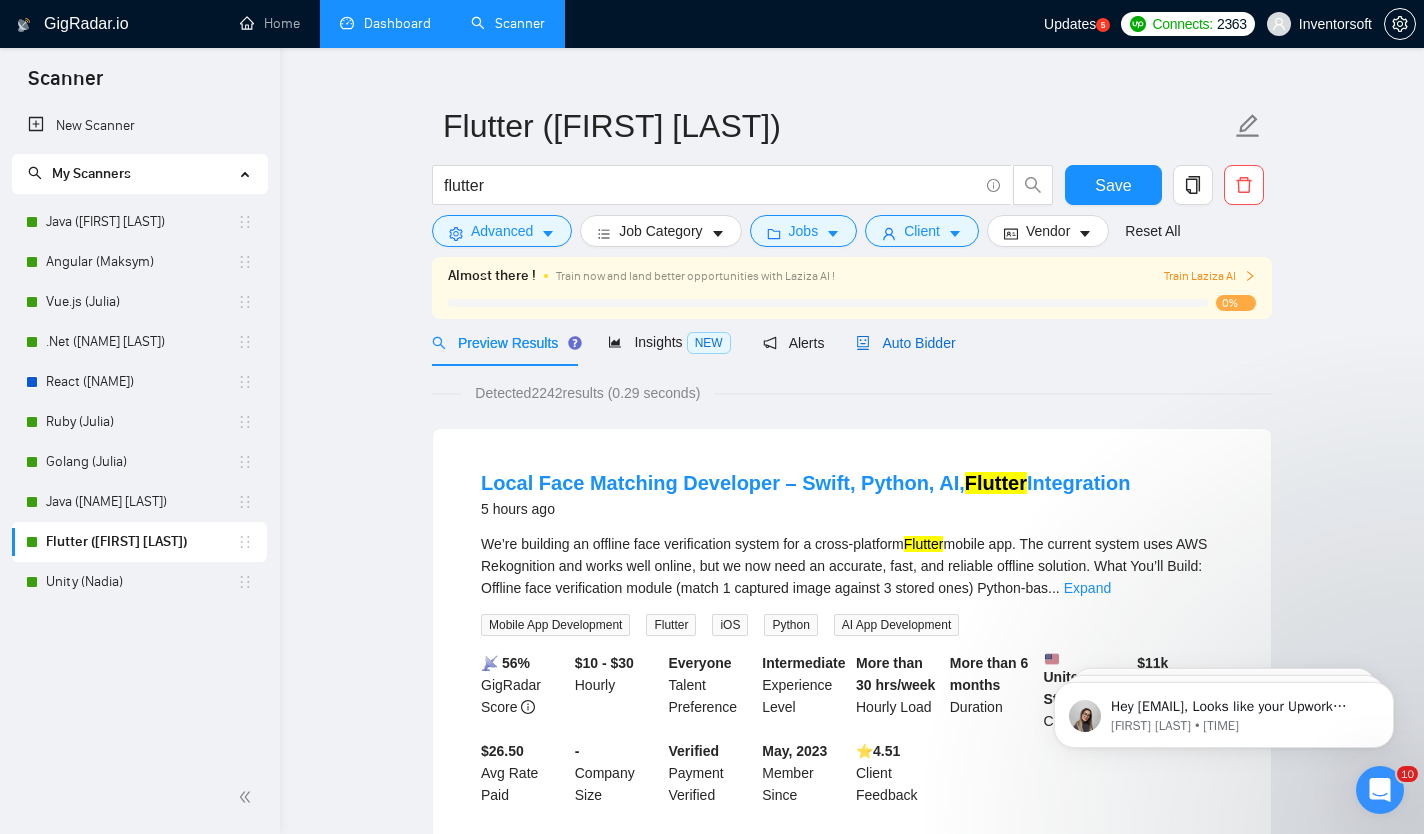 click on "Auto Bidder" at bounding box center (905, 343) 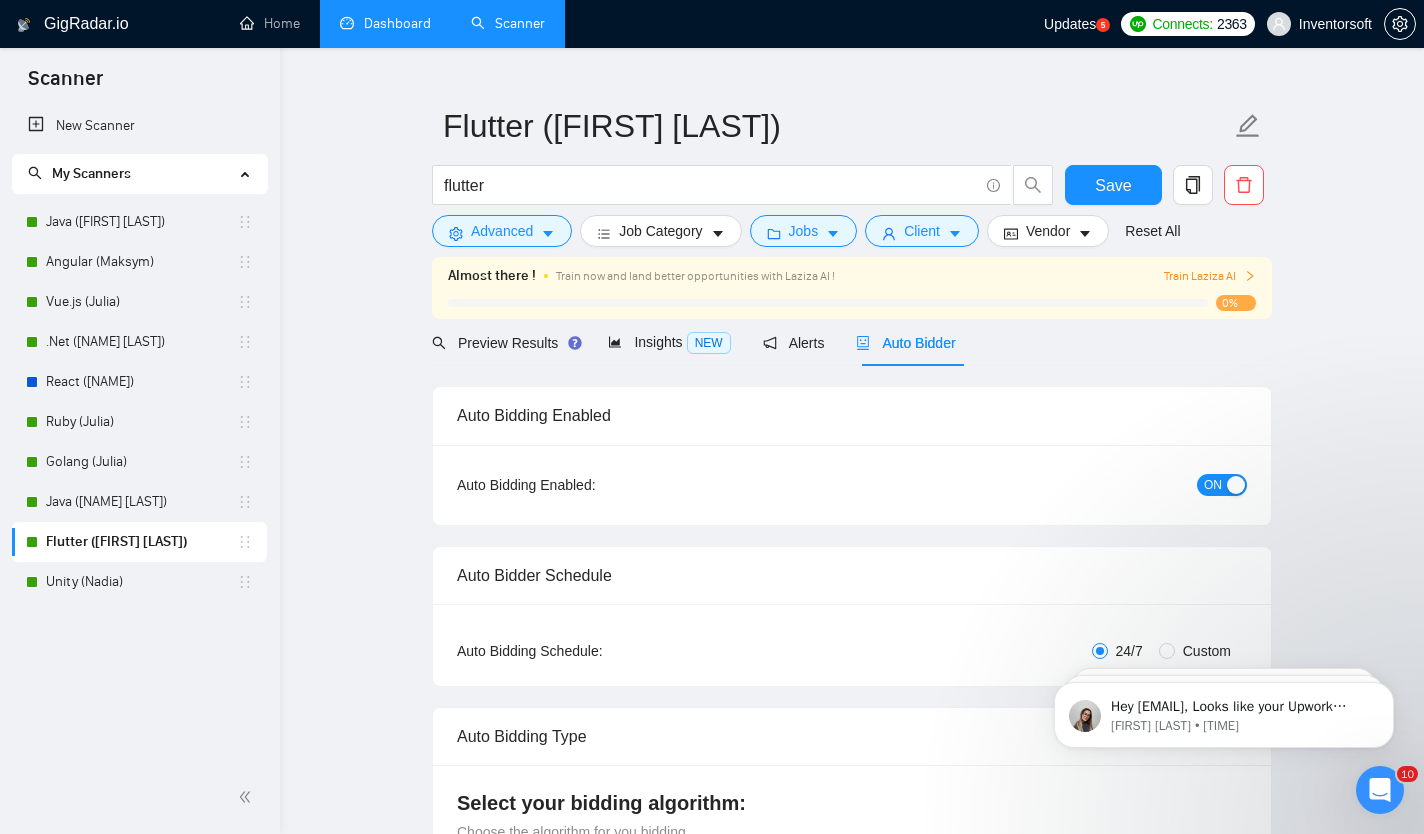 type 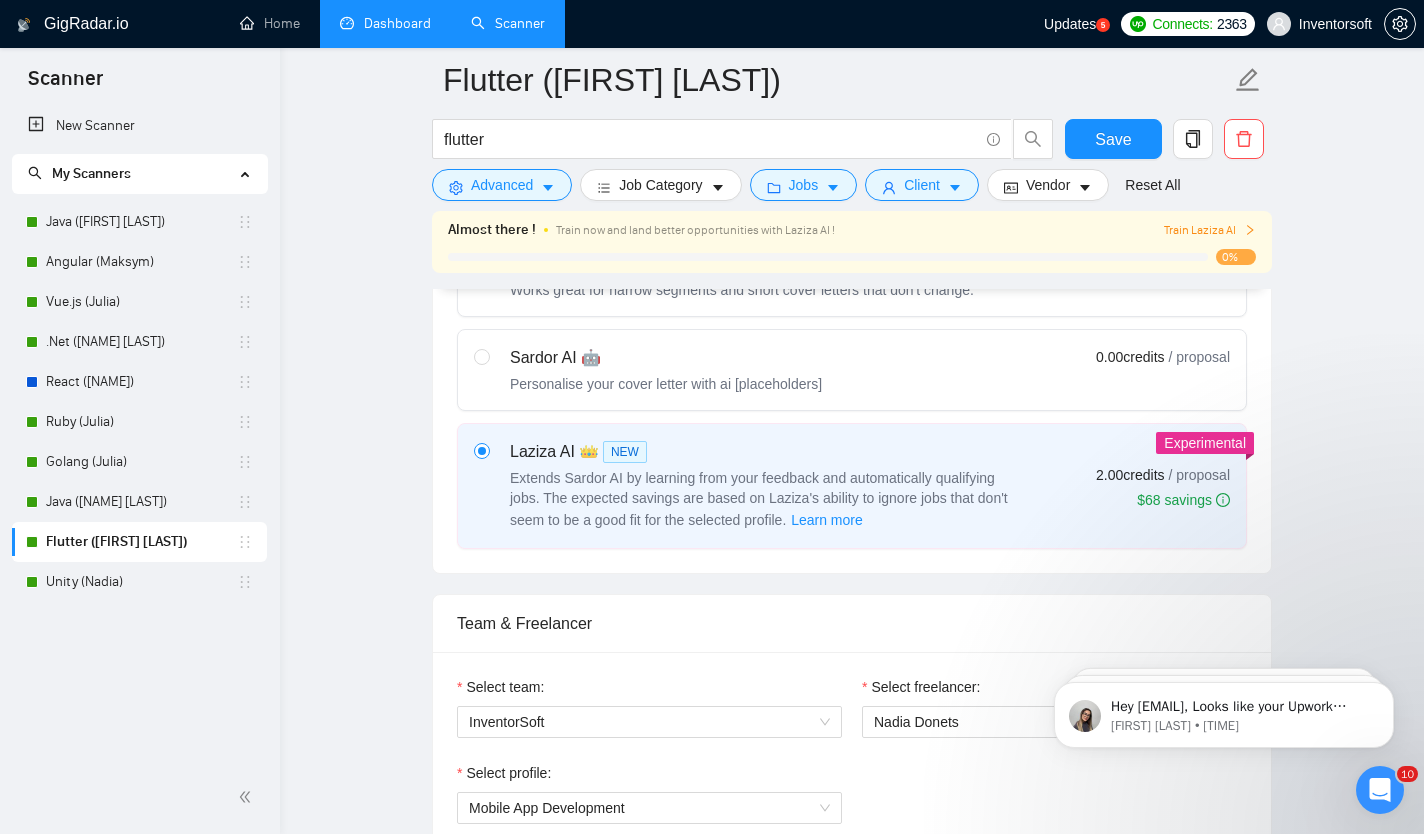 scroll, scrollTop: 589, scrollLeft: 0, axis: vertical 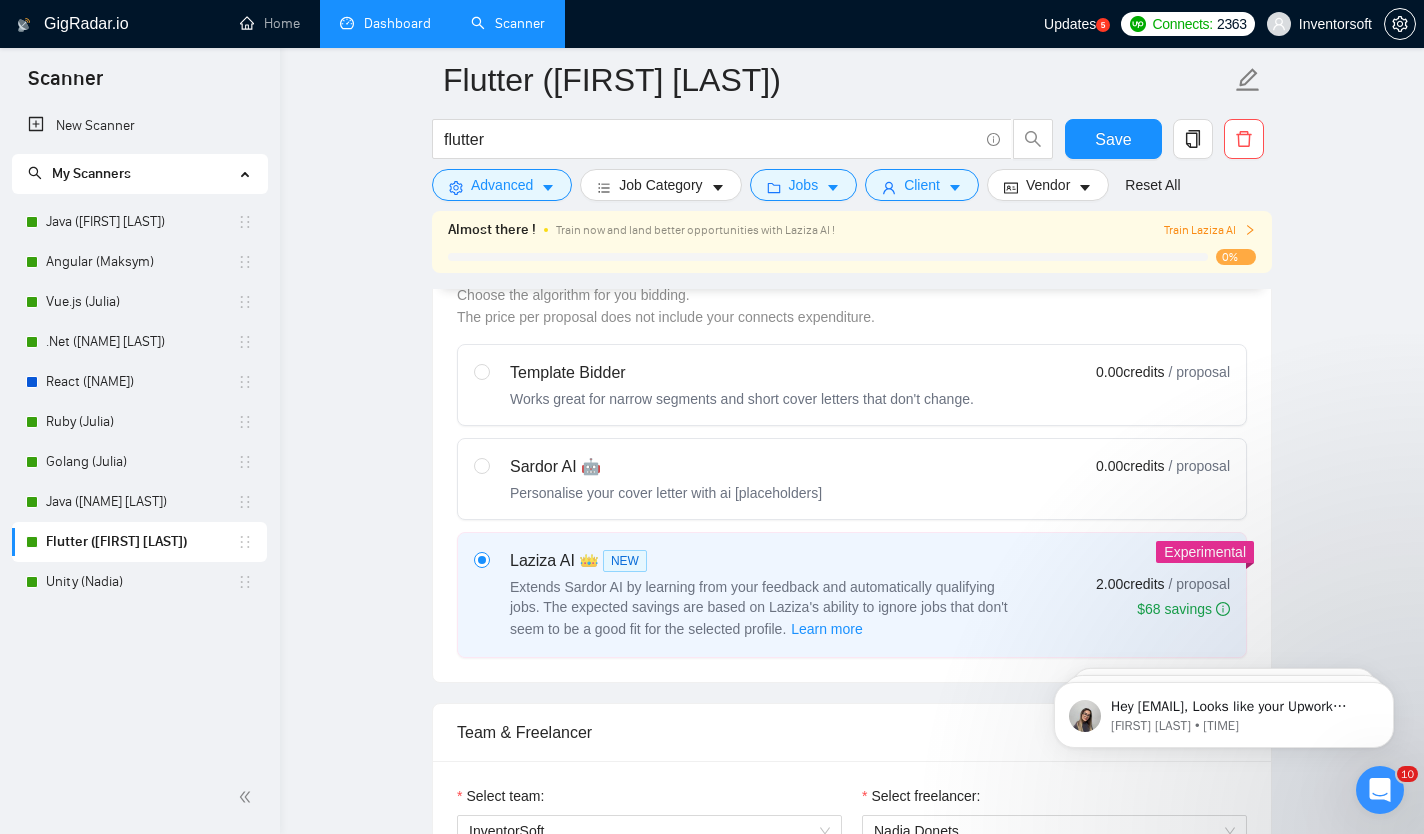 click on "Template Bidder" at bounding box center [742, 373] 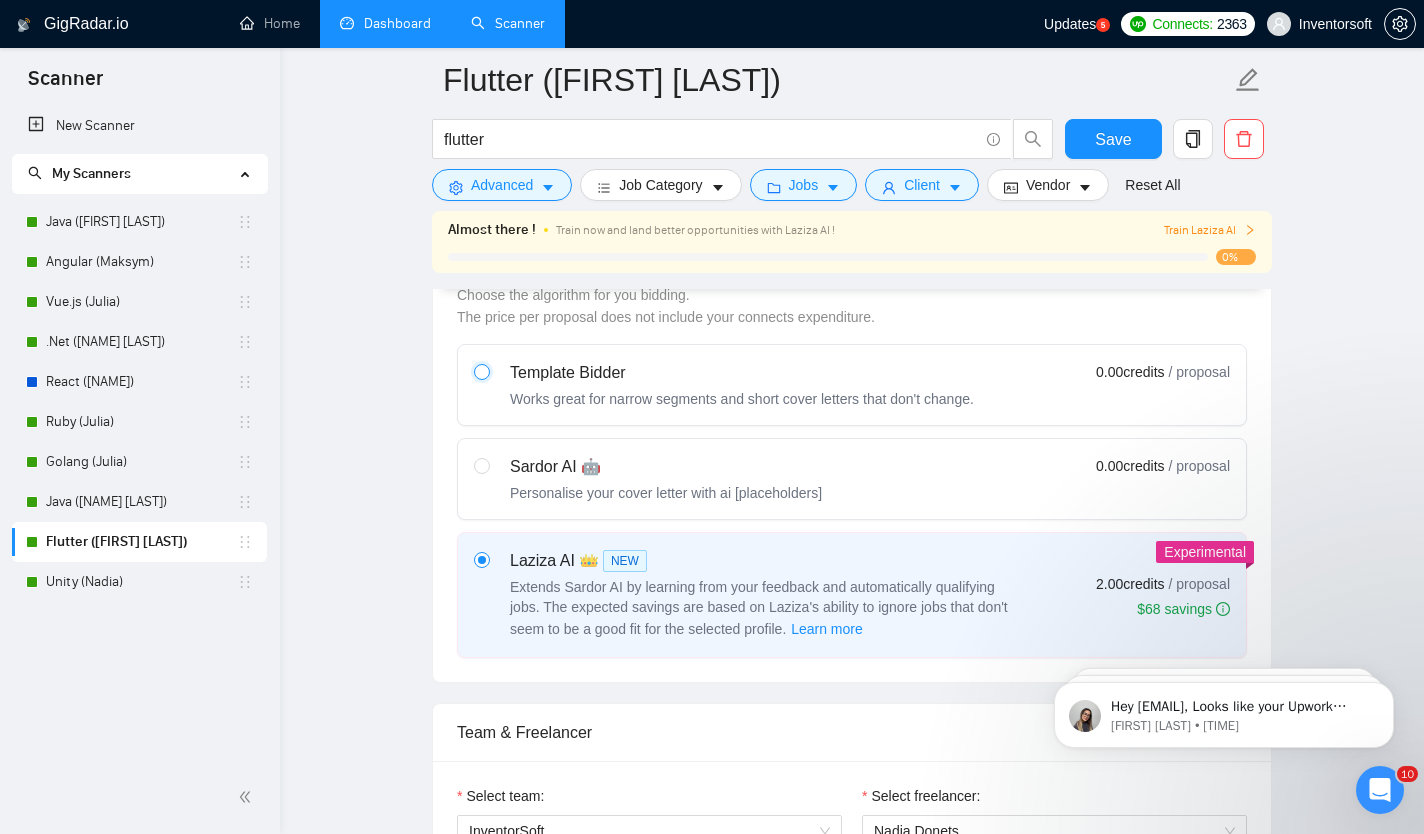 radio on "true" 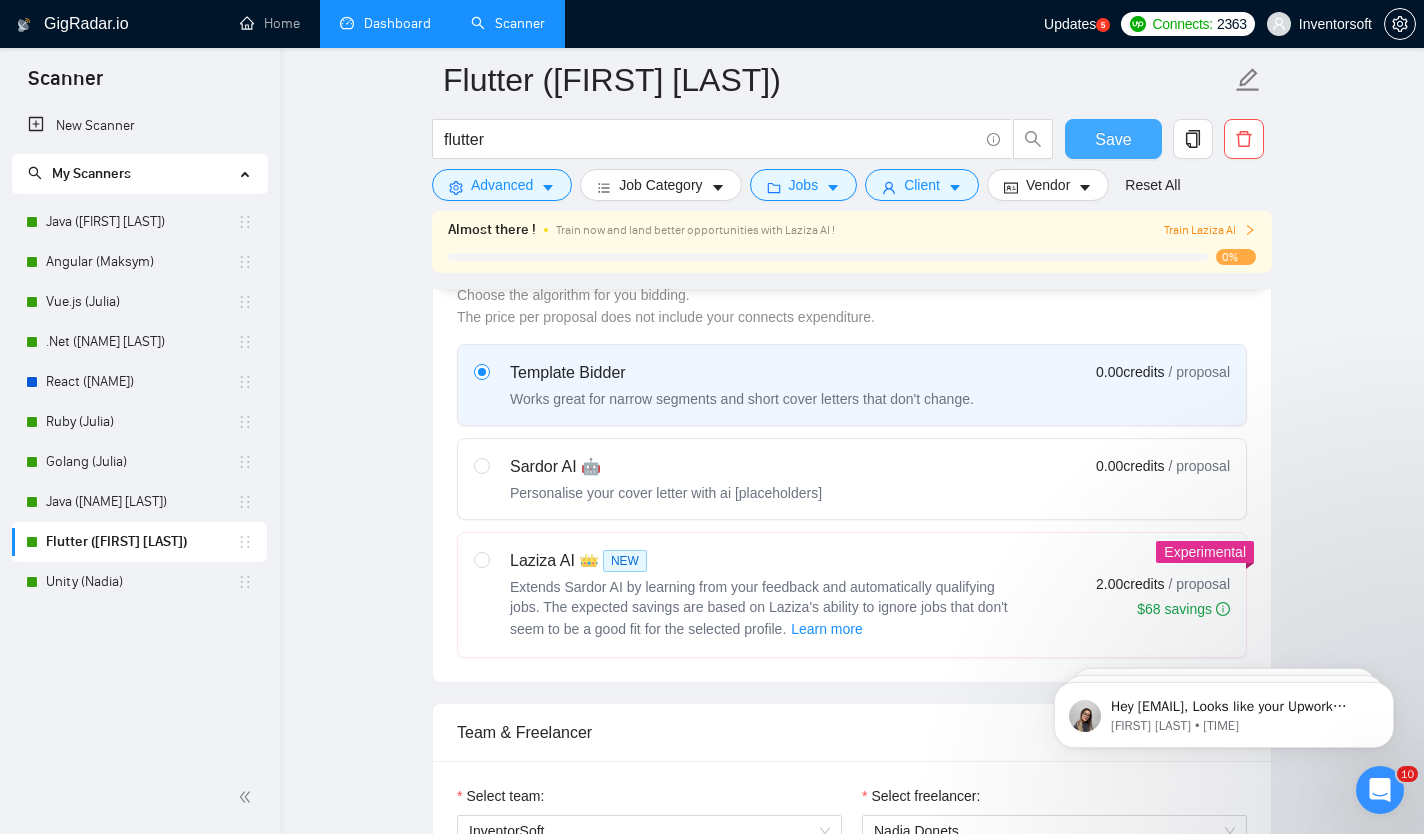 click on "Save" at bounding box center [1113, 139] 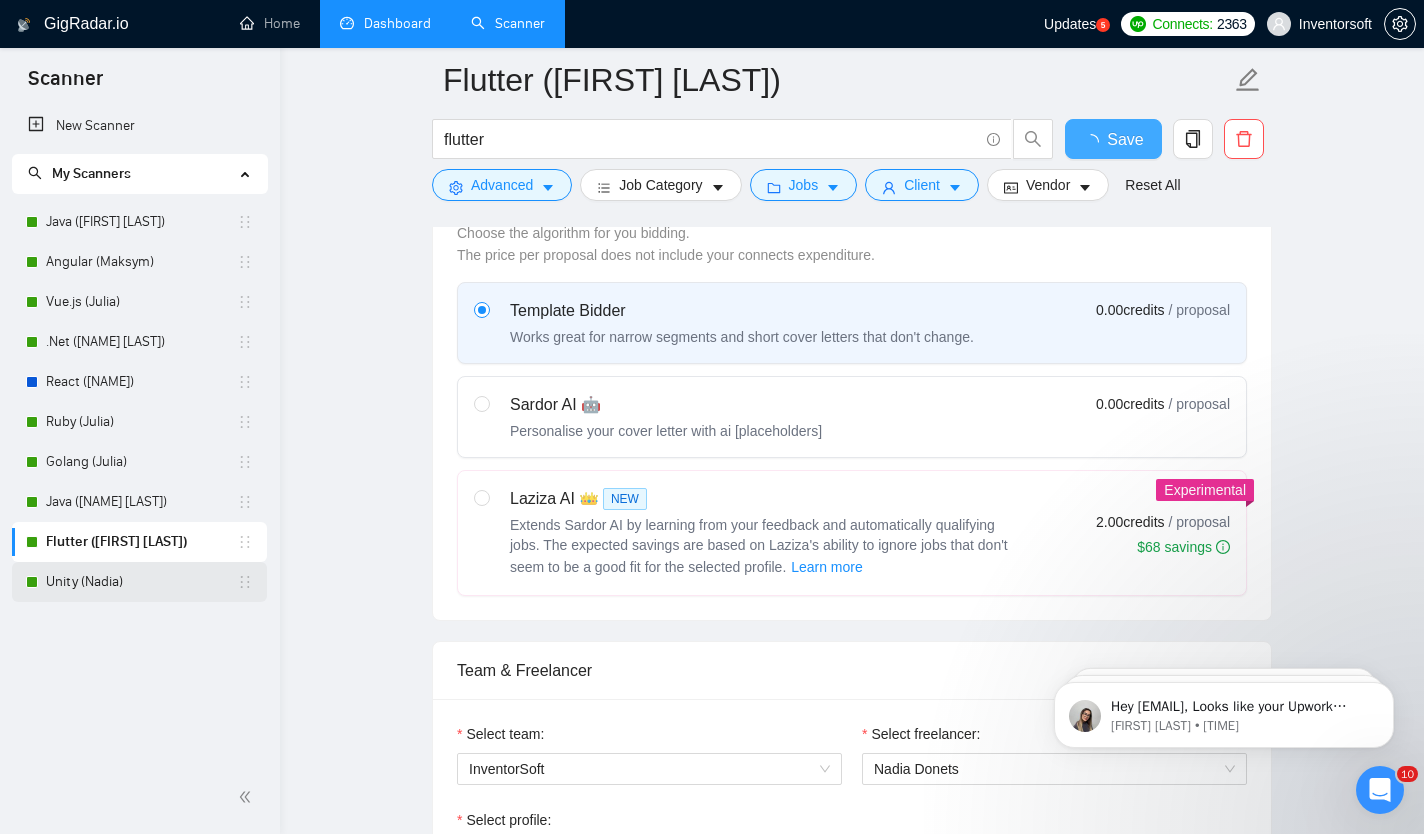 type 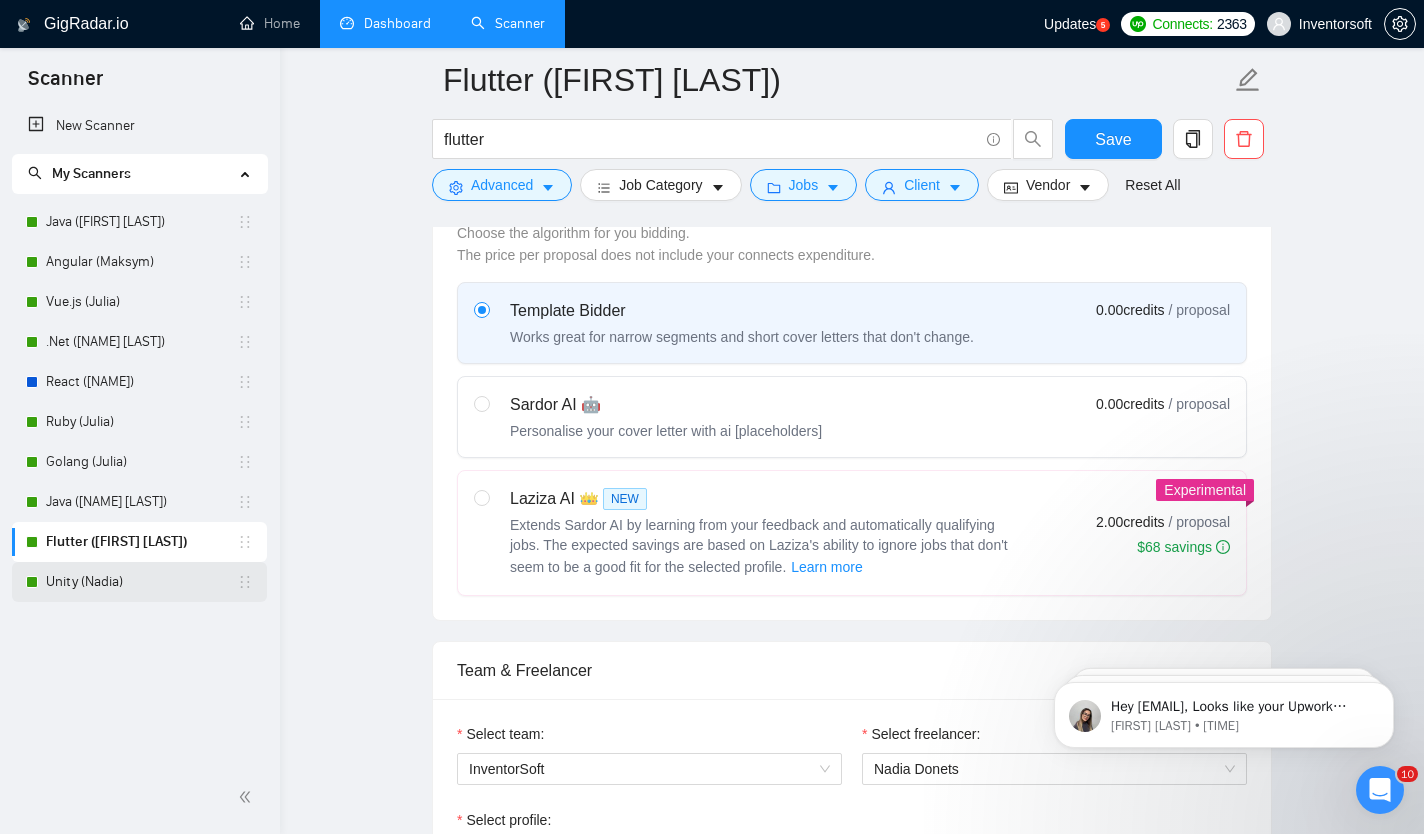 click on "Unity (Nadia)" at bounding box center [141, 582] 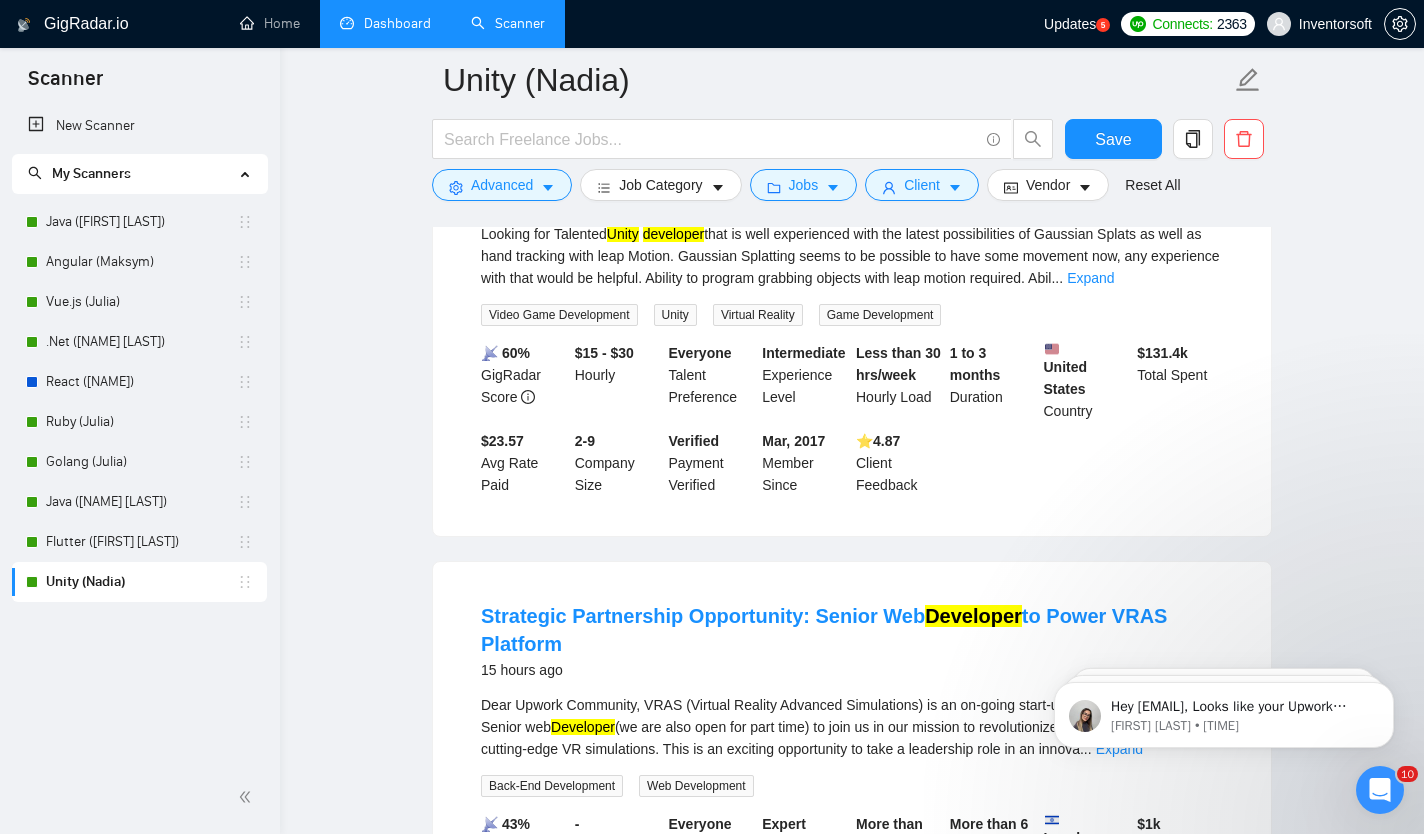scroll, scrollTop: 787, scrollLeft: 0, axis: vertical 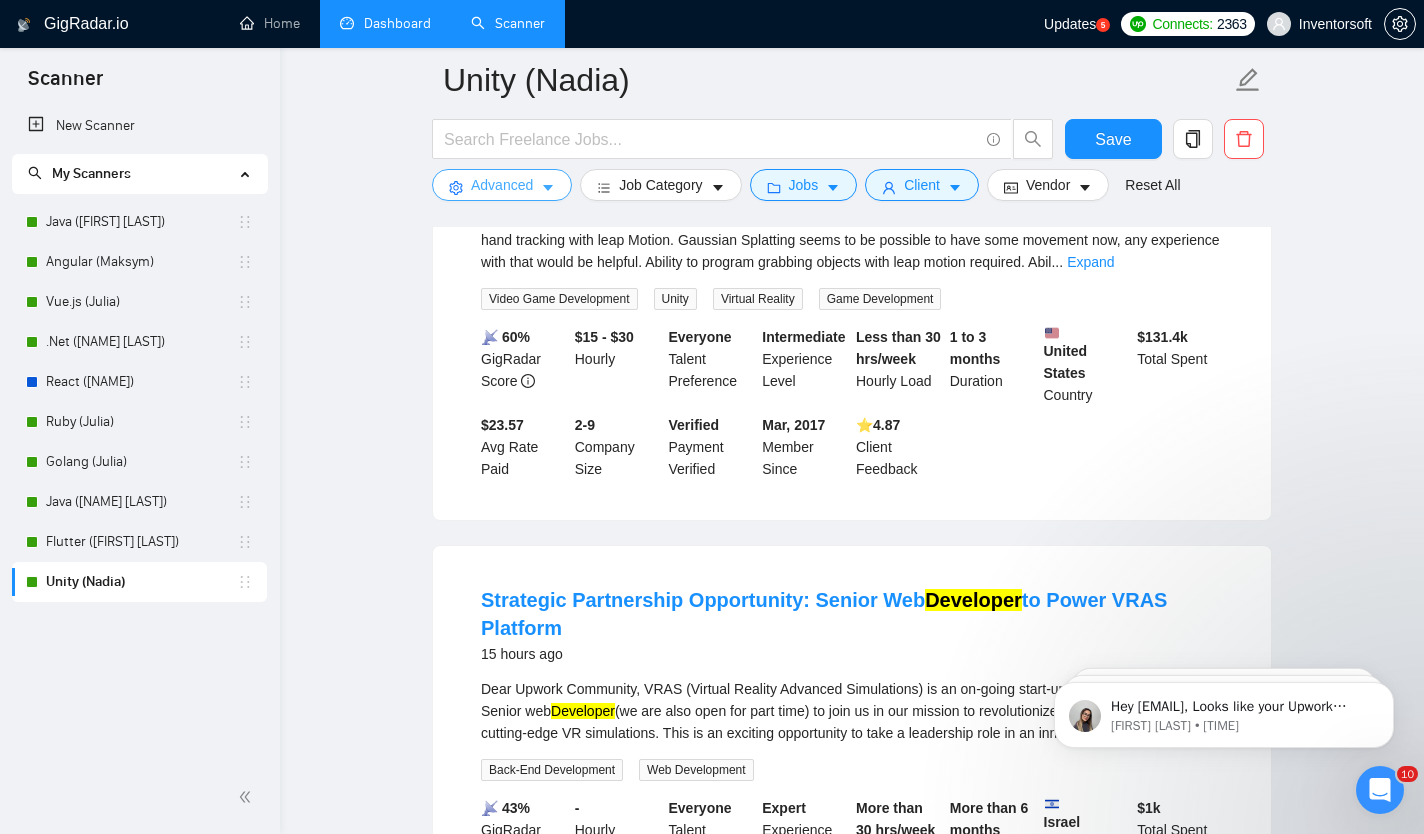 click on "Advanced" at bounding box center (502, 185) 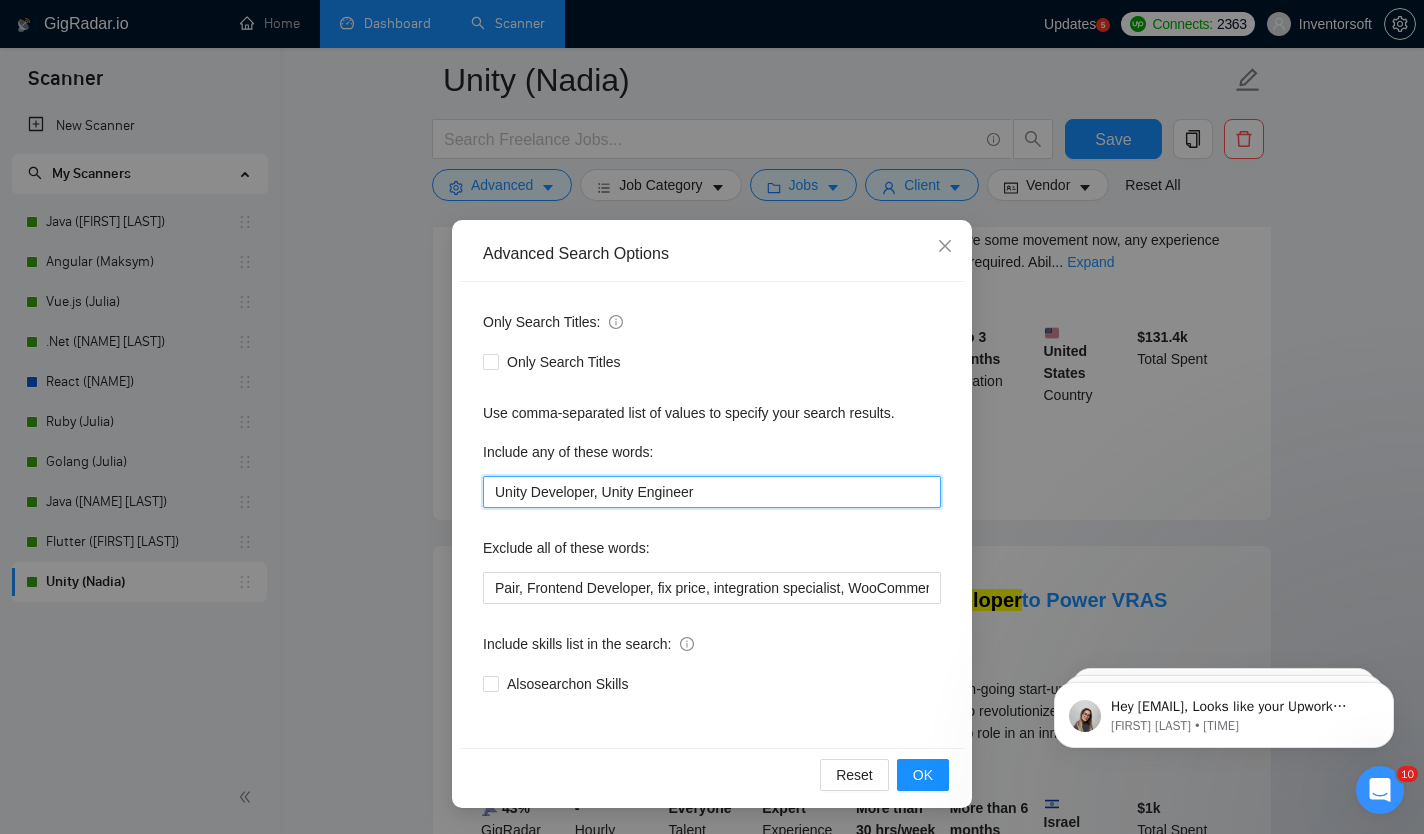 click on "Unity Developer, Unity Engineer" at bounding box center (712, 492) 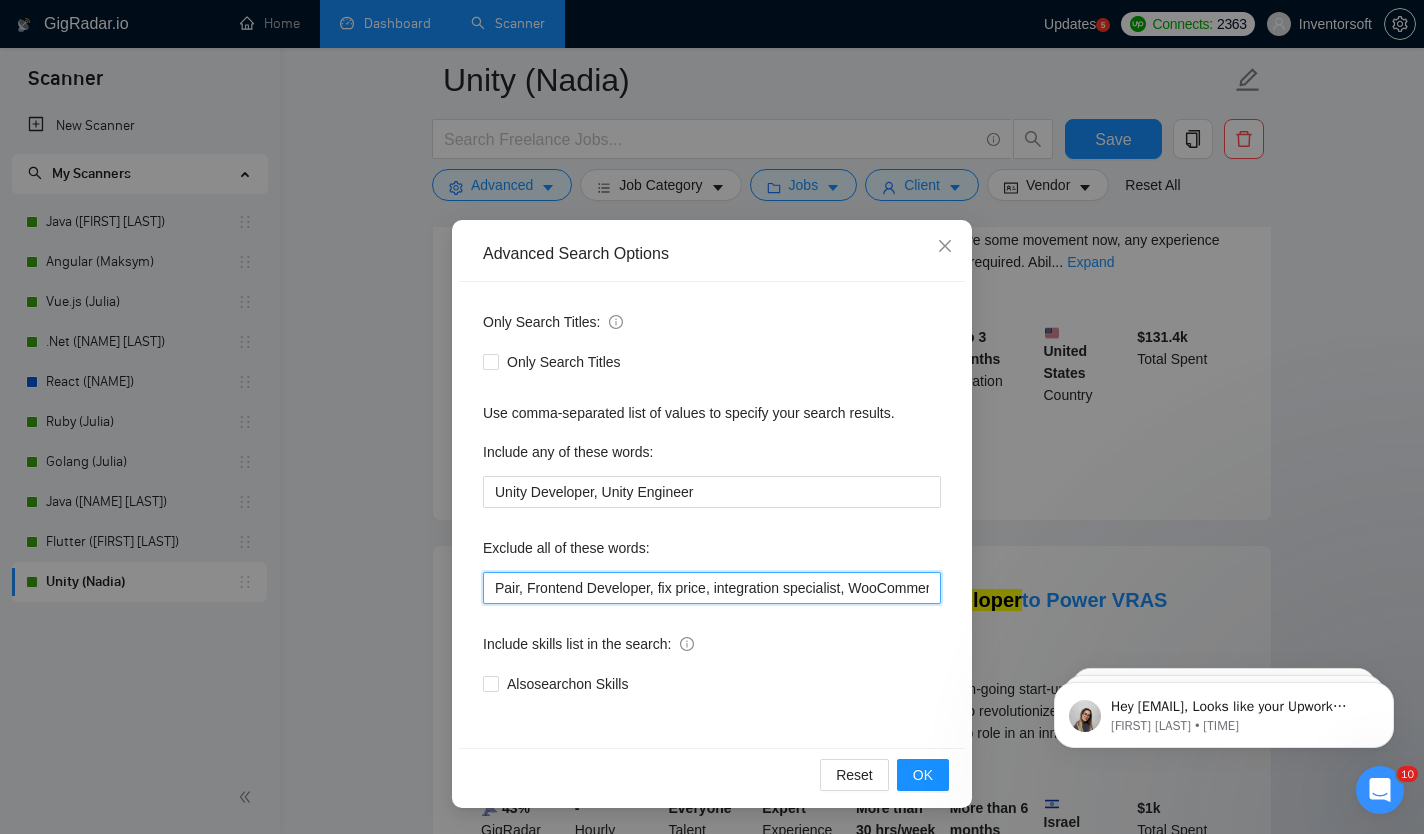 click on "Pair, Frontend Developer, fix price, integration specialist, WooCommerce developer" at bounding box center (712, 588) 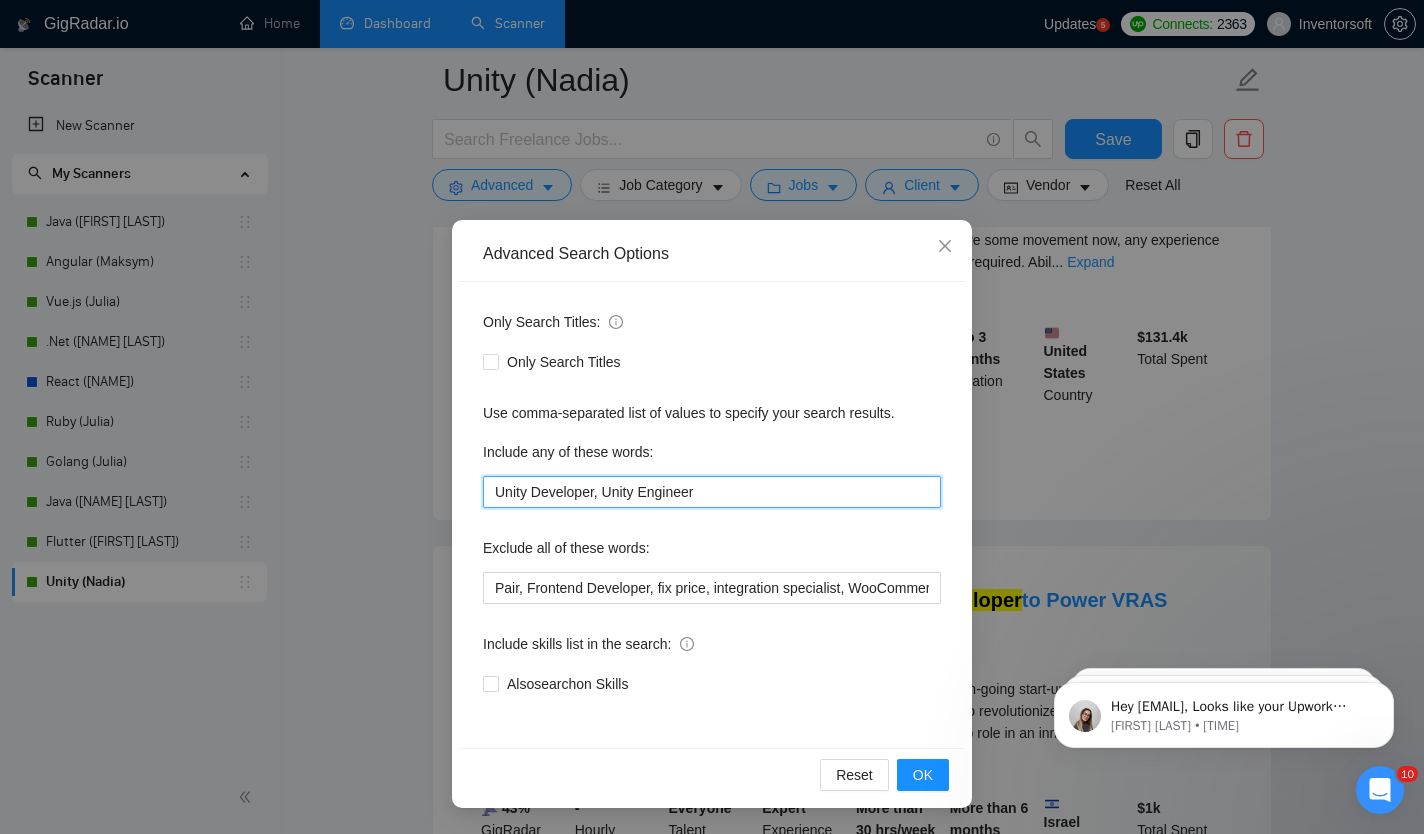 click on "Unity Developer, Unity Engineer" at bounding box center (712, 492) 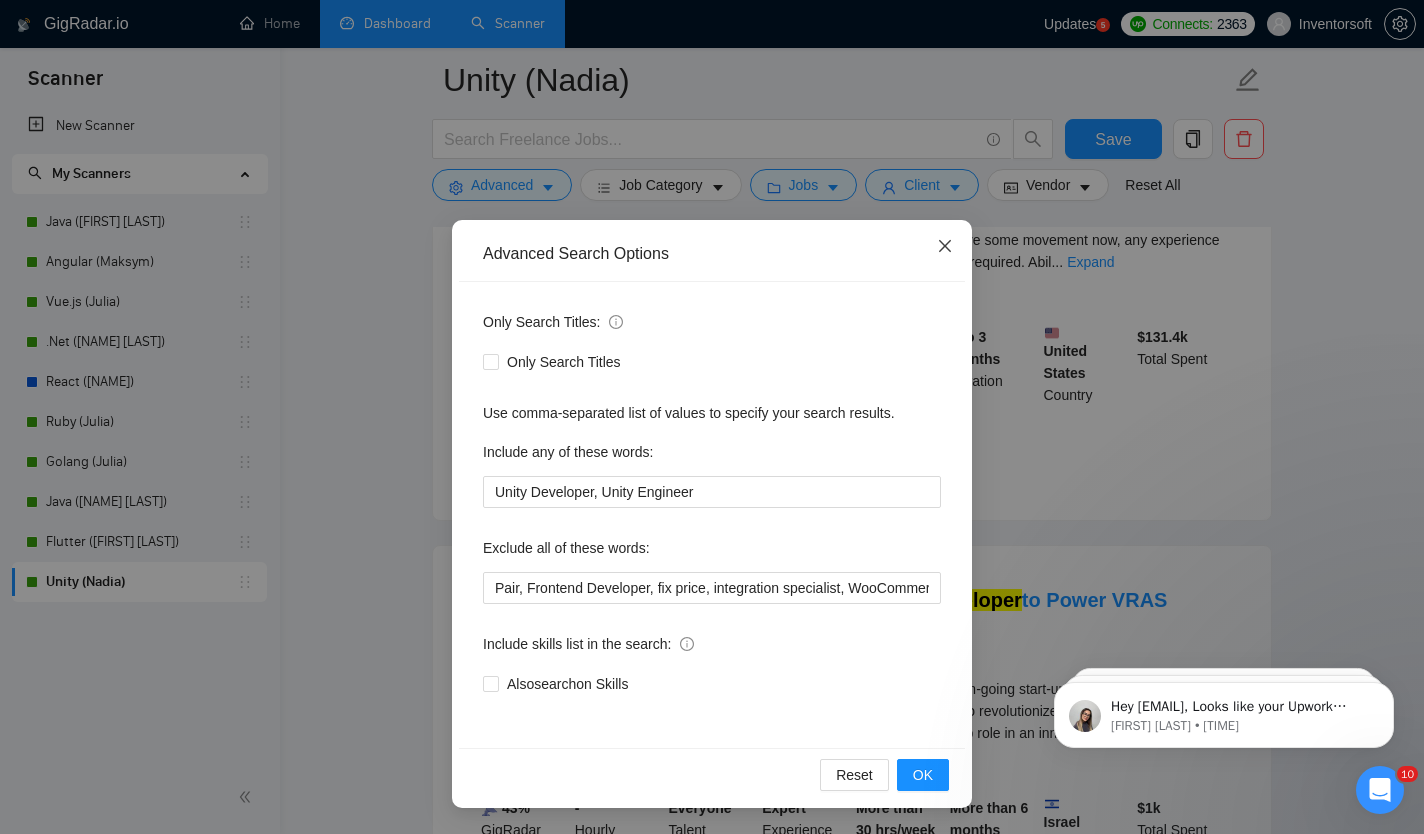 click 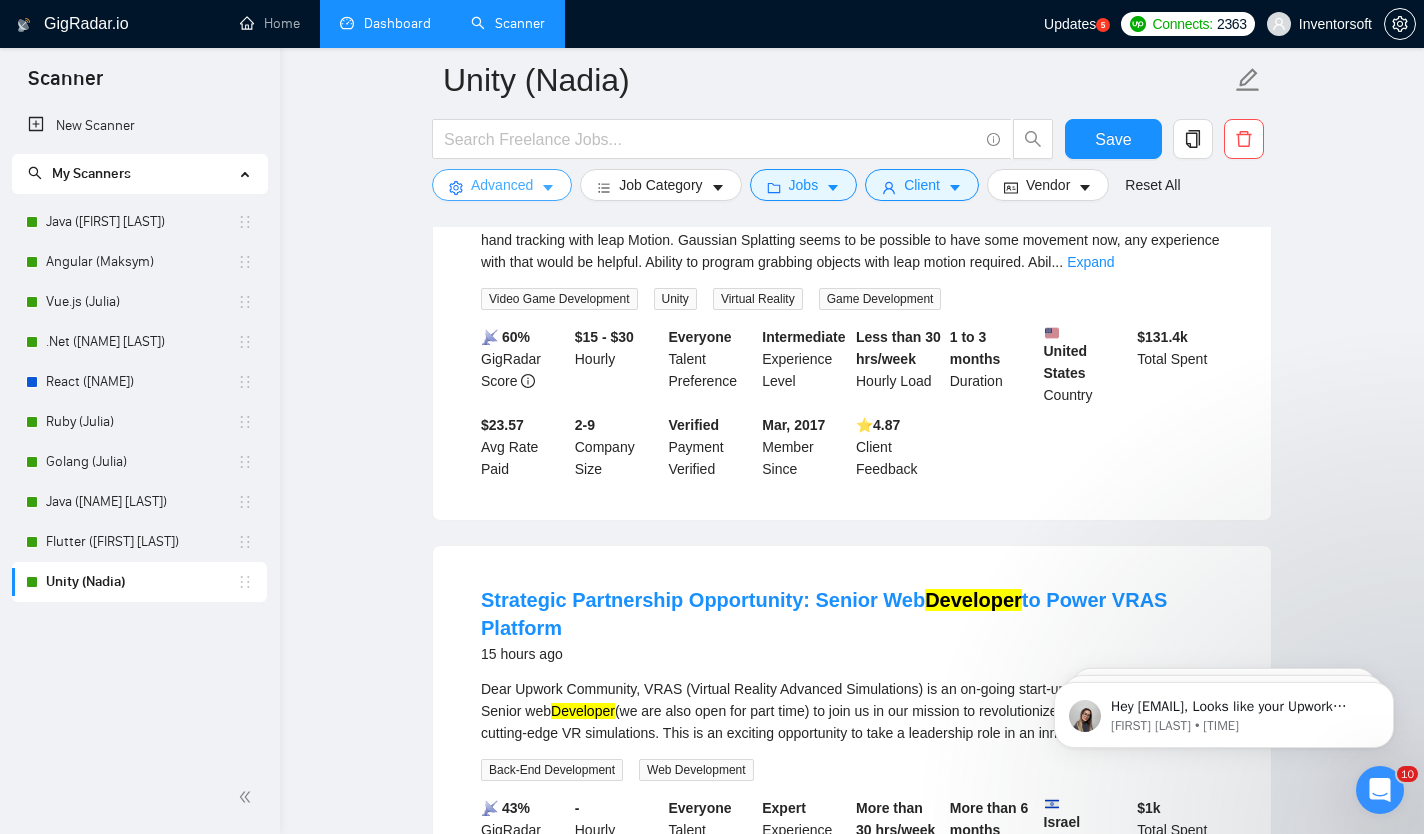 scroll, scrollTop: 0, scrollLeft: 0, axis: both 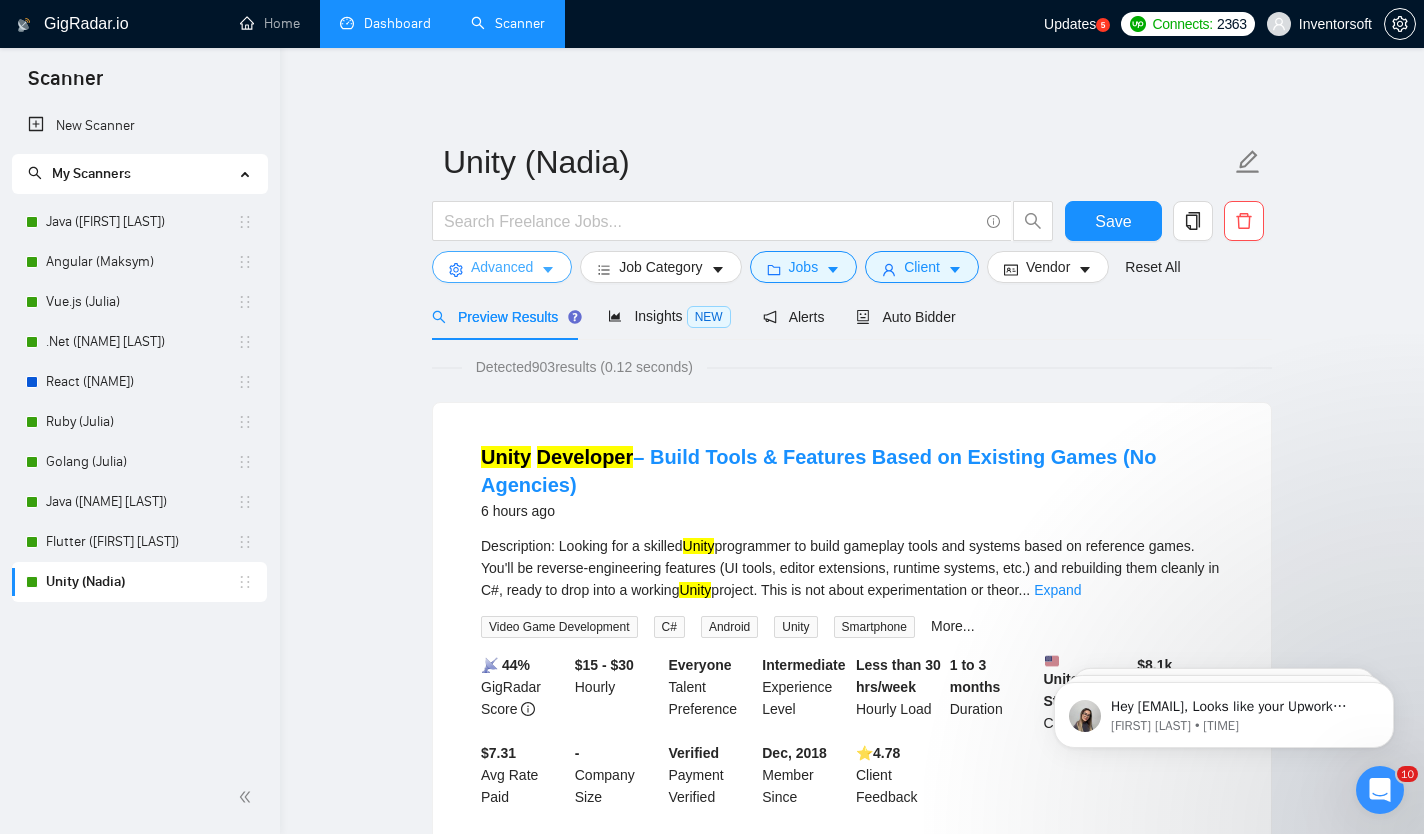 click on "Advanced" at bounding box center [502, 267] 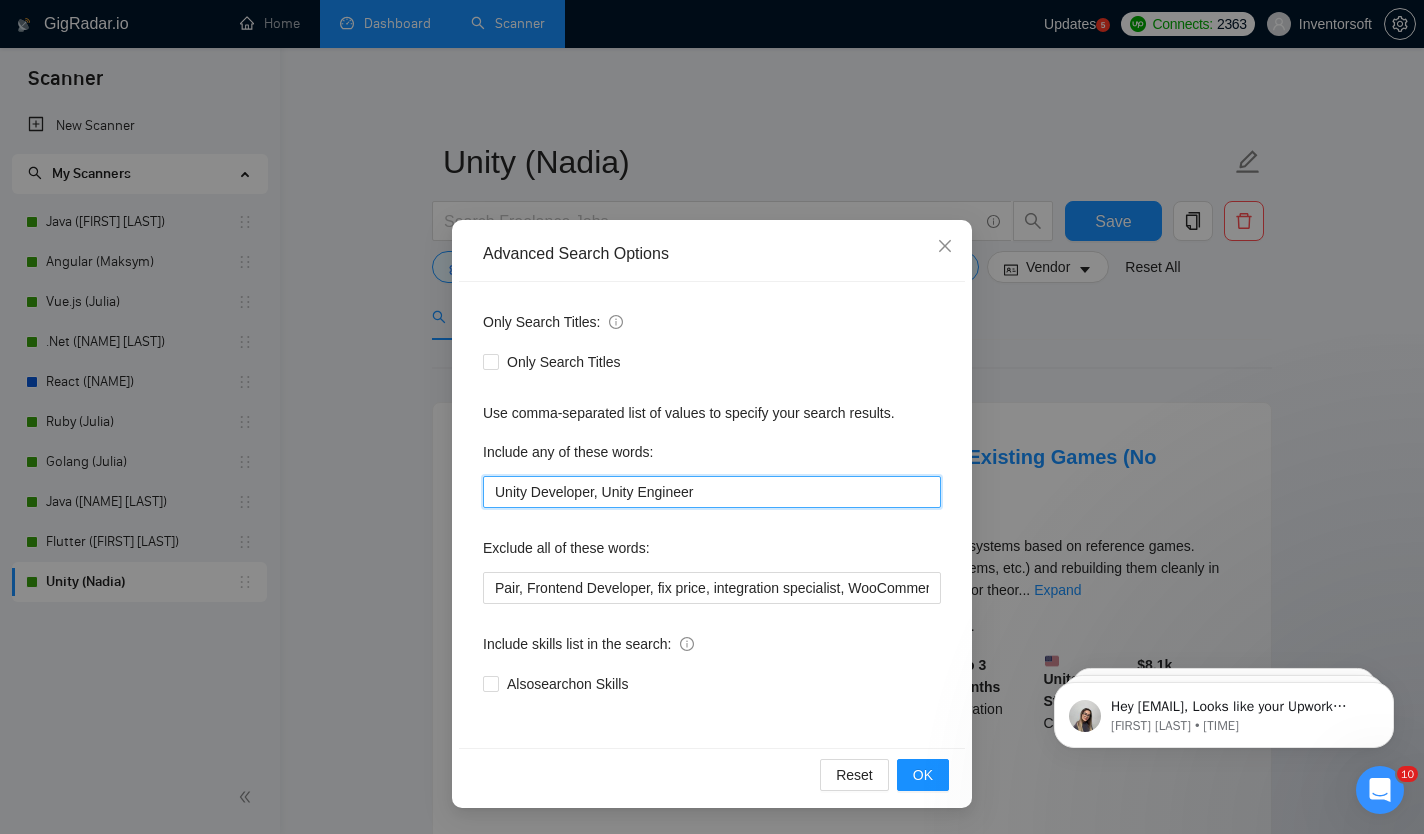 click on "Unity Developer, Unity Engineer" at bounding box center [712, 492] 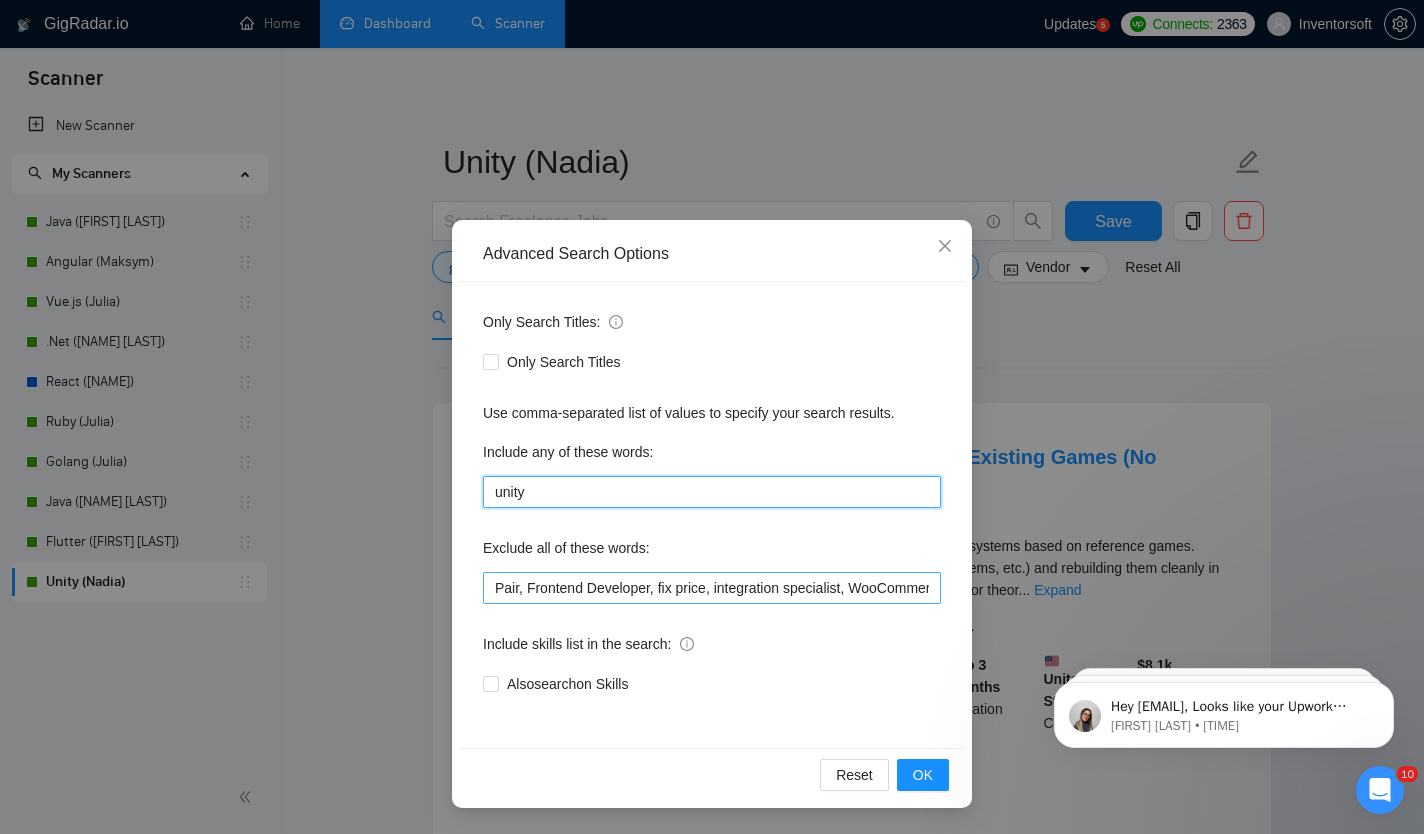 type on "unity" 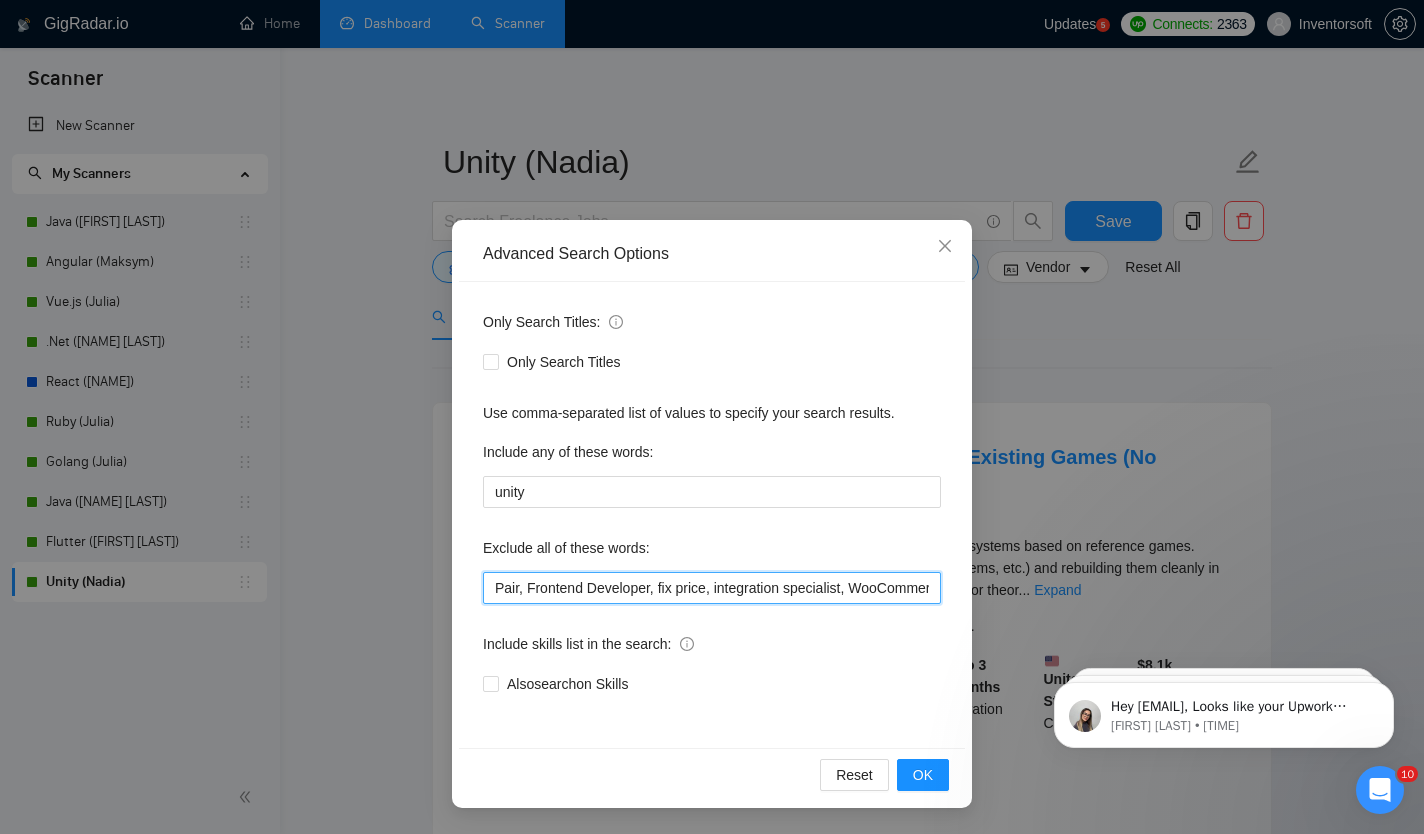click on "Pair, Frontend Developer, fix price, integration specialist, WooCommerce developer" at bounding box center (712, 588) 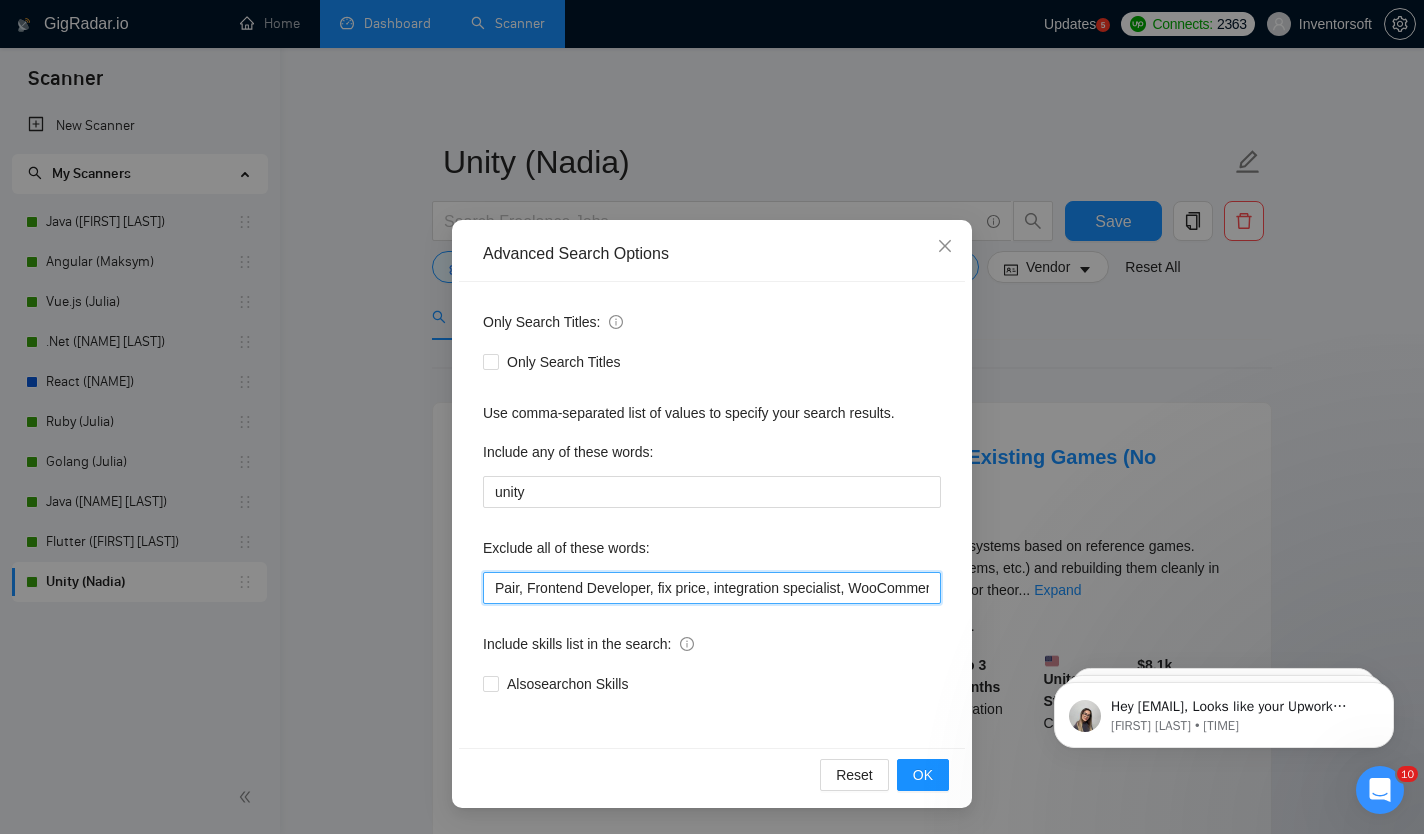 paste on ""Backend Developer", "widget development", "AR Developer", "project manager", Pair, "Frontend Developer", "fix price", "integration specialist", "WooCommerce developer", "Do not apply", "no agencies", "test", "WooCommerce developer", WooCommerce, "Medusa JS", PrestaShop, Ogyton, "fixed price", Supabase, Odoo, "Equity Partnership", "Assistance in Coding", joomla, "no code", bolt.new, Chatbot, "Reverse Engineer", Magento, RAGE, "Craft CMS", netsuite, SuiteCRM, make.com, monday.com, EspoCRM, timefold, "strapi developer", "low code", low-code, "no code", no-code, tutor, devOps" 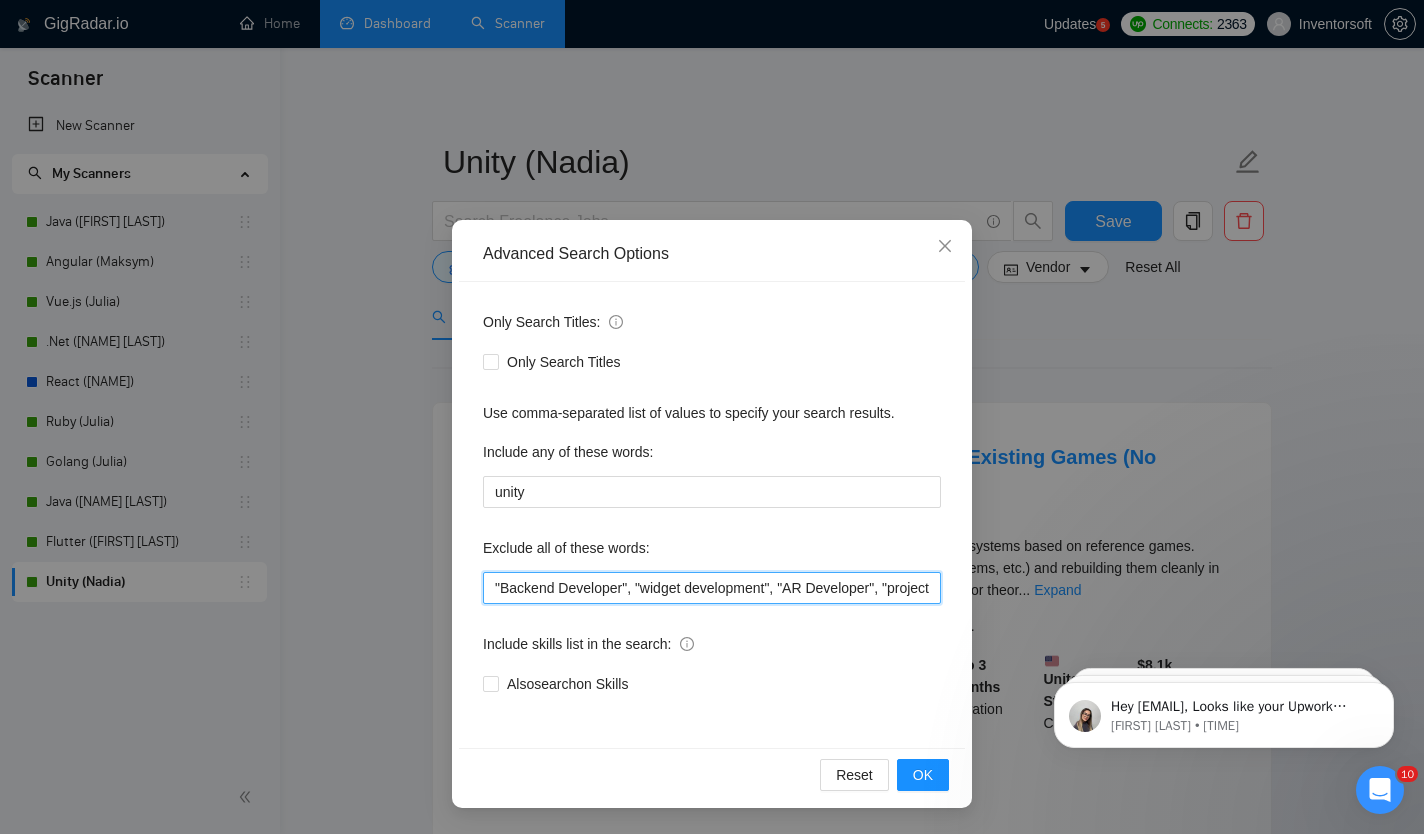 scroll, scrollTop: 0, scrollLeft: 3429, axis: horizontal 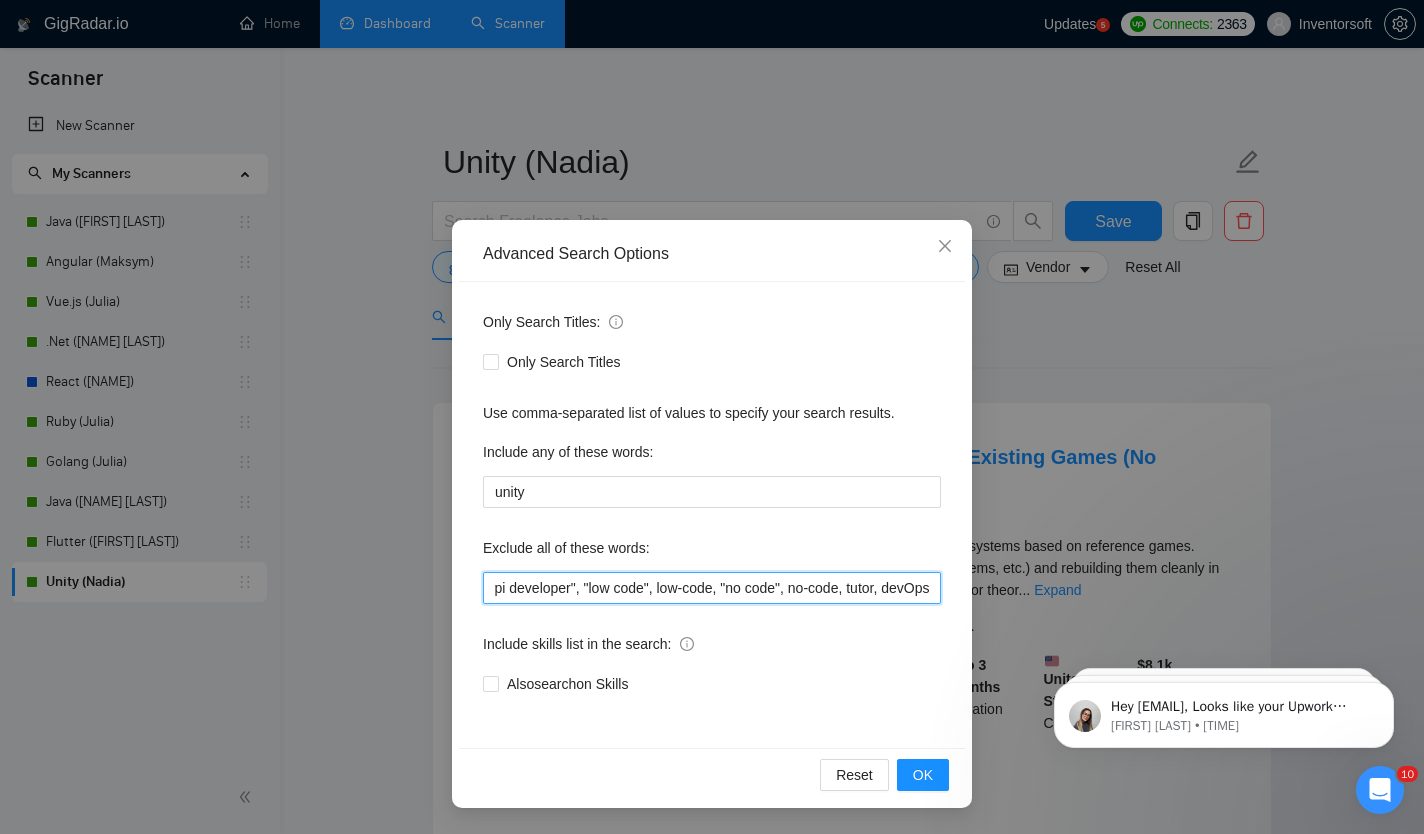 click on ""Backend Developer", "widget development", "AR Developer", "project manager", Pair, "Frontend Developer", "fix price", "integration specialist", "WooCommerce developer", "Do not apply", "no agencies", "test", "WooCommerce developer", WooCommerce, "Medusa JS", PrestaShop, Ogyton, "fixed price", Supabase, Odoo, "Equity Partnership", "Assistance in Coding", joomla, "no code", bolt.new, Chatbot, "Reverse Engineer", Magento, RAGE, "Craft CMS", netsuite, SuiteCRM, make.com, monday.com, EspoCRM, timefold, "strapi developer", "low code", low-code, "no code", no-code, tutor, devOps" at bounding box center [712, 588] 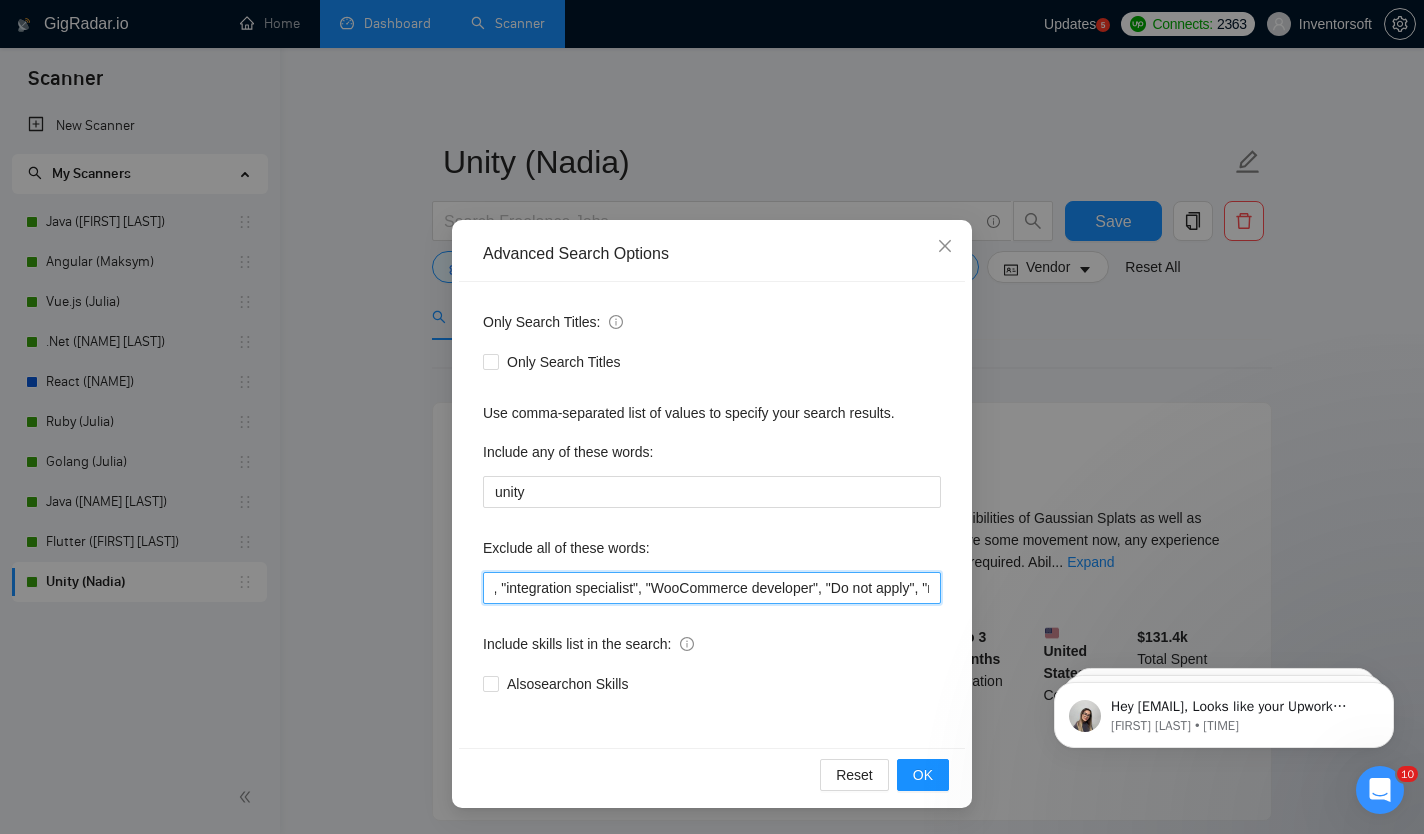 scroll, scrollTop: 0, scrollLeft: 1311, axis: horizontal 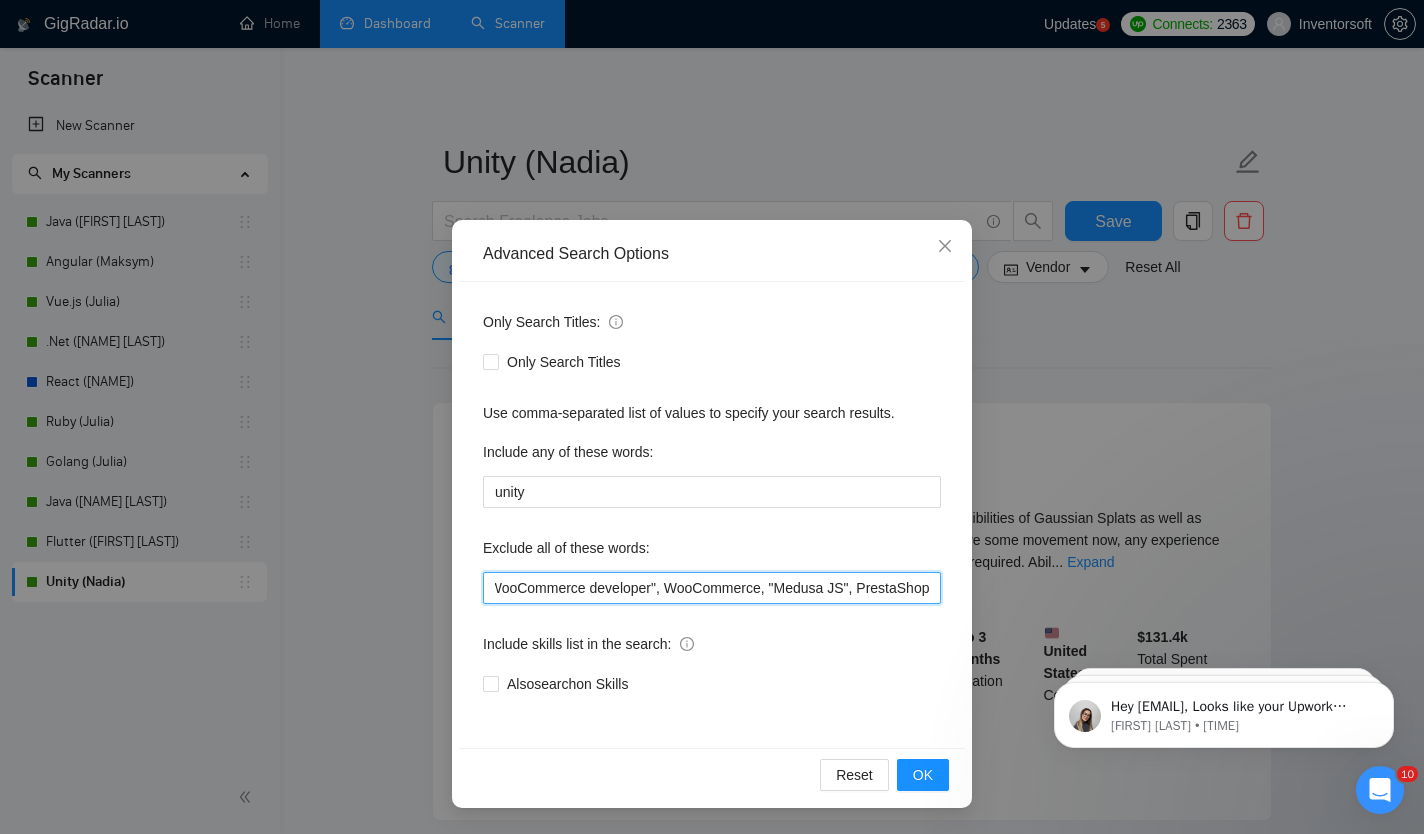 drag, startPoint x: 561, startPoint y: 591, endPoint x: 780, endPoint y: 606, distance: 219.51309 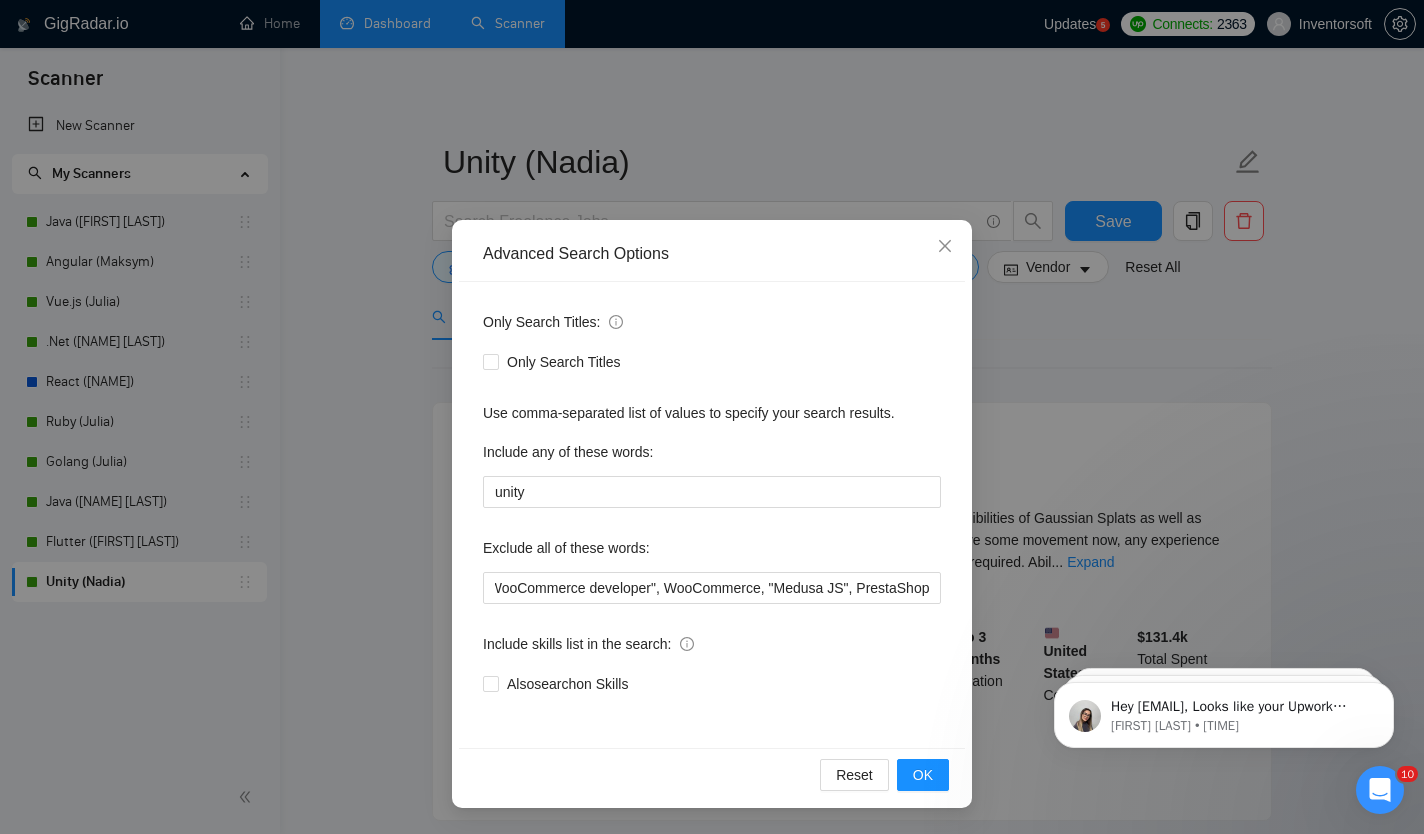 scroll, scrollTop: 0, scrollLeft: 0, axis: both 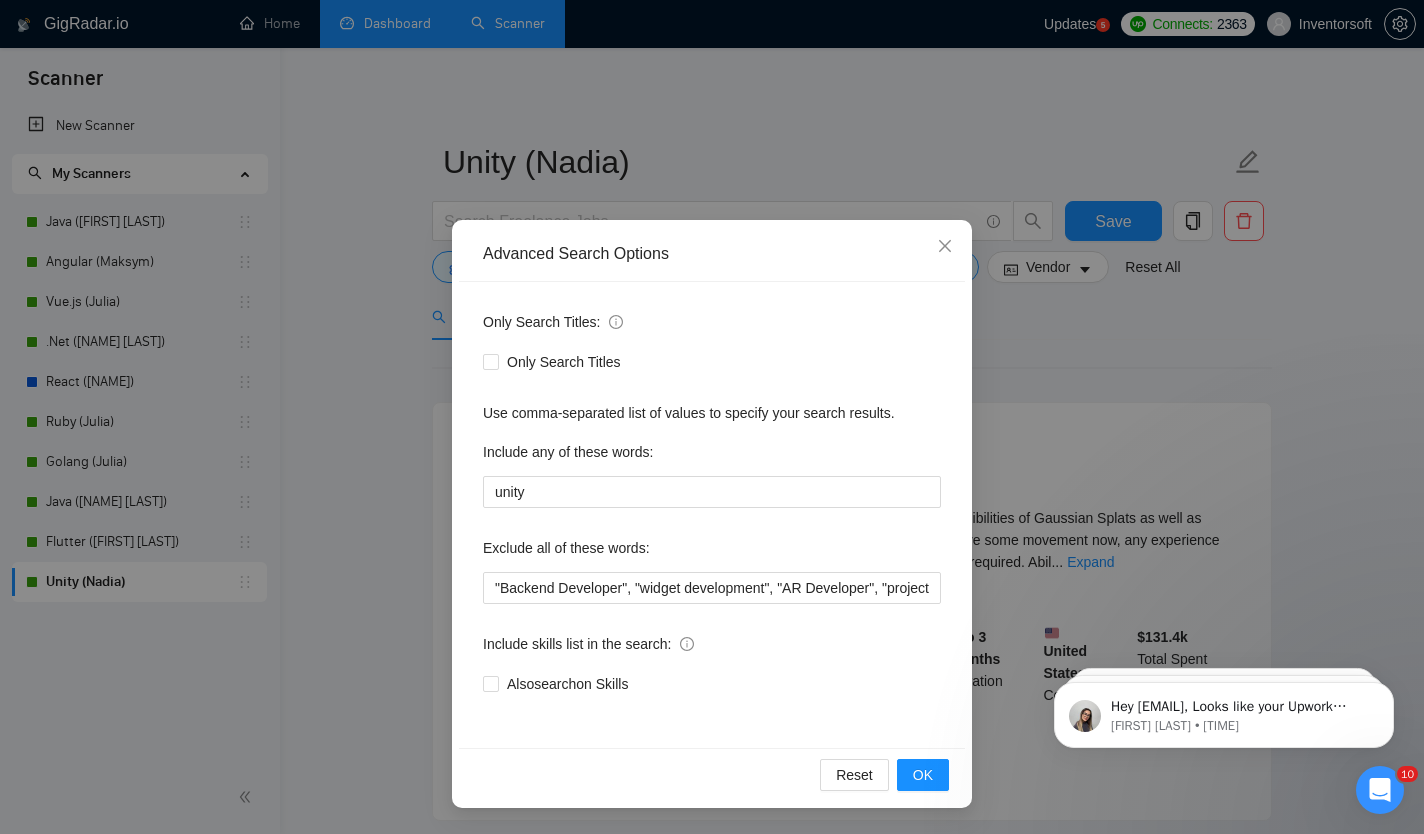 click on "Only Search Titles:   Only Search Titles Use comma-separated list of values to specify your search results. Include any of these words: unity Exclude all of these words: "Backend Developer", "widget development", "AR Developer", "project manager", Pair, "Frontend Developer", "fix price", "integration specialist", "WooCommerce developer", "Do not apply", "no agencies", "test", "WooCommerce developer", WooCommerce, "Medusa JS", PrestaShop, Ogyton, "fixed price", Supabase, Odoo, "Equity Partnership", "Assistance in Coding", joomla, "no code", bolt.new, Chatbot, "Reverse Engineer", Magento, RAGE, "Craft CMS", netsuite, SuiteCRM, make.com, monday.com, EspoCRM, timefold, "strapi developer", "low code", low-code, "no code", no-code, tutor, devOps Include skills list in the search:   Also  search  on Skills" at bounding box center [712, 515] 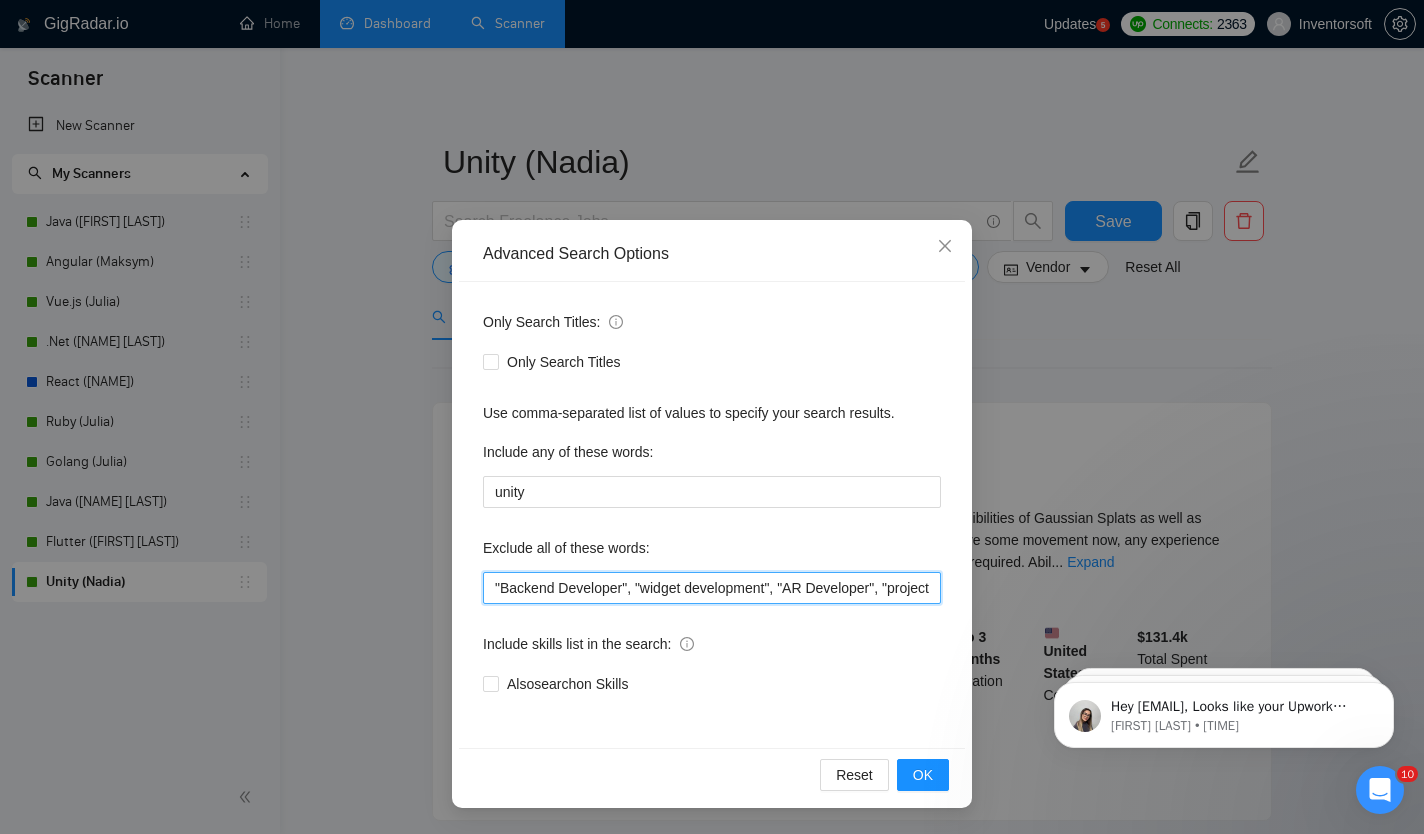 drag, startPoint x: 643, startPoint y: 591, endPoint x: 455, endPoint y: 587, distance: 188.04254 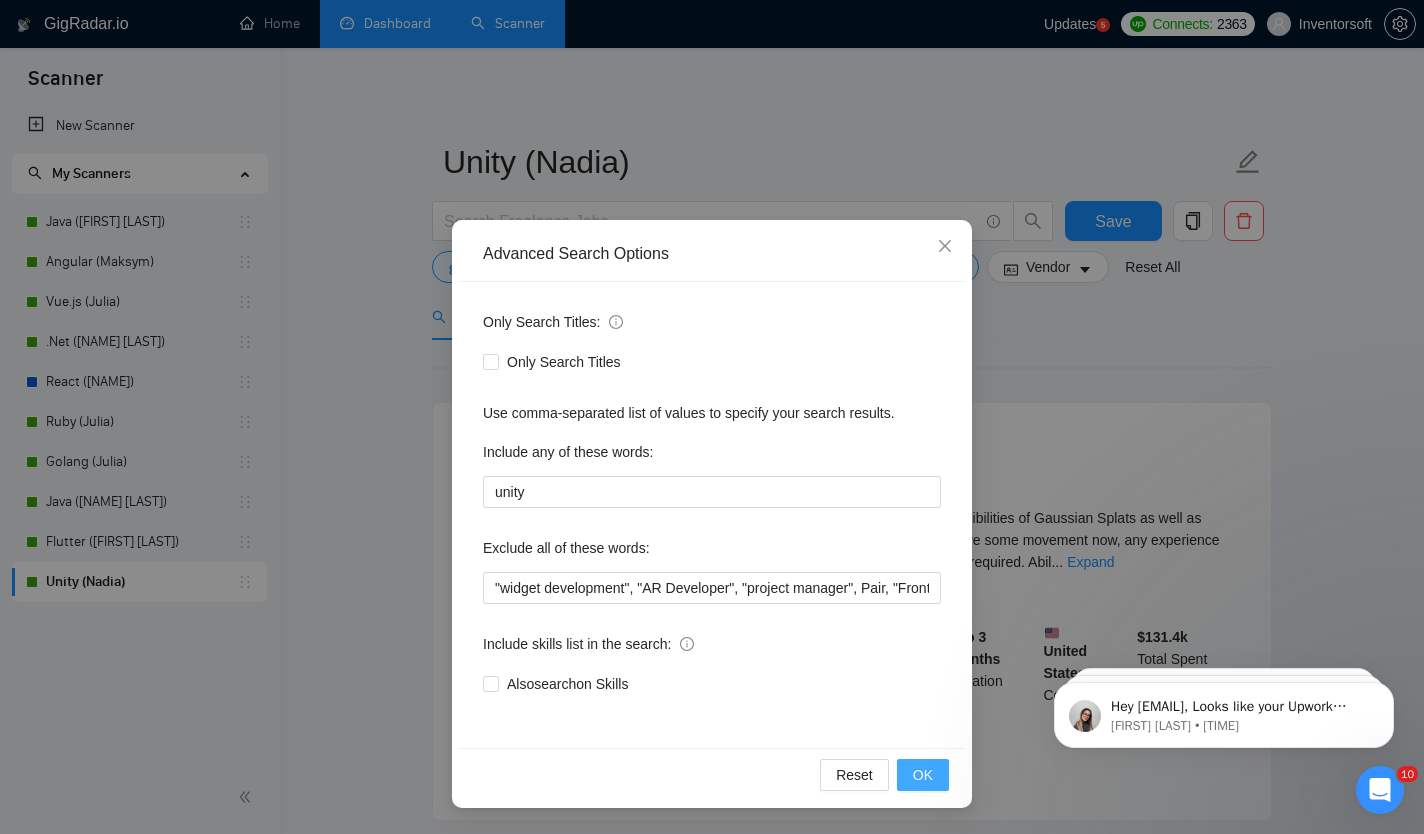 click on "OK" at bounding box center (923, 775) 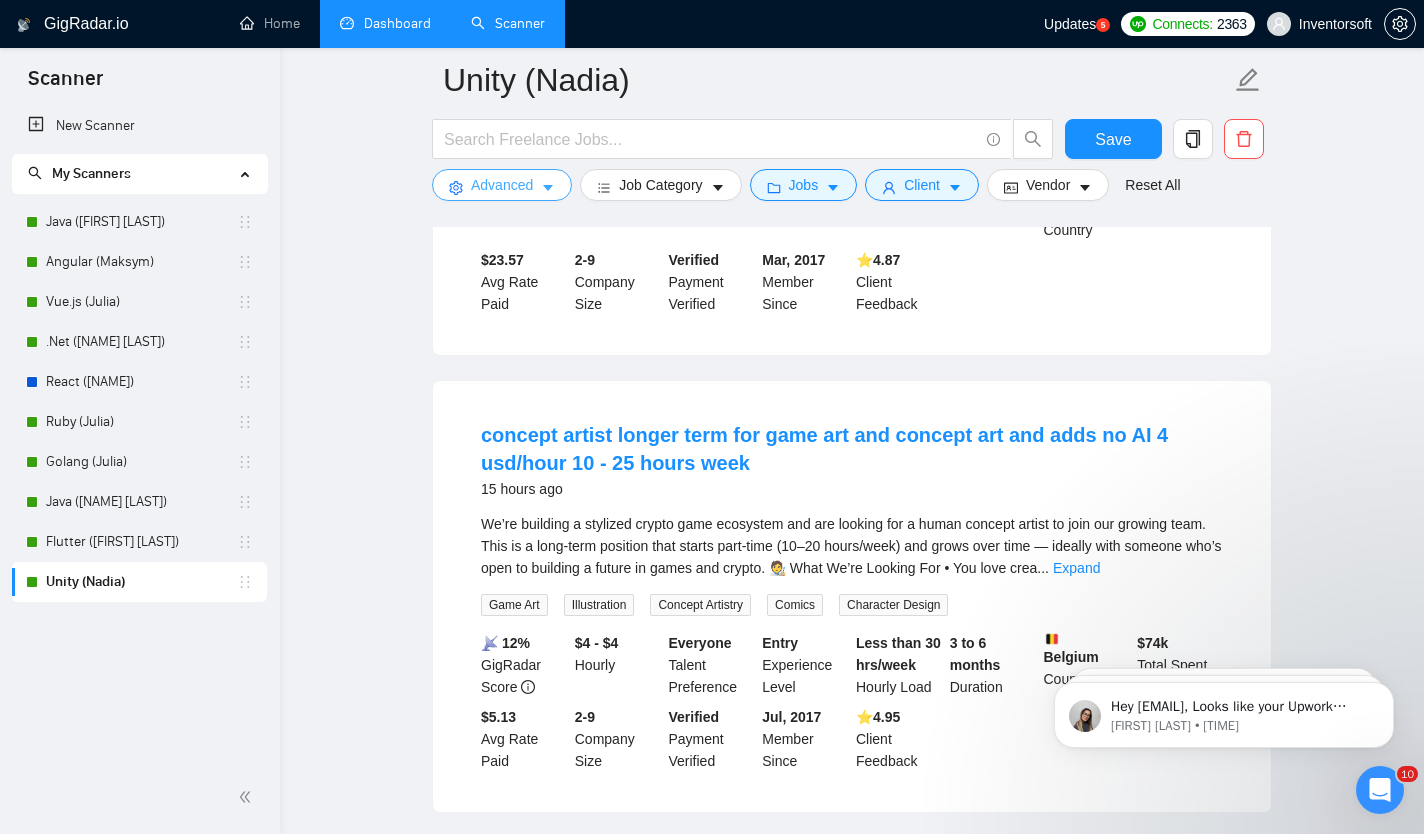 scroll, scrollTop: 506, scrollLeft: 0, axis: vertical 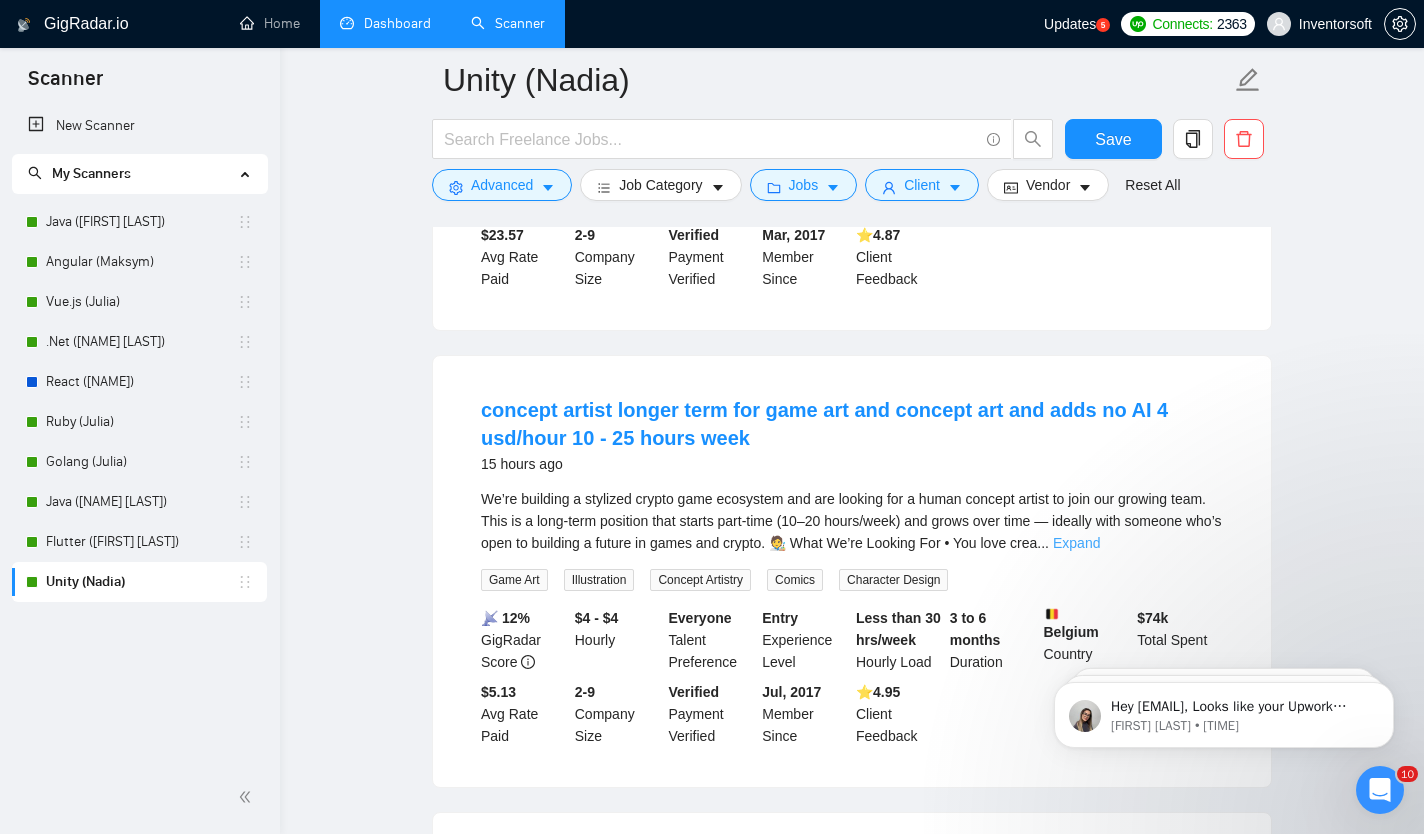 click on "Expand" at bounding box center [1076, 543] 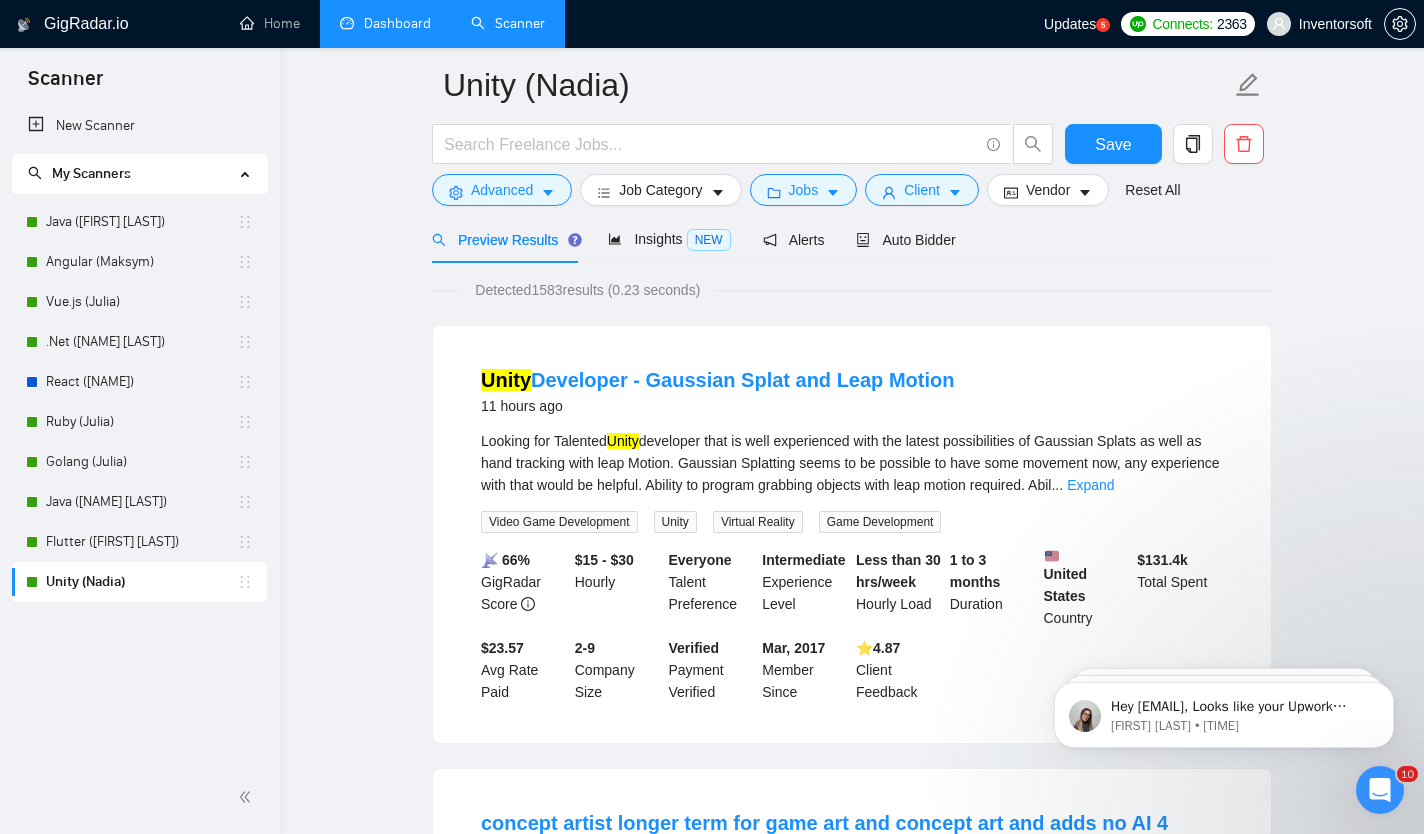 scroll, scrollTop: 63, scrollLeft: 0, axis: vertical 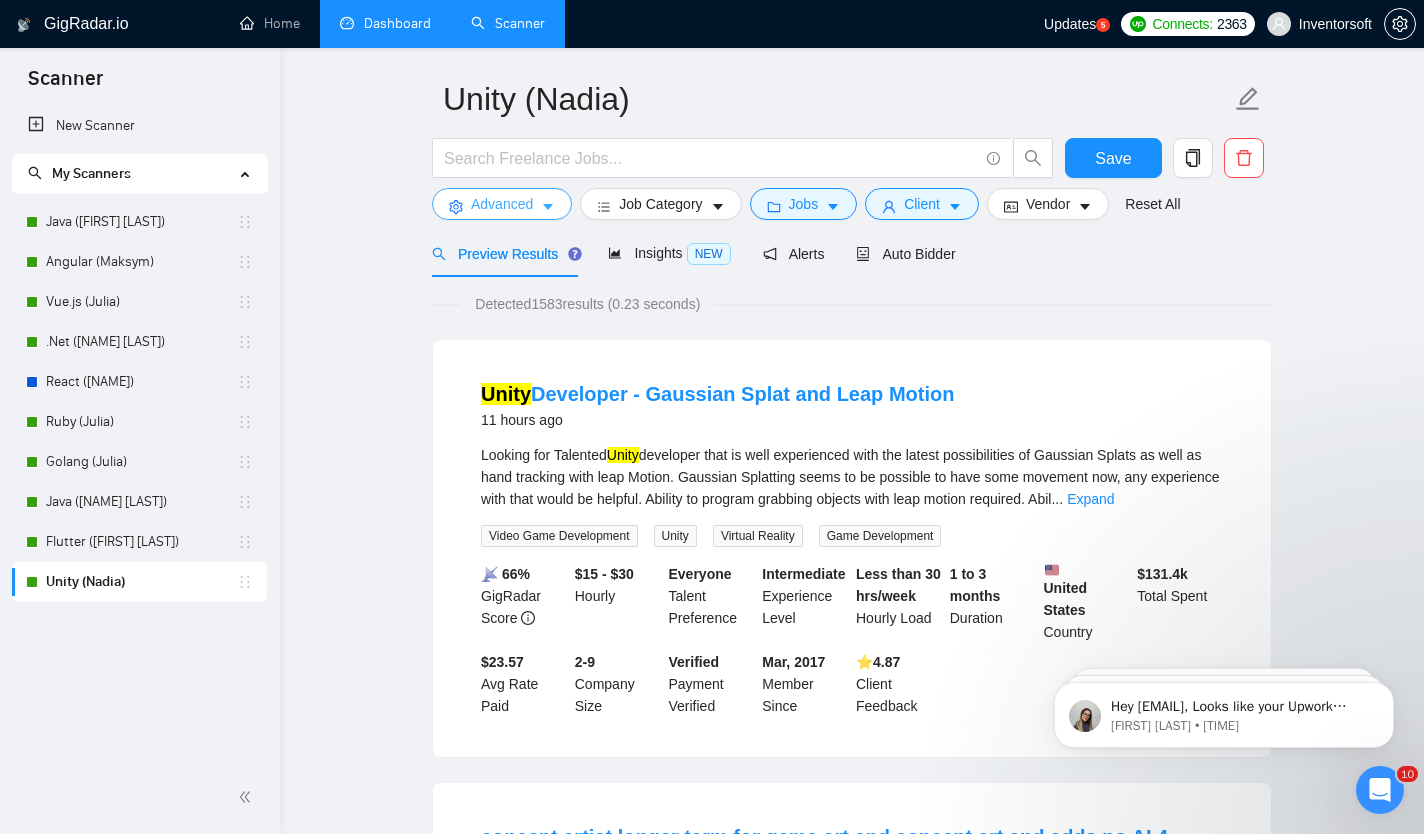 click on "Advanced" at bounding box center [502, 204] 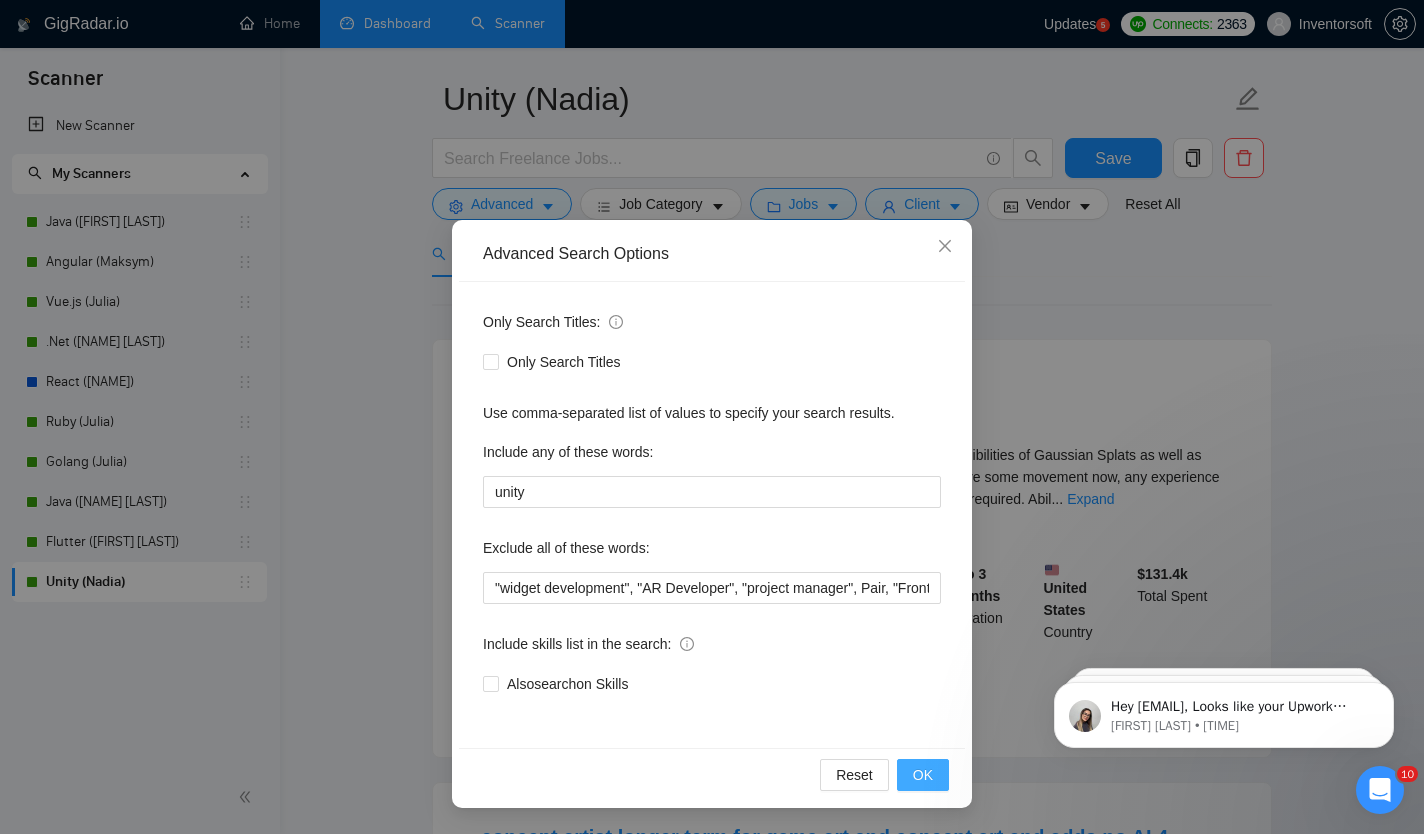 click on "OK" at bounding box center (923, 775) 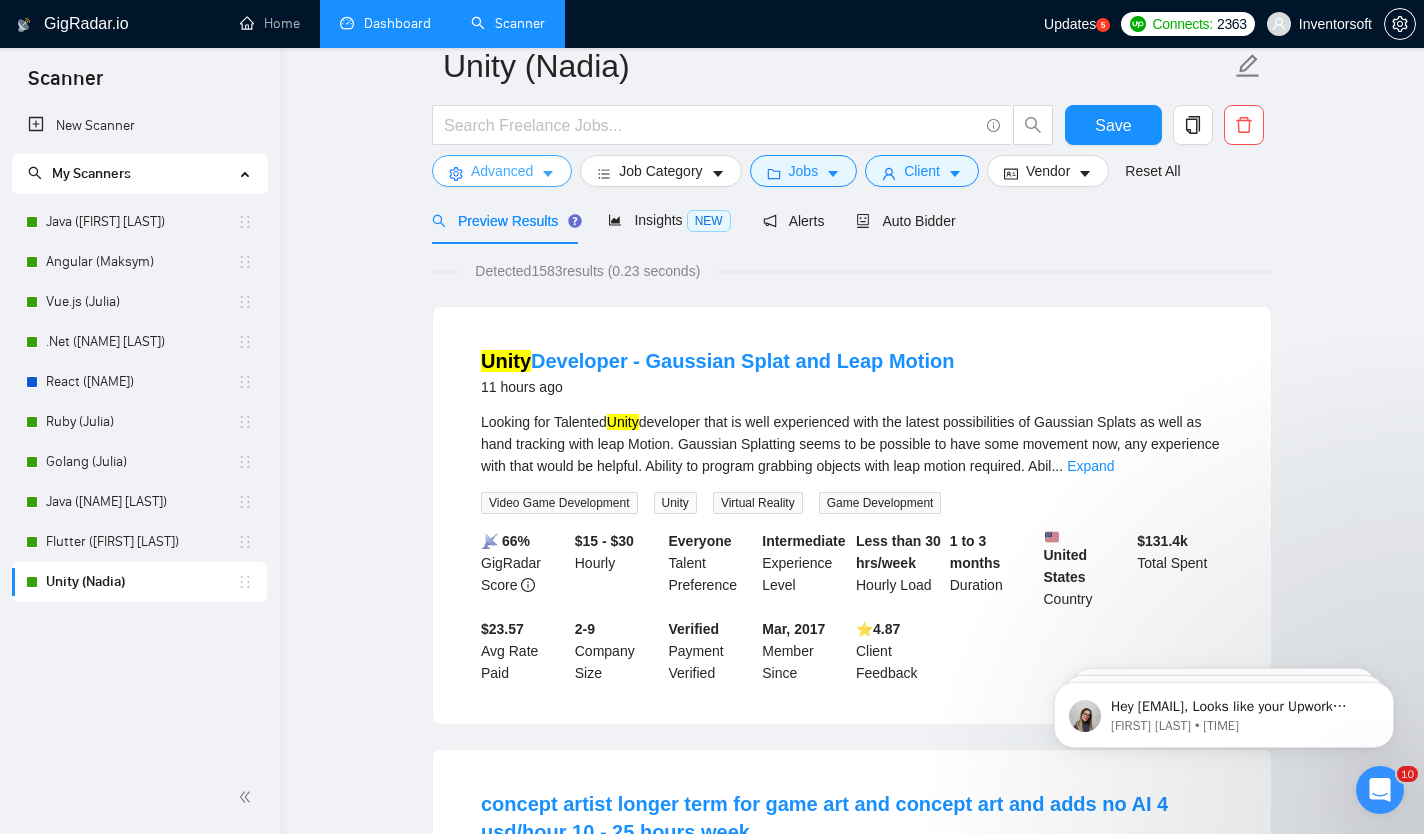 scroll, scrollTop: 0, scrollLeft: 0, axis: both 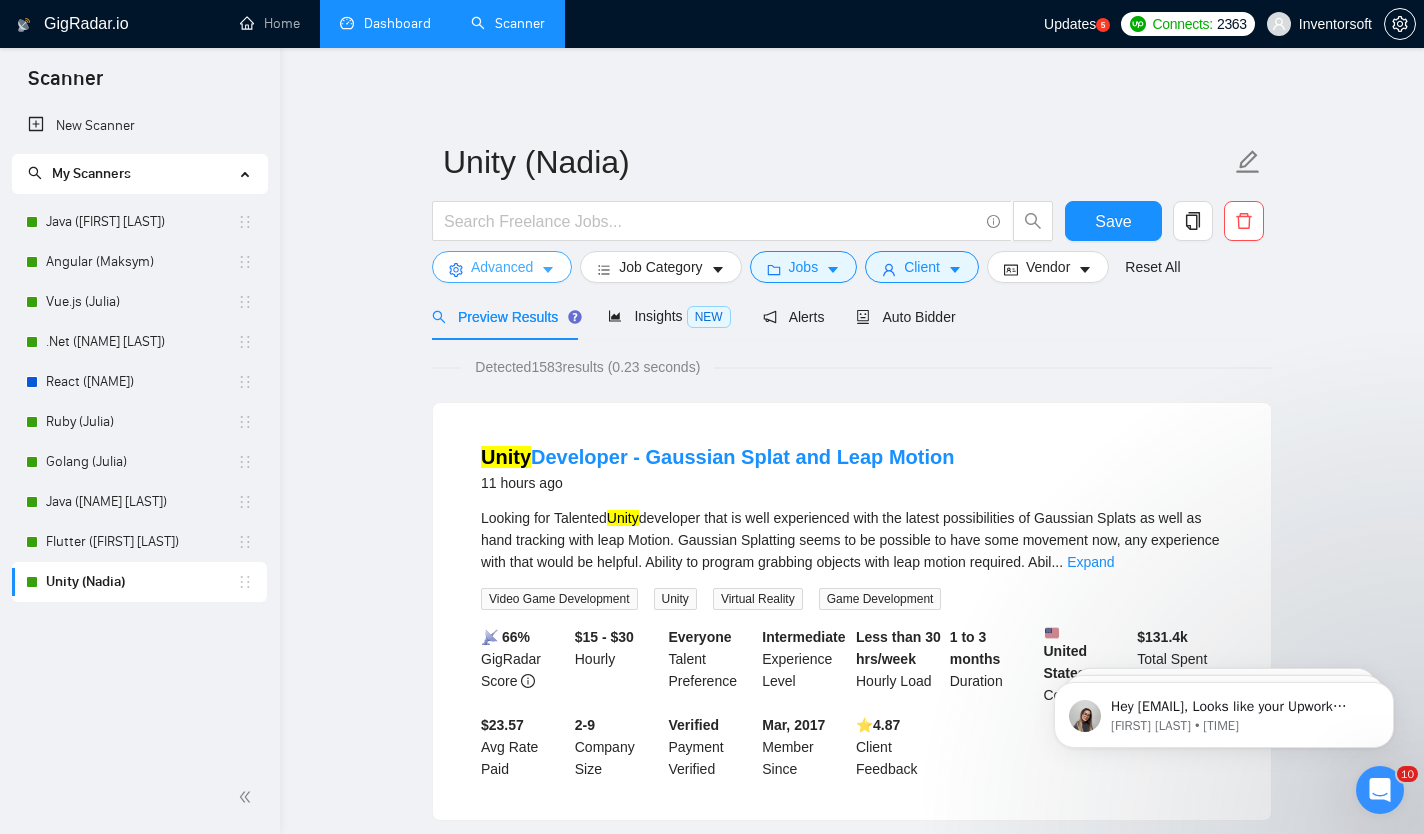 click on "Advanced" at bounding box center (502, 267) 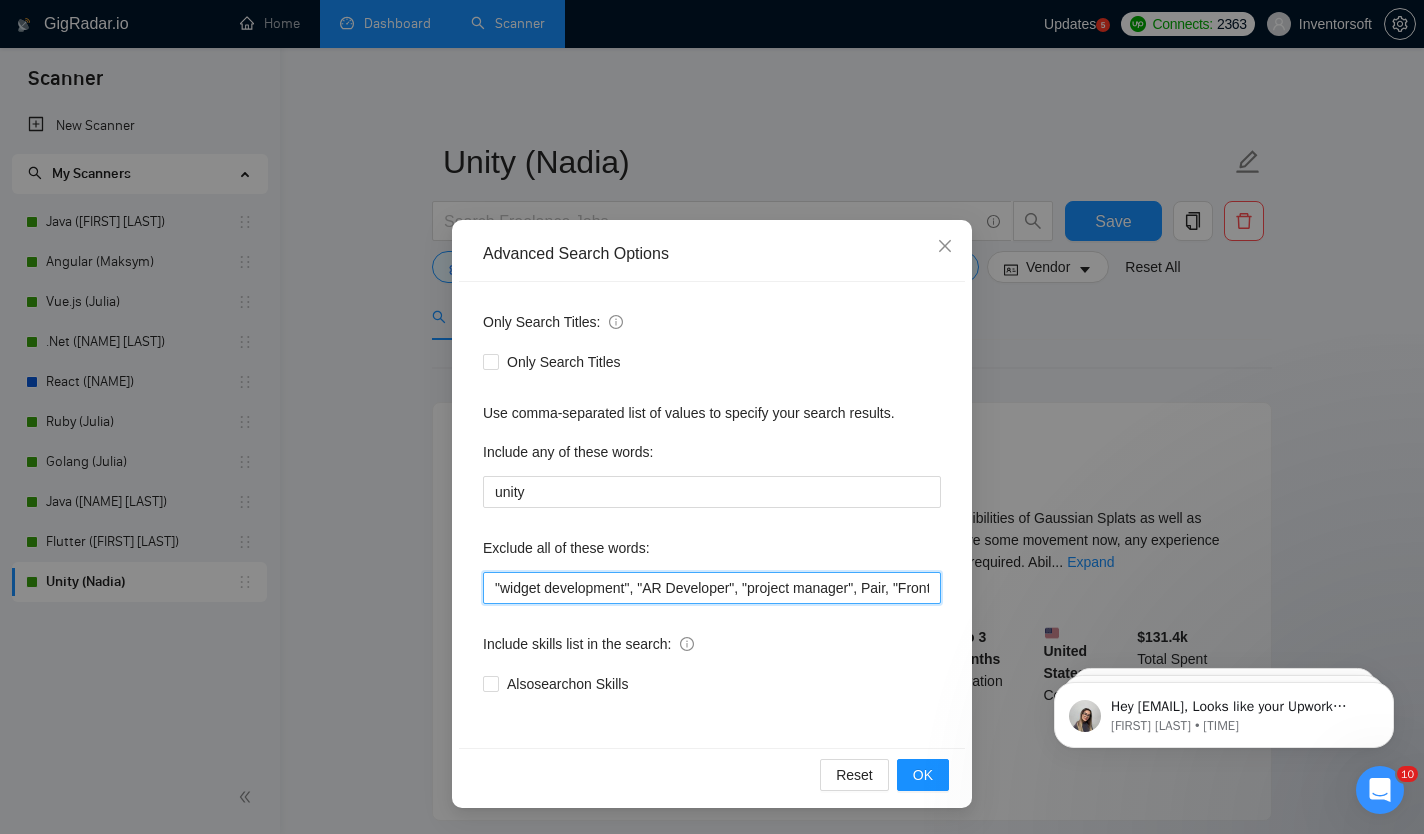 click on ""widget development", "AR Developer", "project manager", Pair, "Frontend Developer", "fix price", "integration specialist", "WooCommerce developer", "Do not apply", "no agencies", "test", "WooCommerce developer", WooCommerce, "Medusa JS", PrestaShop, Ogyton, "fixed price", Supabase, Odoo, "Equity Partnership", "Assistance in Coding", joomla, "no code", bolt.new, Chatbot, "Reverse Engineer", Magento, RAGE, "Craft CMS", netsuite, SuiteCRM, make.com, monday.com, EspoCRM, timefold, "strapi developer", "low code", low-code, "no code", no-code, tutor, devOps" at bounding box center (712, 588) 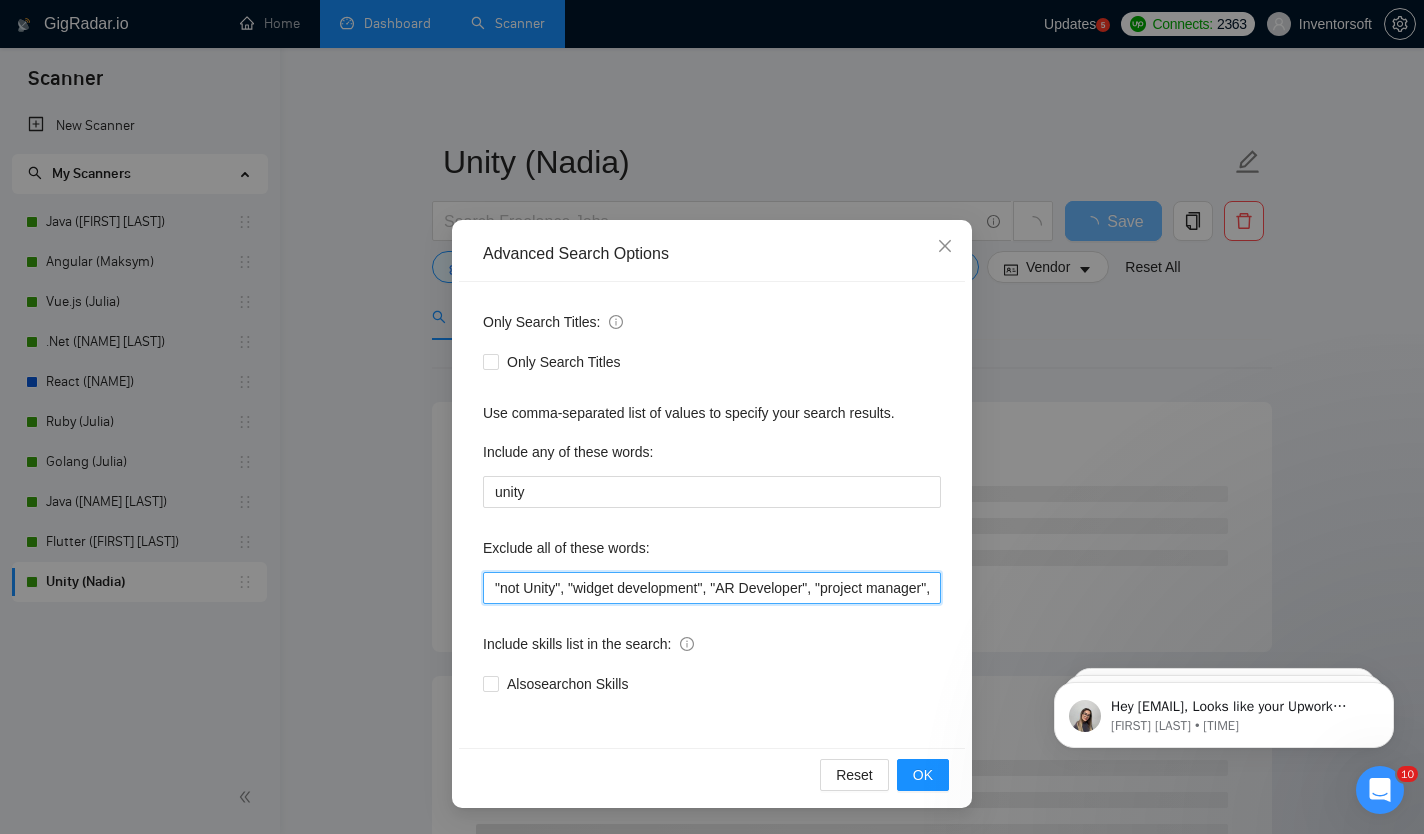 click on ""not Unity", "widget development", "AR Developer", "project manager", Pair, "Frontend Developer", "fix price", "integration specialist", "WooCommerce developer", "Do not apply", "no agencies", "test", "WooCommerce developer", WooCommerce, "Medusa JS", PrestaShop, Ogyton, "fixed price", Supabase, Odoo, "Equity Partnership", "Assistance in Coding", joomla, "no code", bolt.new, Chatbot, "Reverse Engineer", Magento, RAGE, "Craft CMS", netsuite, SuiteCRM, make.com, monday.com, EspoCRM, timefold, "strapi developer", "low code", low-code, "no code", no-code, tutor, devOps" at bounding box center [712, 588] 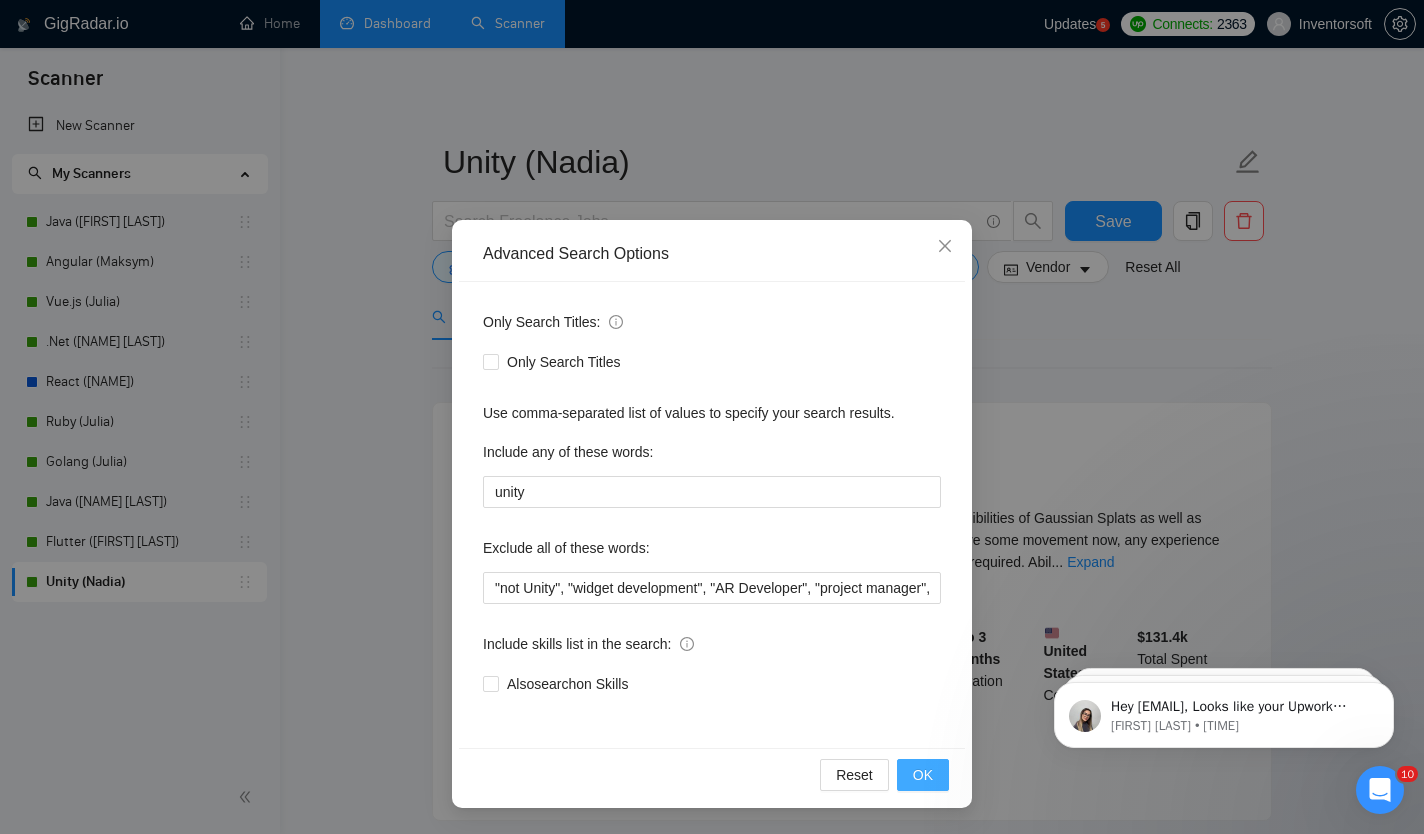 click on "OK" at bounding box center [923, 775] 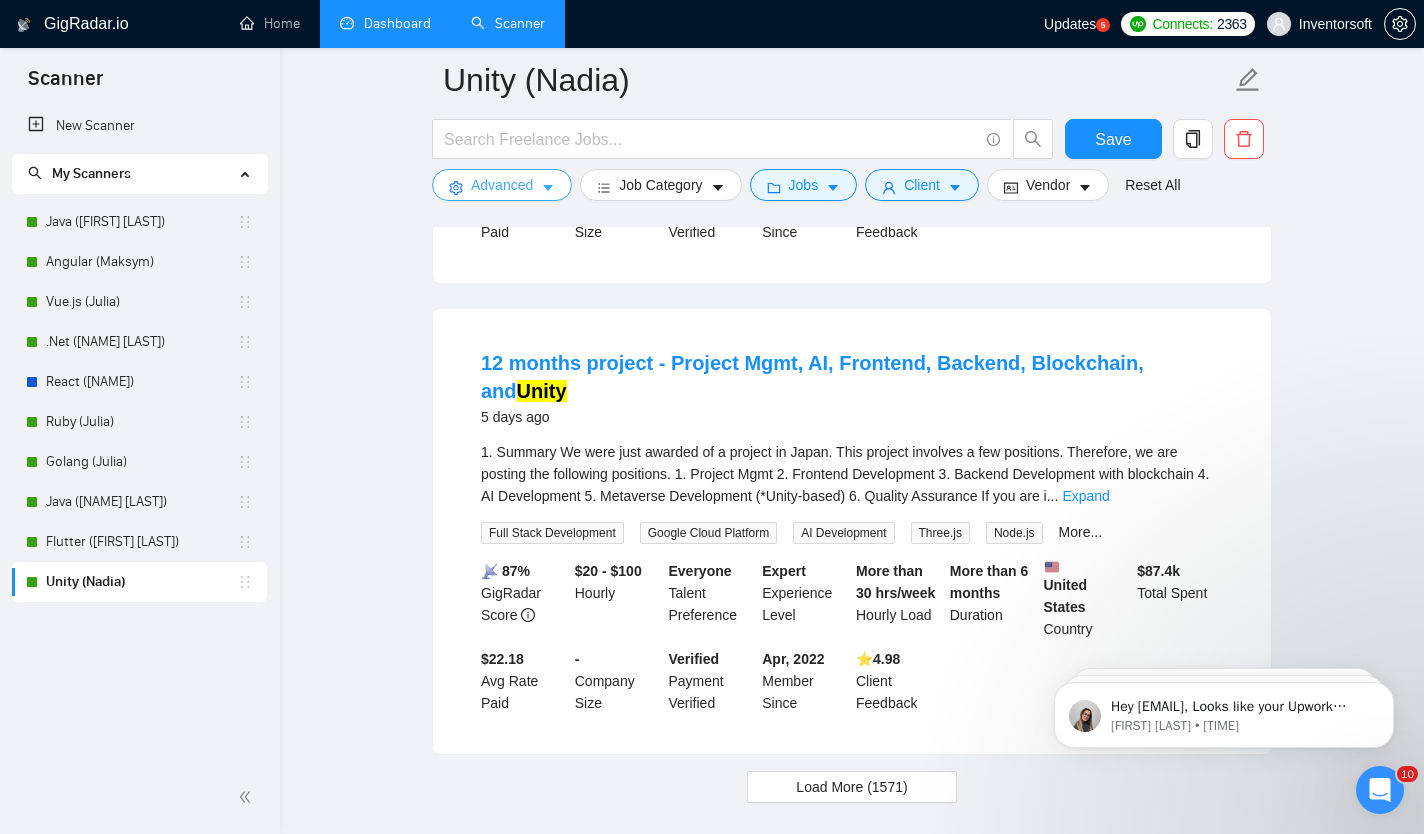 scroll, scrollTop: 4153, scrollLeft: 0, axis: vertical 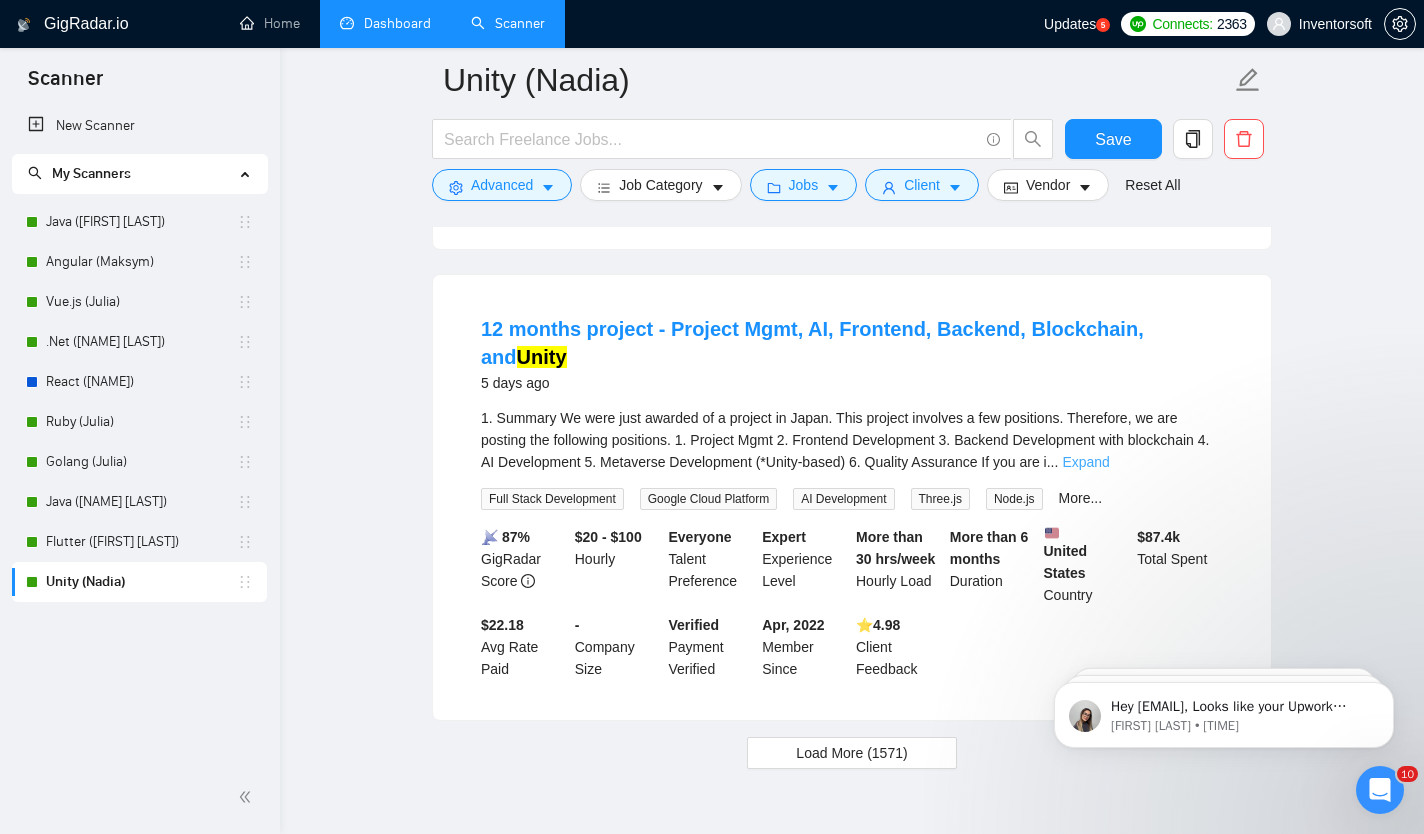 click on "Expand" at bounding box center (1085, 462) 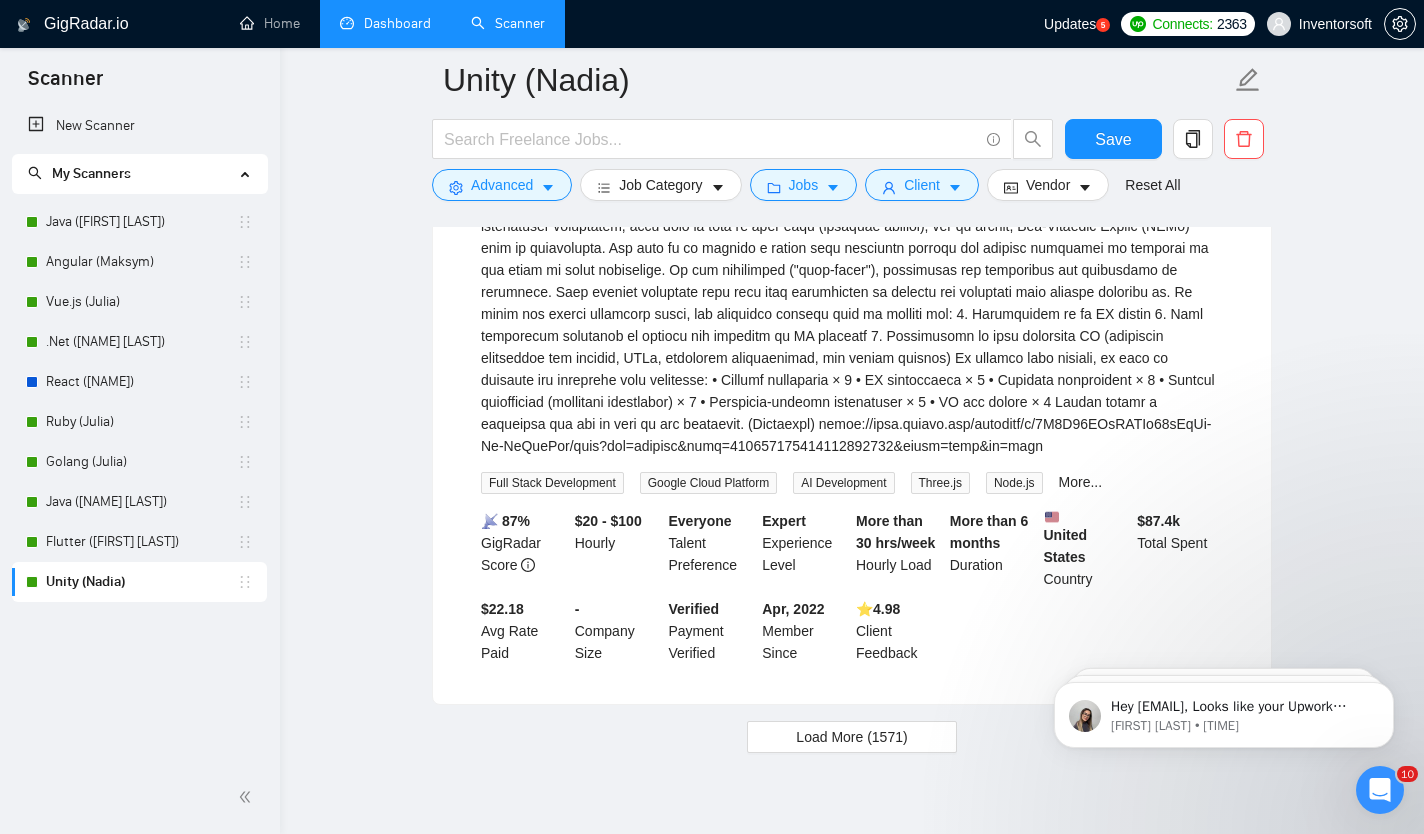 scroll, scrollTop: 4593, scrollLeft: 0, axis: vertical 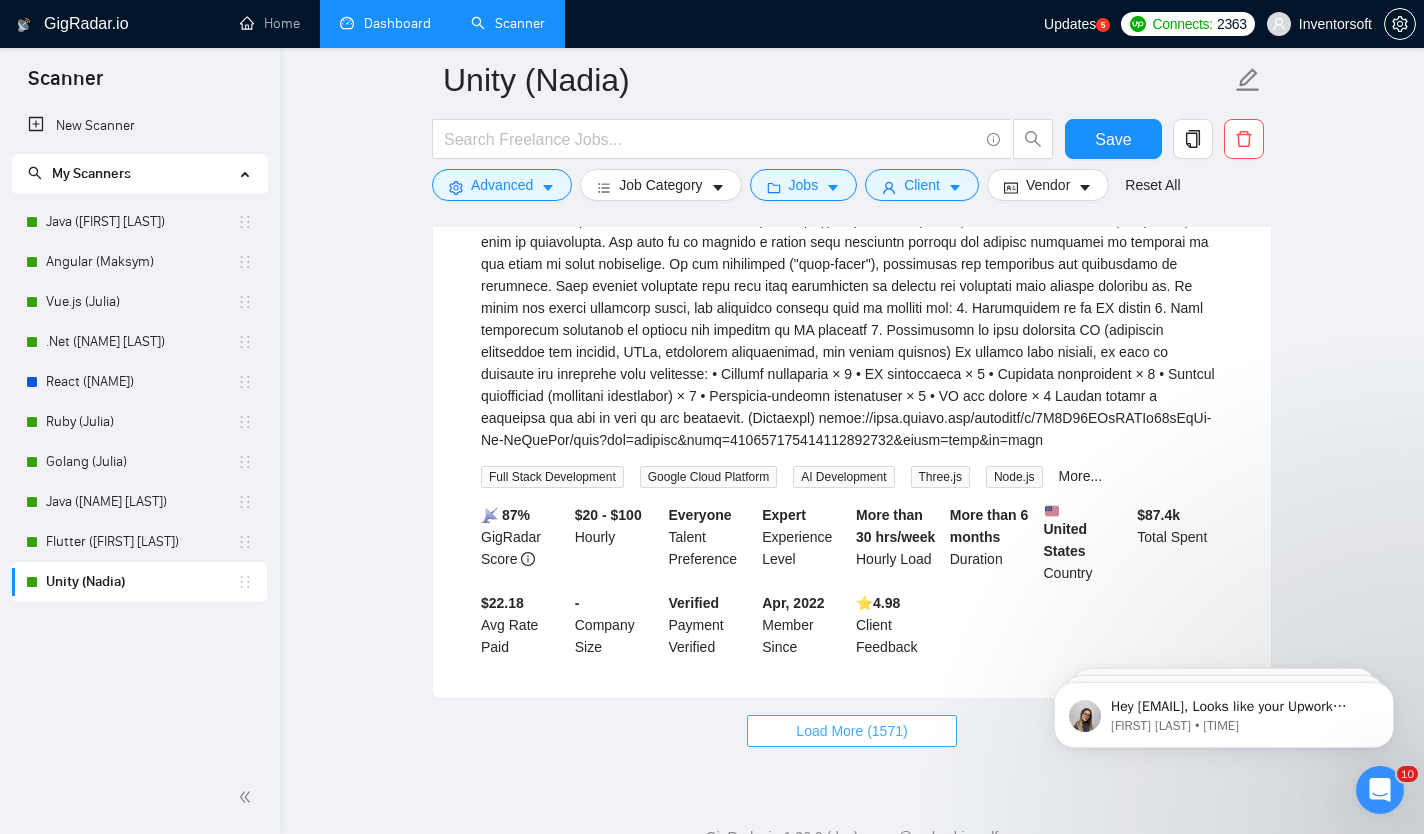 click on "Load More (1571)" at bounding box center (851, 731) 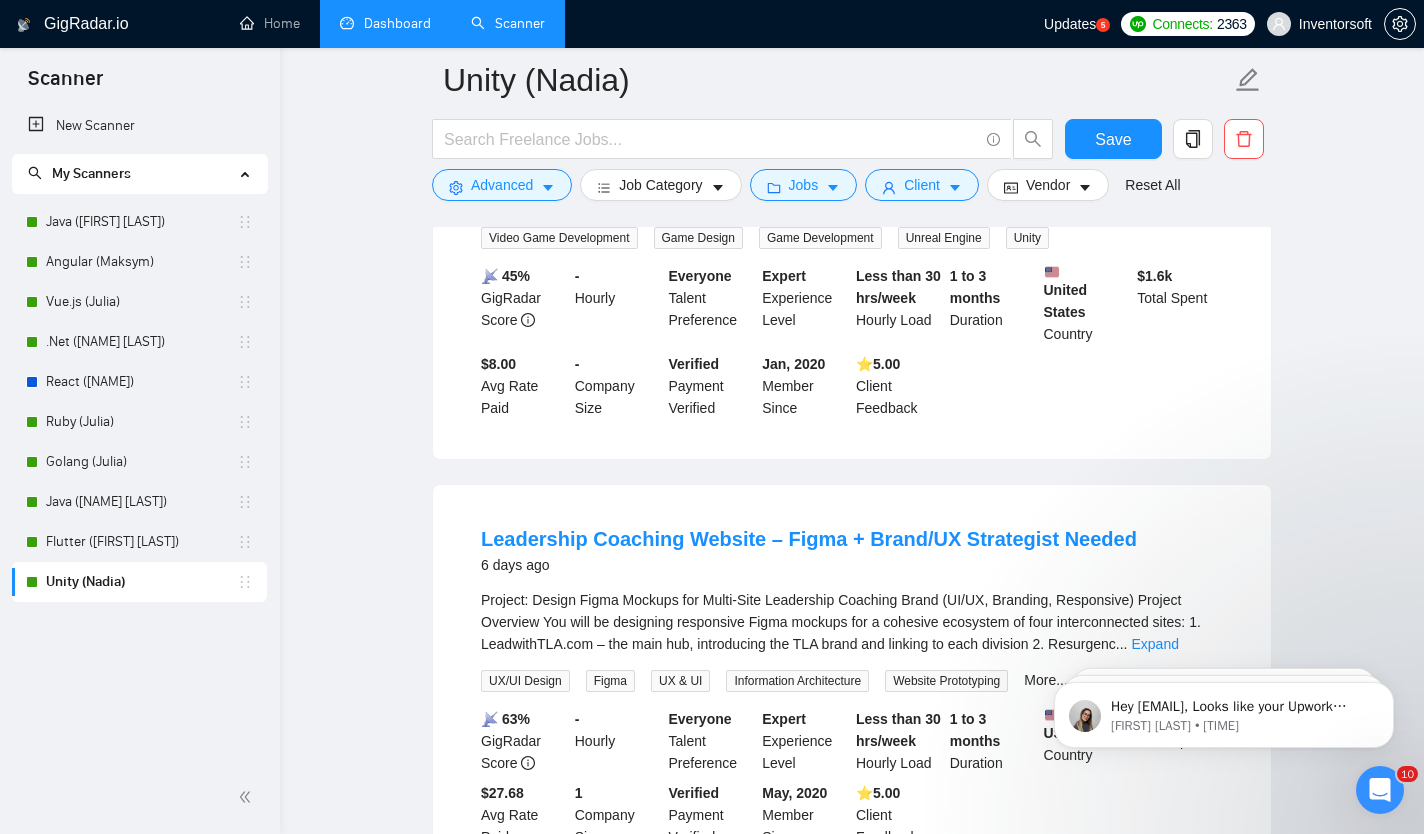 scroll, scrollTop: 8775, scrollLeft: 0, axis: vertical 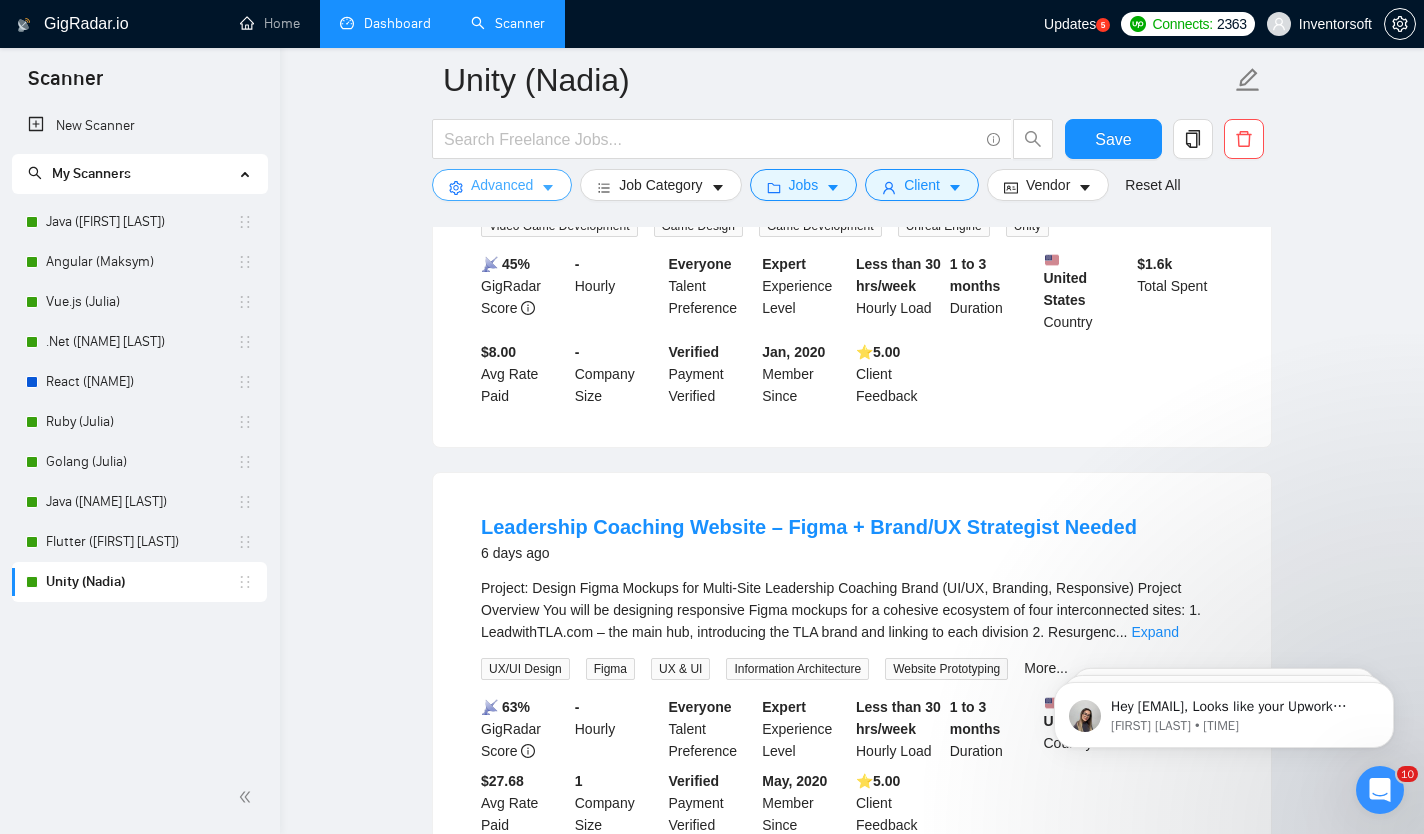 click on "Advanced" at bounding box center (502, 185) 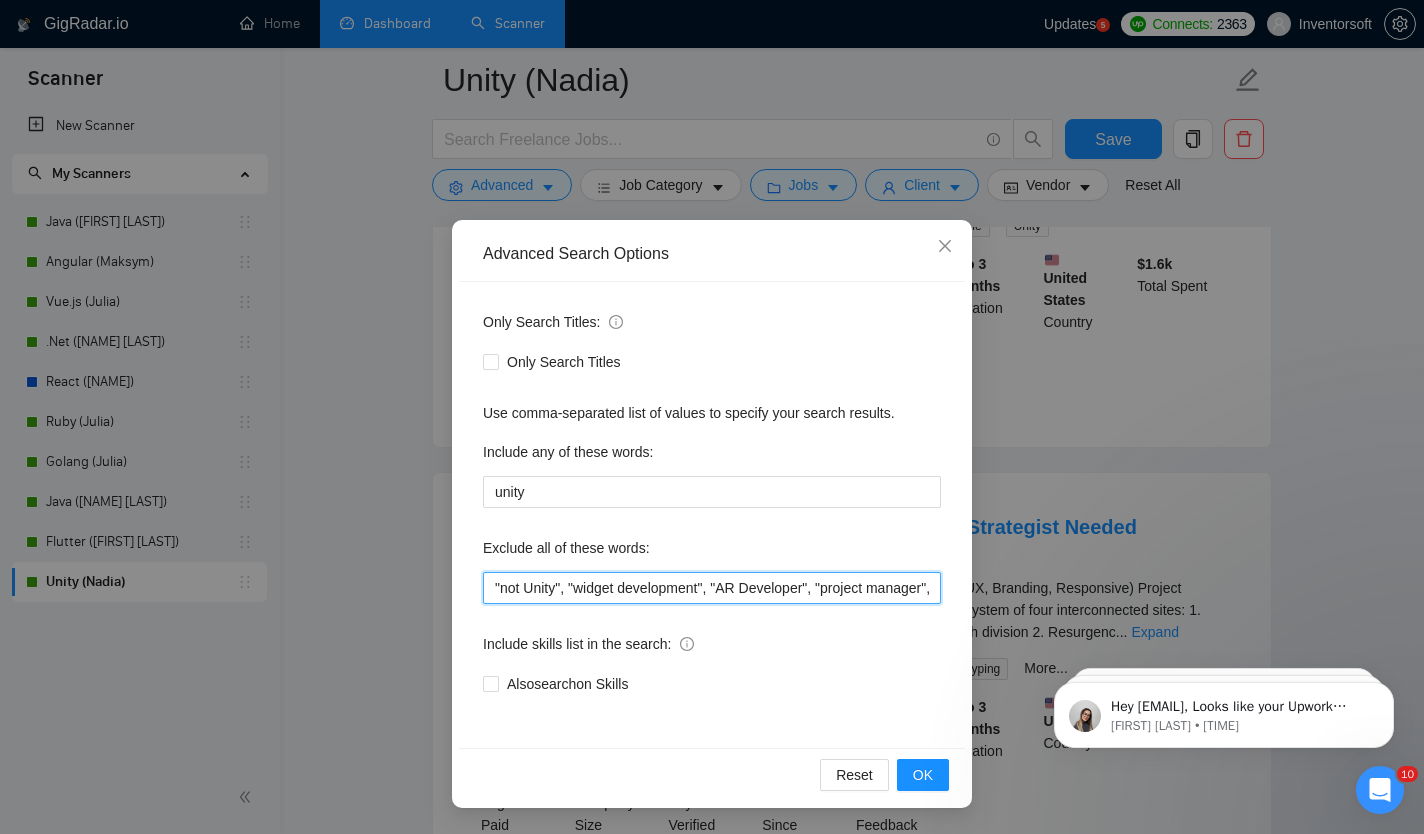 click on ""not Unity", "widget development", "AR Developer", "project manager", Pair, "Frontend Developer", "fix price", "integration specialist", "WooCommerce developer", "Do not apply", "no agencies", "test", "WooCommerce developer", WooCommerce, "Medusa JS", PrestaShop, Ogyton, "fixed price", Supabase, Odoo, "Equity Partnership", "Assistance in Coding", joomla, "no code", bolt.new, Chatbot, "Reverse Engineer", Magento, RAGE, "Craft CMS", netsuite, SuiteCRM, make.com, monday.com, EspoCRM, timefold, "strapi developer", "low code", low-code, "no code", no-code, tutor, devOps" at bounding box center [712, 588] 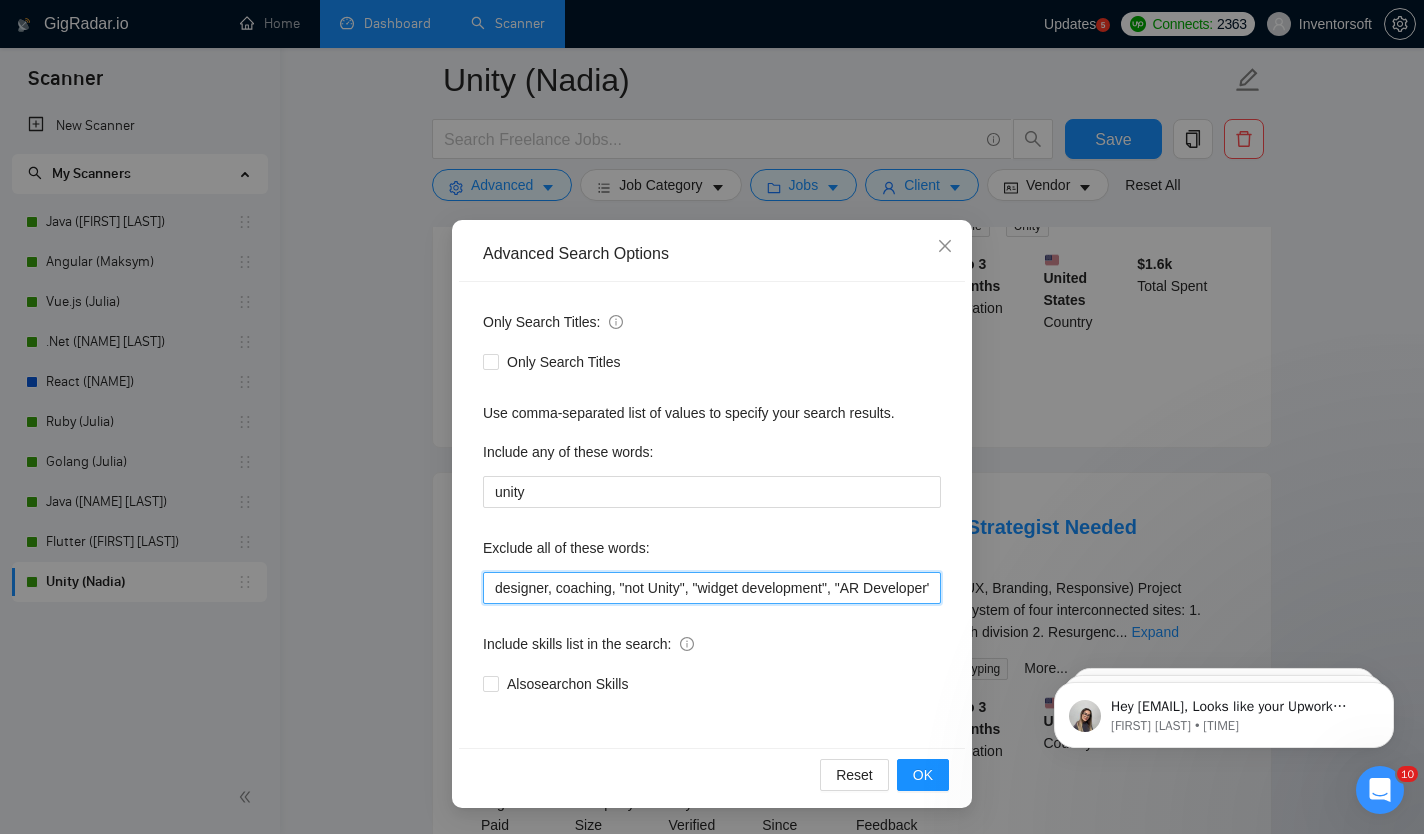 scroll, scrollTop: 5242, scrollLeft: 0, axis: vertical 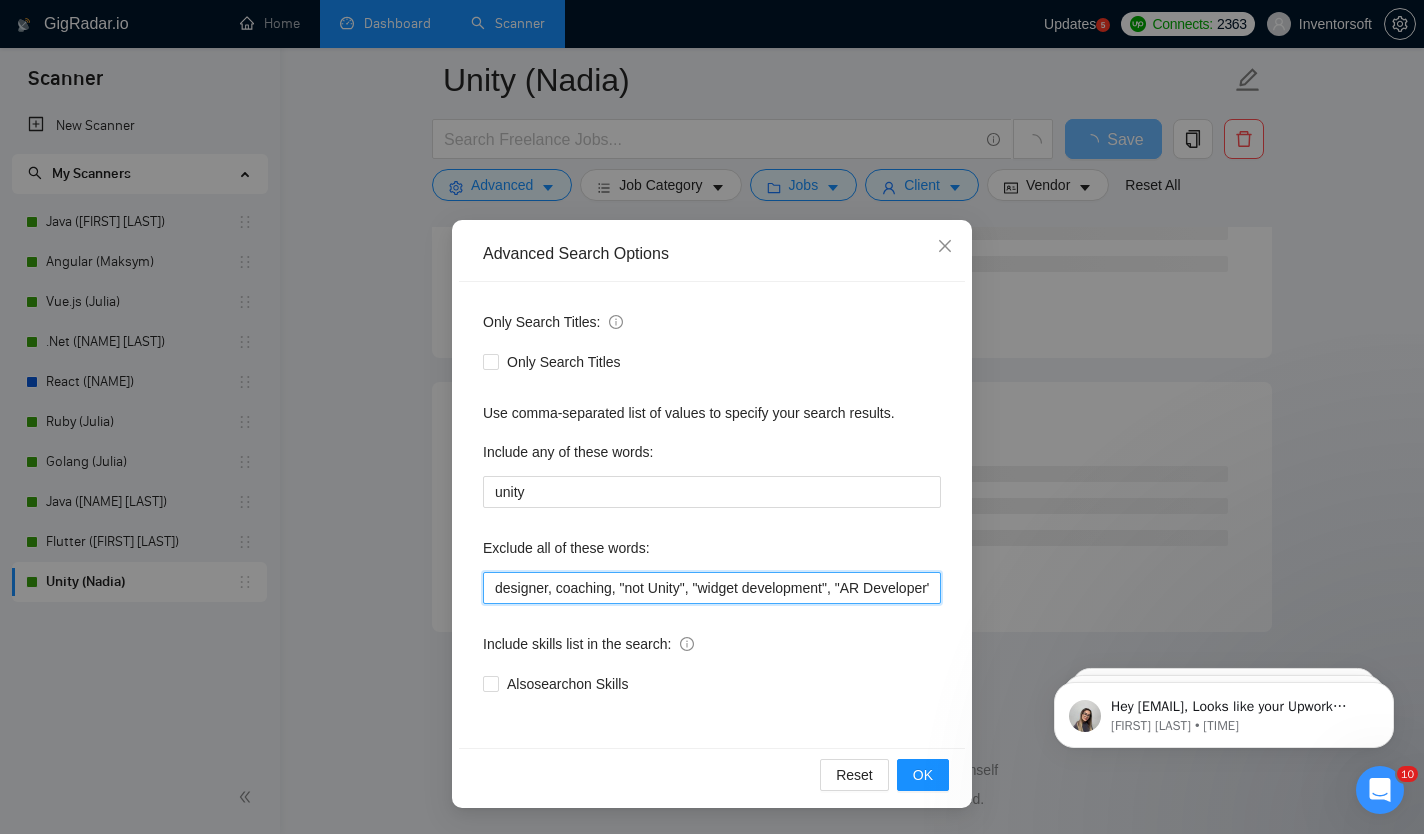 type on "designer, coaching, "not Unity", "widget development", "AR Developer", "project manager", Pair, "Frontend Developer", "fix price", "integration specialist", "WooCommerce developer", "Do not apply", "no agencies", "test", "WooCommerce developer", WooCommerce, "Medusa JS", PrestaShop, Ogyton, "fixed price", Supabase, Odoo, "Equity Partnership", "Assistance in Coding", joomla, "no code", bolt.new, Chatbot, "Reverse Engineer", Magento, RAGE, "Craft CMS", netsuite, SuiteCRM, make.com, monday.com, EspoCRM, timefold, "strapi developer", "low code", low-code, "no code", no-code, tutor, devOps" 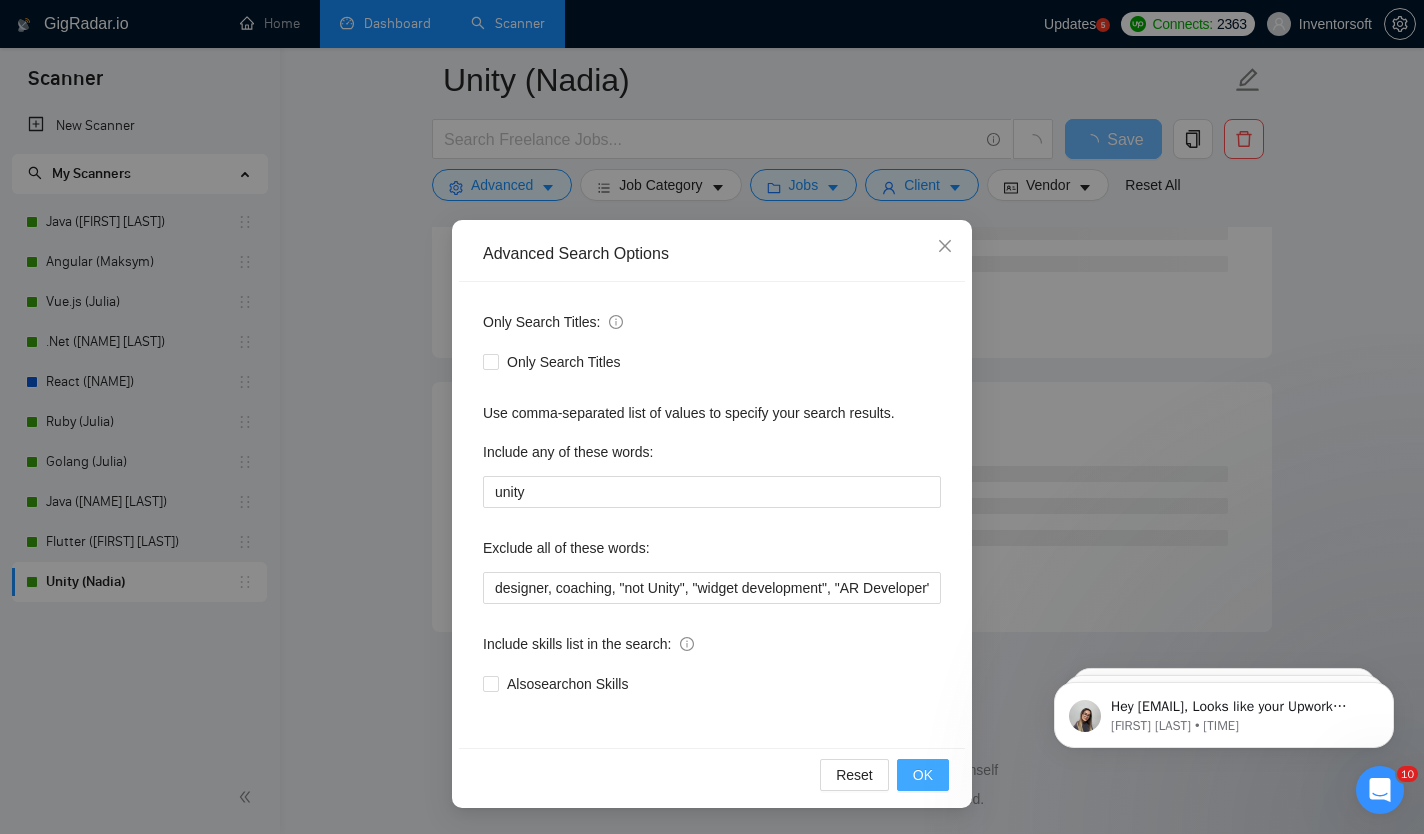 click on "OK" at bounding box center [923, 775] 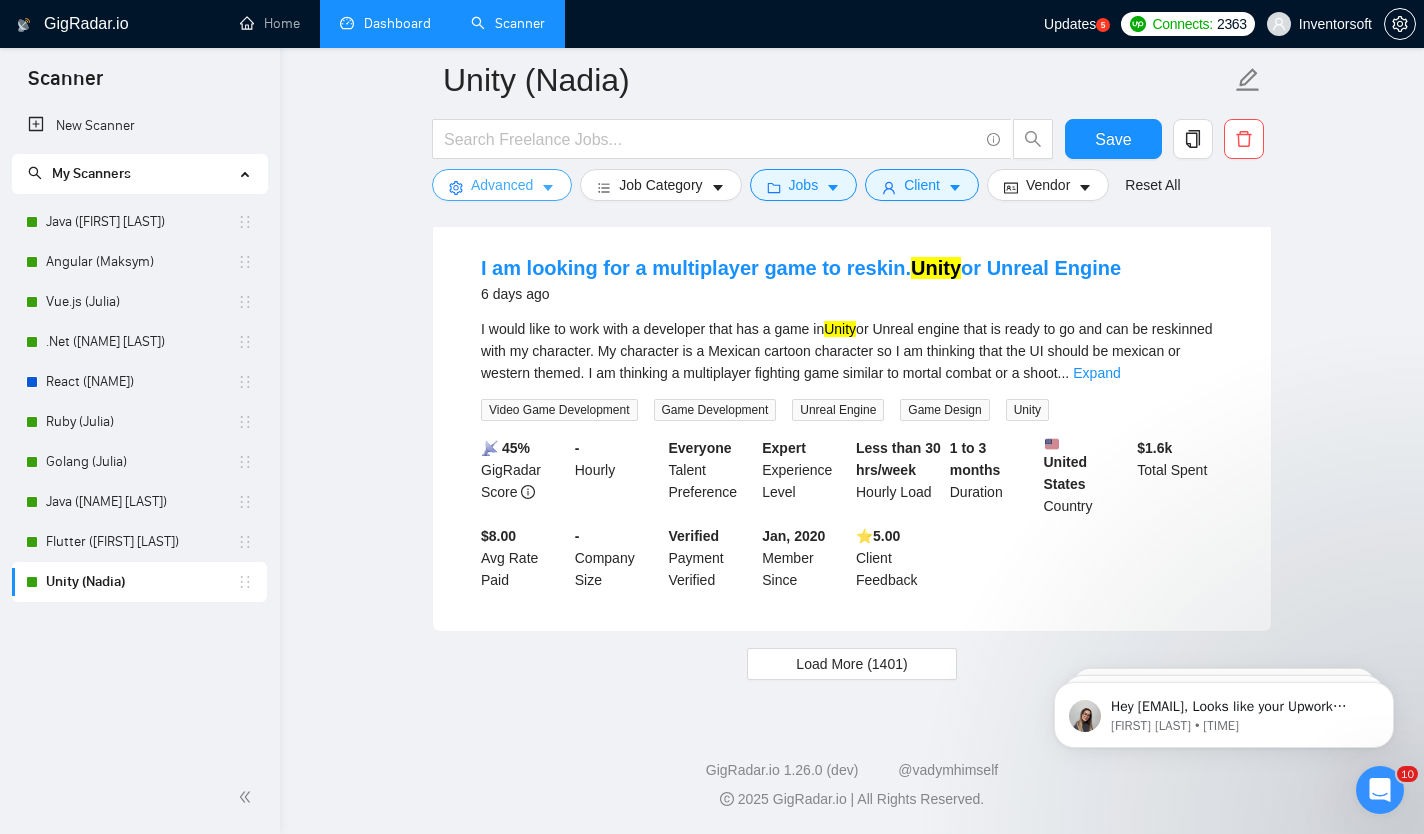 scroll, scrollTop: 4139, scrollLeft: 0, axis: vertical 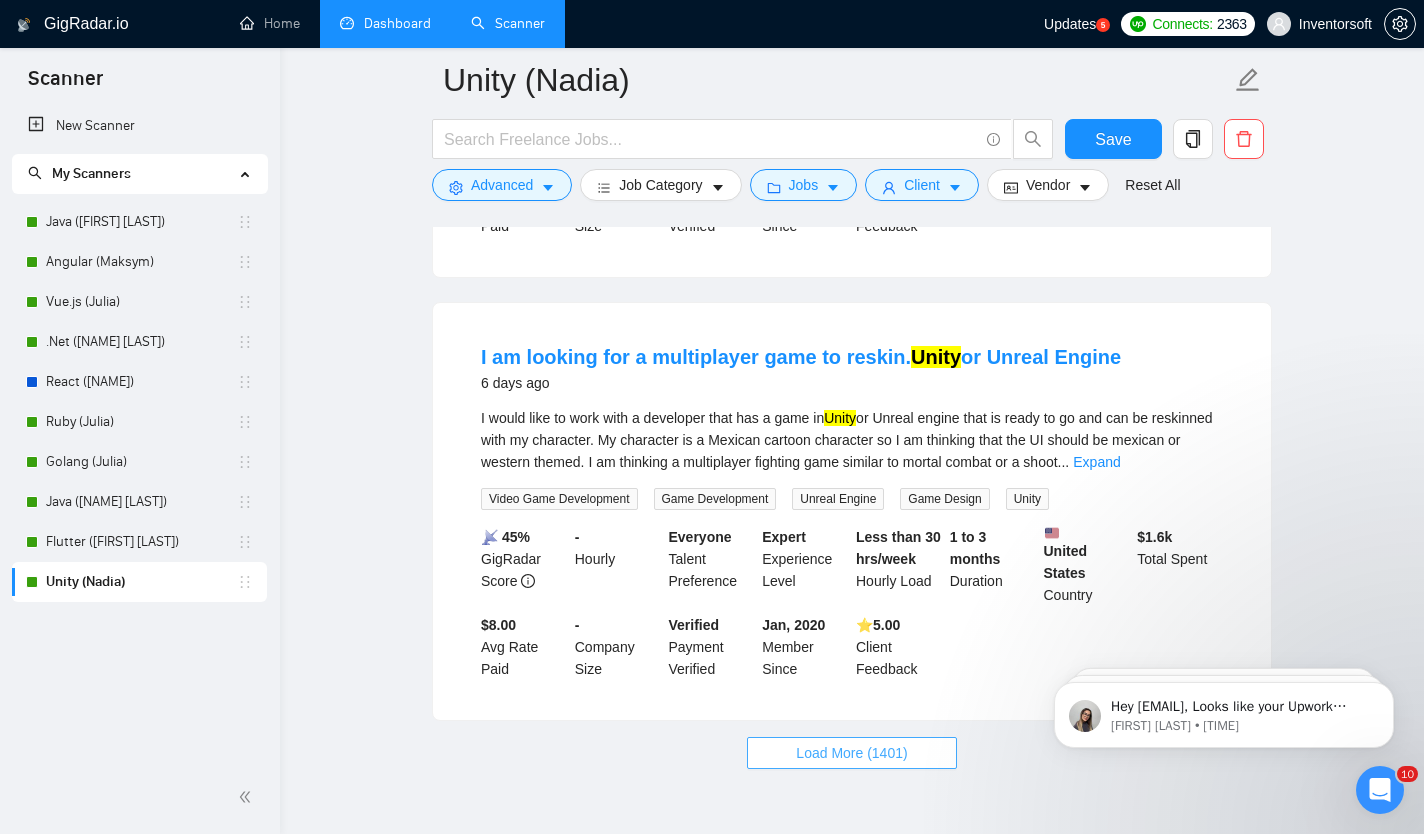 click on "Load More (1401)" at bounding box center [851, 753] 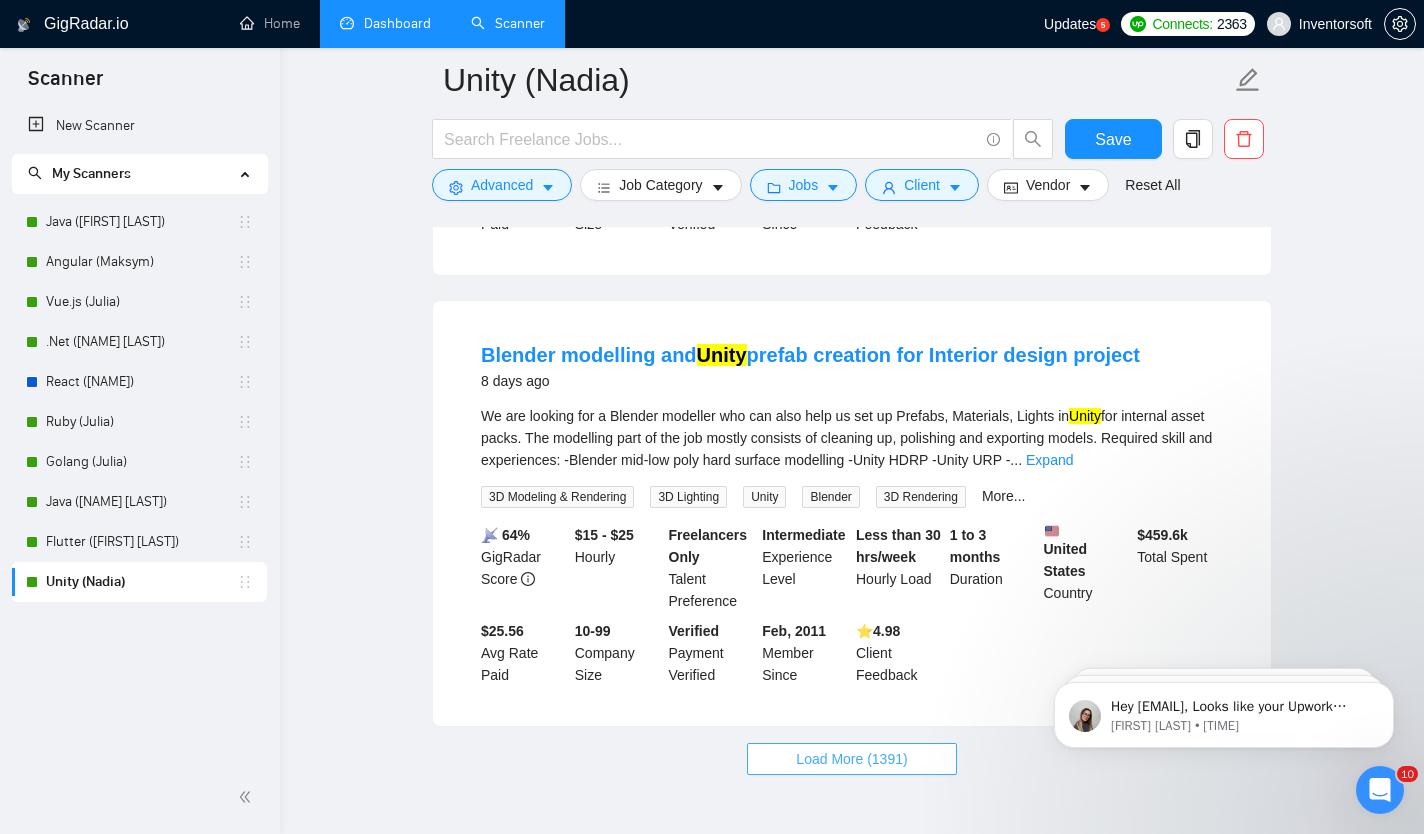 scroll, scrollTop: 8530, scrollLeft: 0, axis: vertical 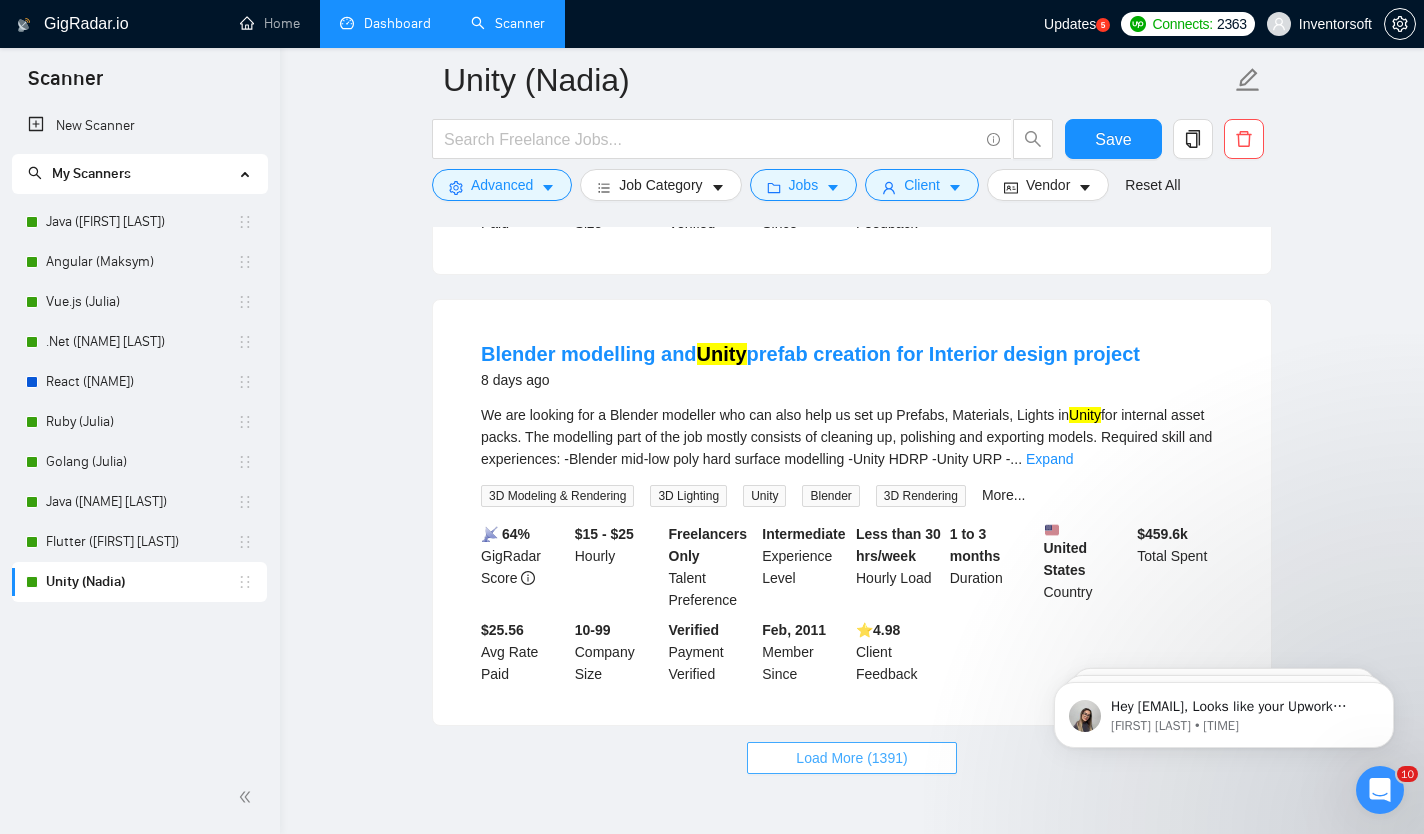 click on "Load More (1391)" at bounding box center (851, 758) 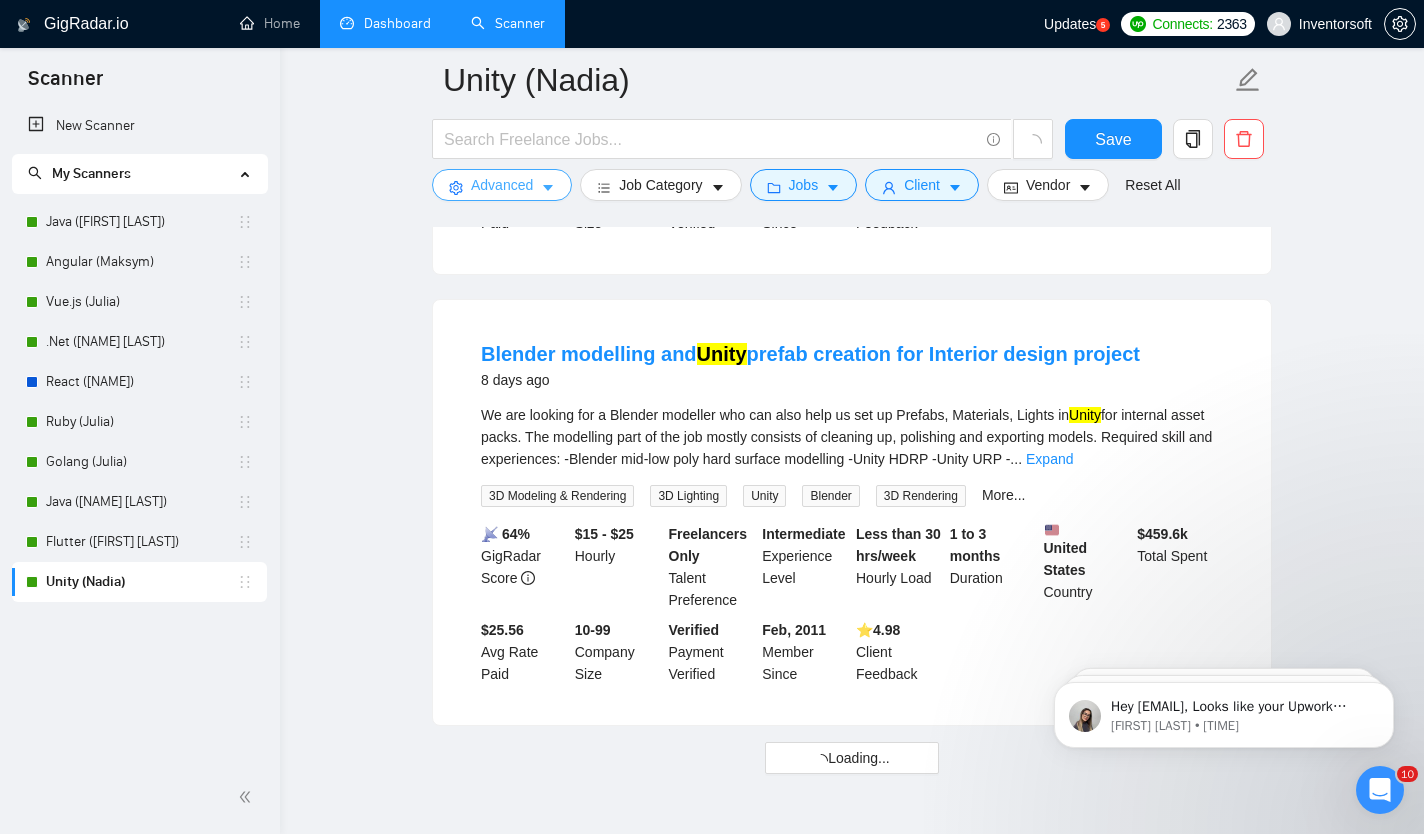 click on "Advanced" at bounding box center (502, 185) 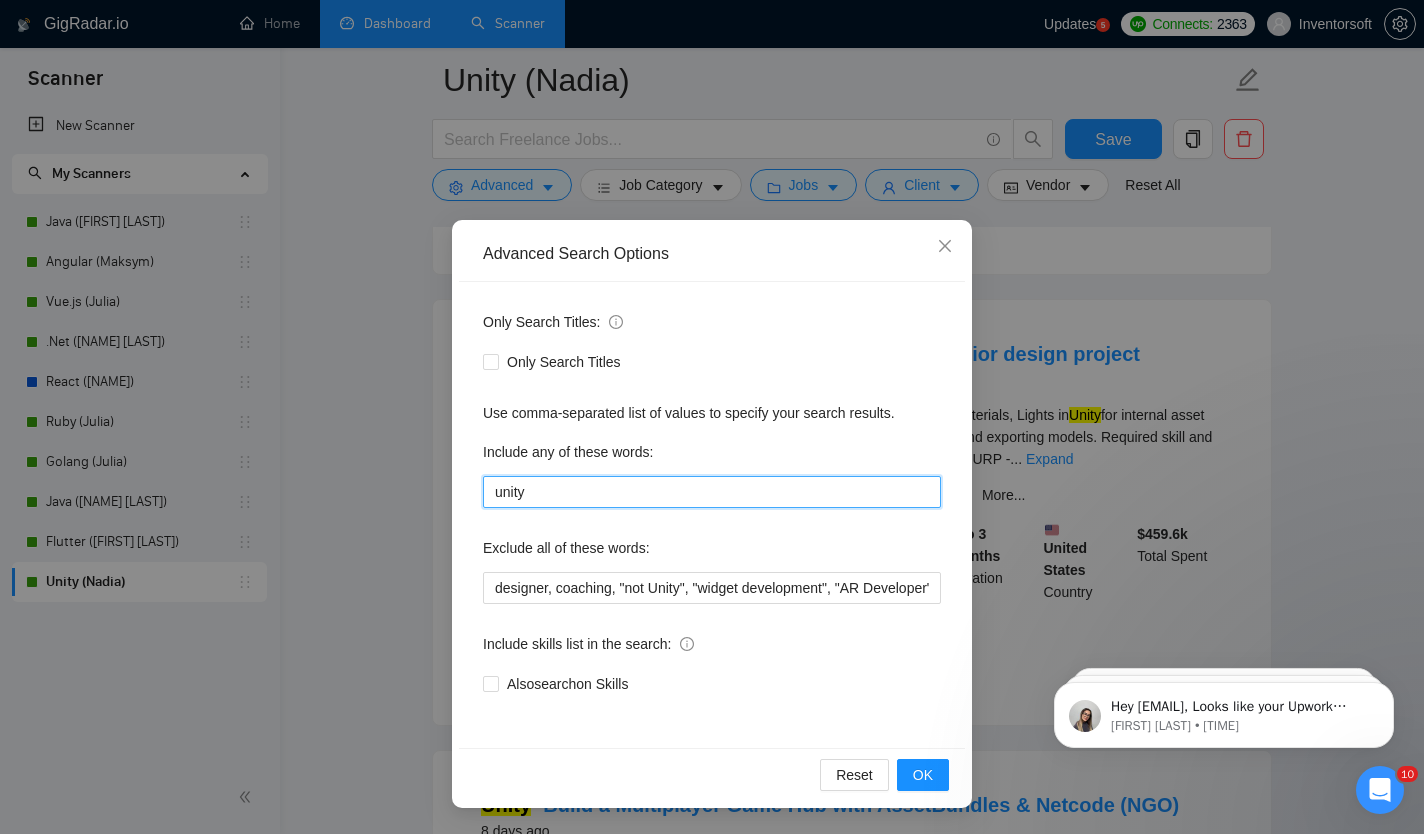 click on "unity" at bounding box center [712, 492] 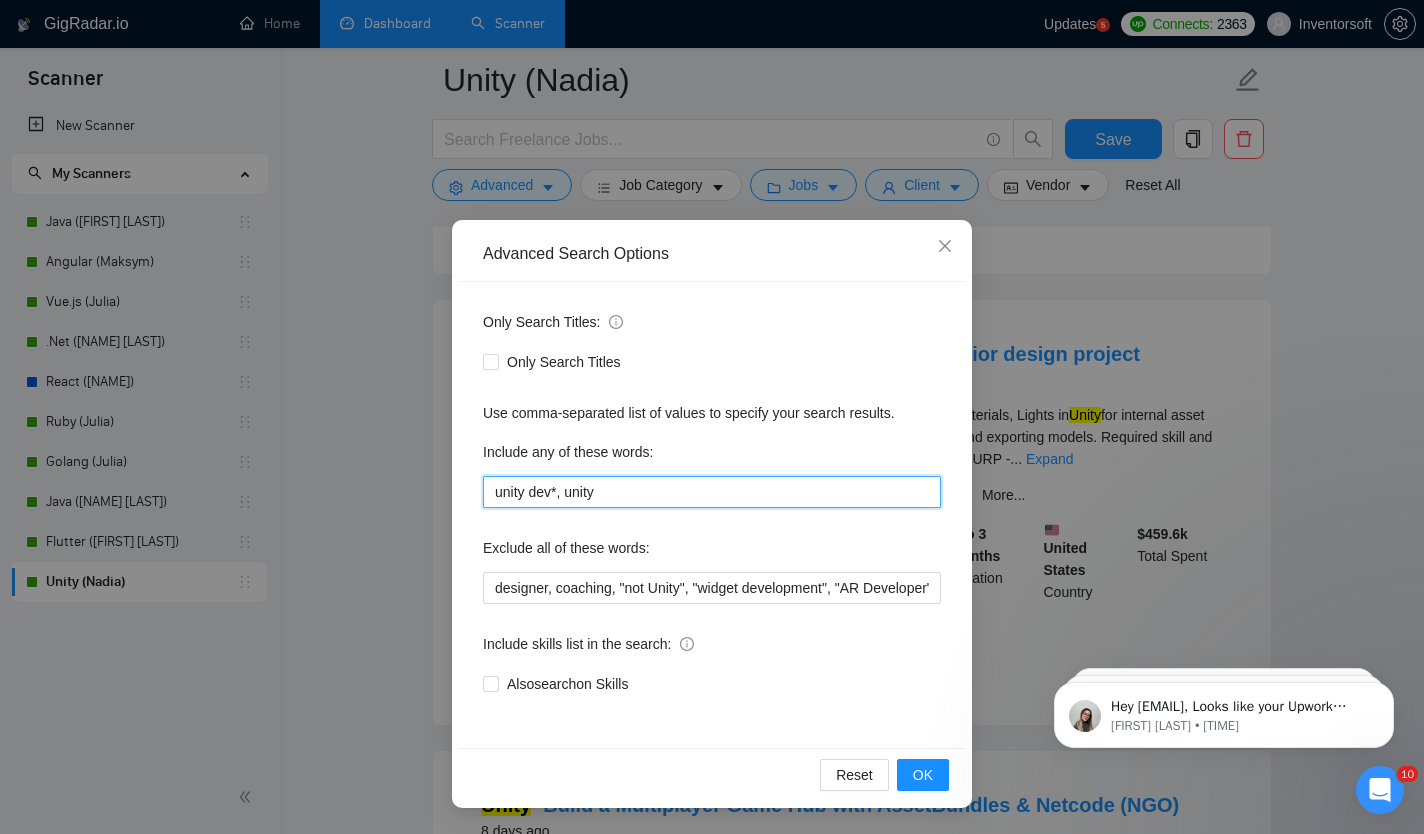 scroll, scrollTop: 7982, scrollLeft: 0, axis: vertical 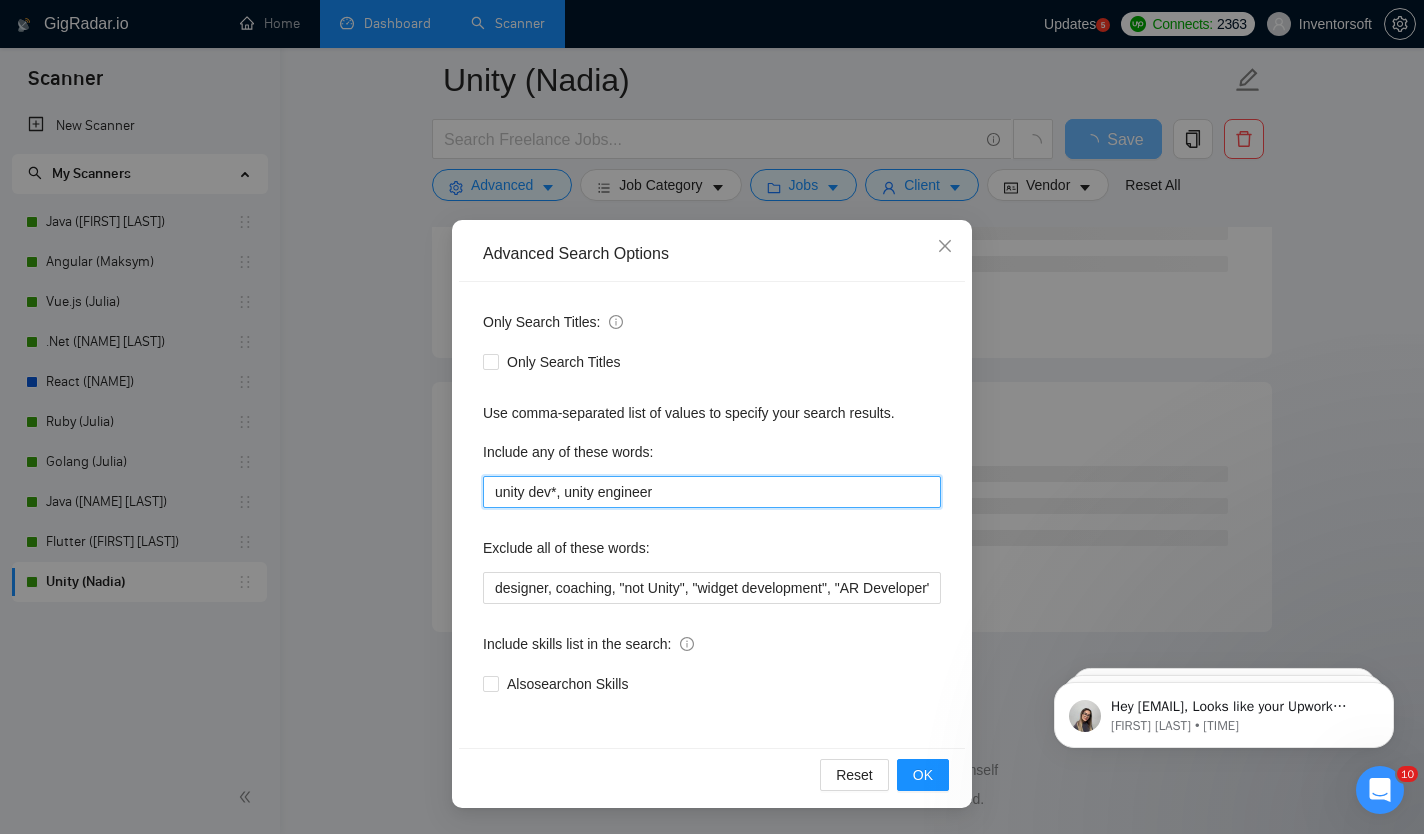 drag, startPoint x: 687, startPoint y: 491, endPoint x: 476, endPoint y: 491, distance: 211 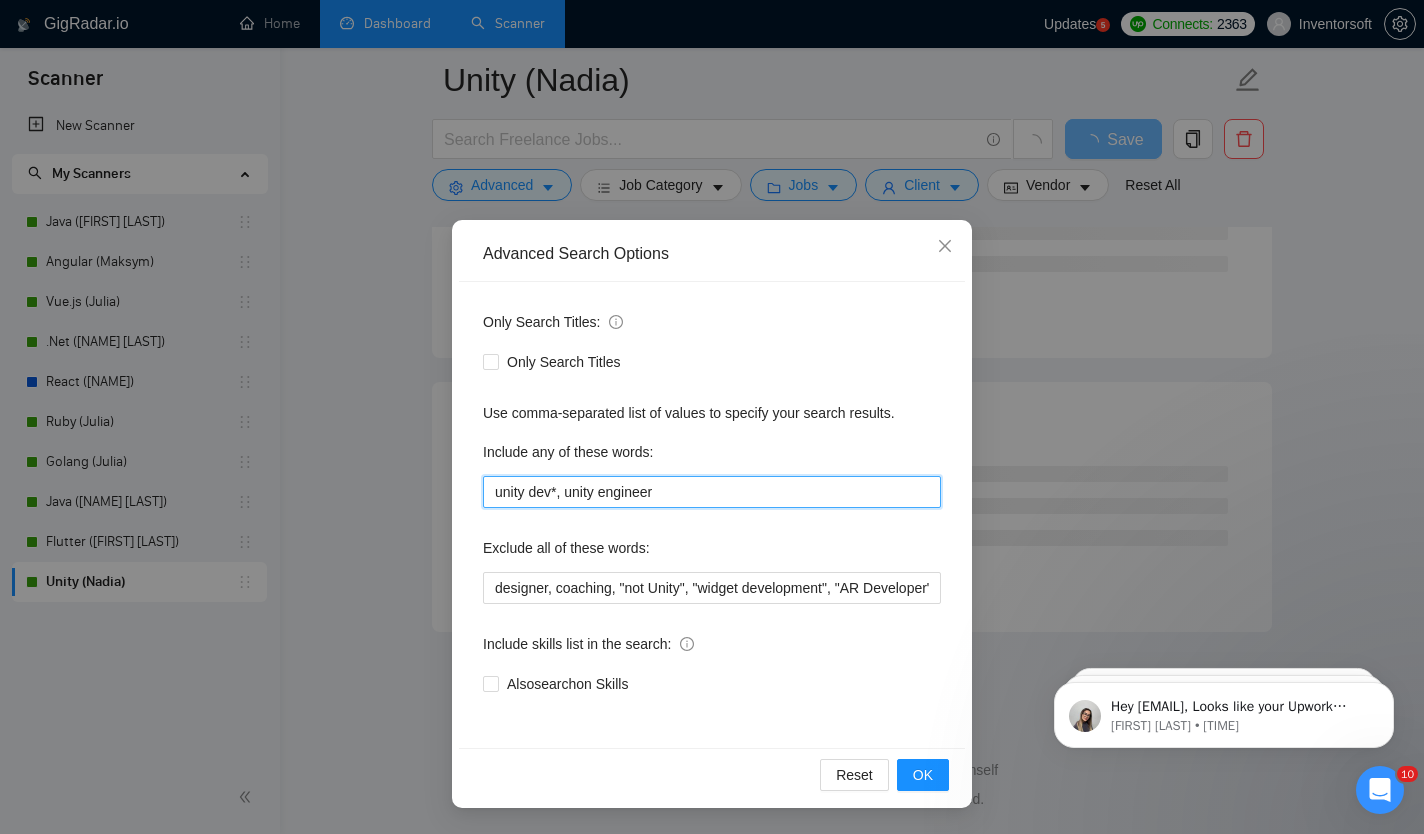 click on "Only Search Titles:   Only Search Titles Use comma-separated list of values to specify your search results. Include any of these words: unity dev*, unity engineer Exclude all of these words: designer, coaching, "not Unity", "widget development", "AR Developer", "project manager", Pair, "Frontend Developer", "fix price", "integration specialist", "WooCommerce developer", "Do not apply", "no agencies", "test", "WooCommerce developer", WooCommerce, "Medusa JS", PrestaShop, Ogyton, "fixed price", Supabase, Odoo, "Equity Partnership", "Assistance in Coding", joomla, "no code", bolt.new, Chatbot, "Reverse Engineer", Magento, RAGE, "Craft CMS", netsuite, SuiteCRM, make.com, monday.com, EspoCRM, timefold, "strapi developer", "low code", low-code, "no code", no-code, tutor, devOps Include skills list in the search:   Also  search  on Skills" at bounding box center [712, 515] 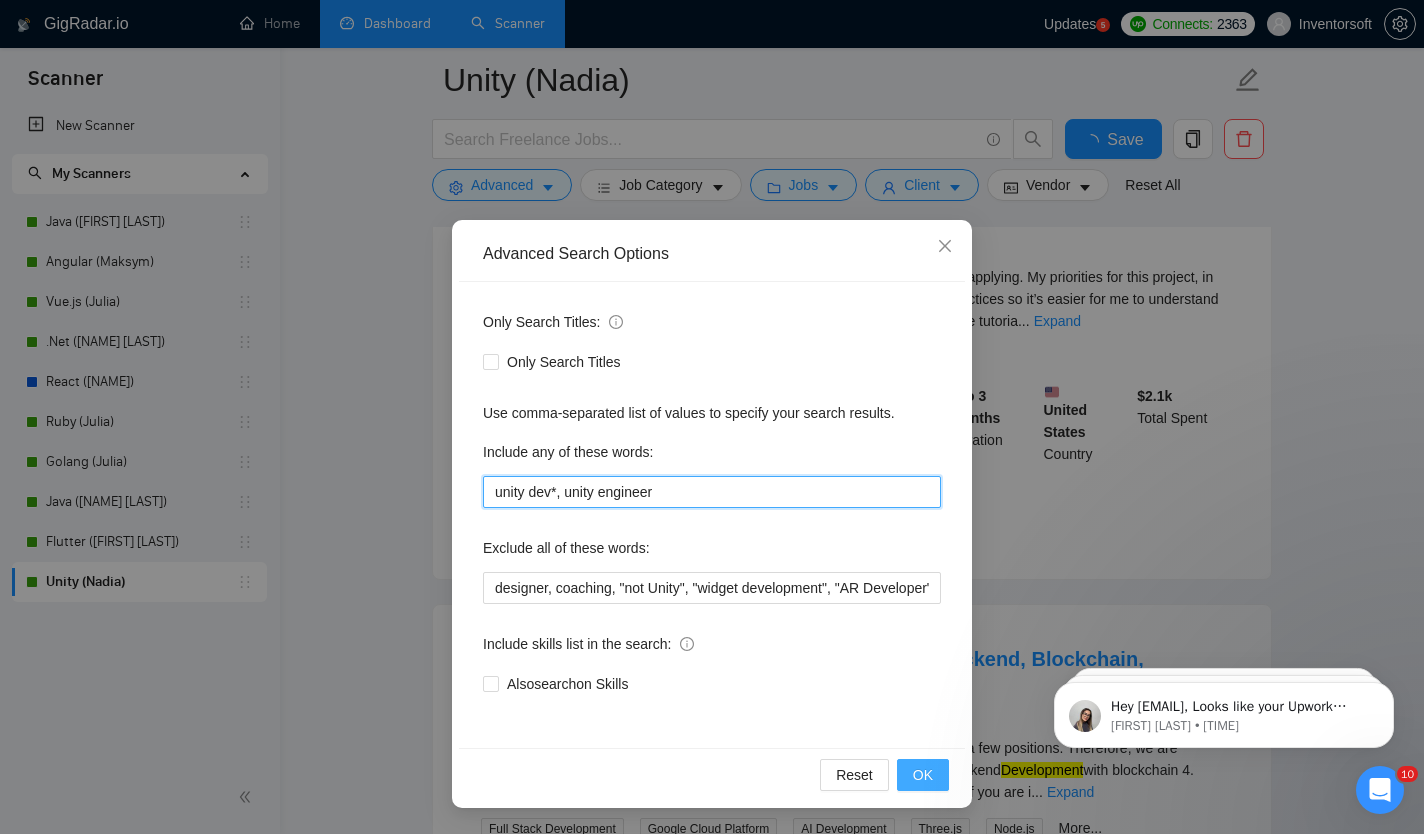 scroll, scrollTop: 4175, scrollLeft: 0, axis: vertical 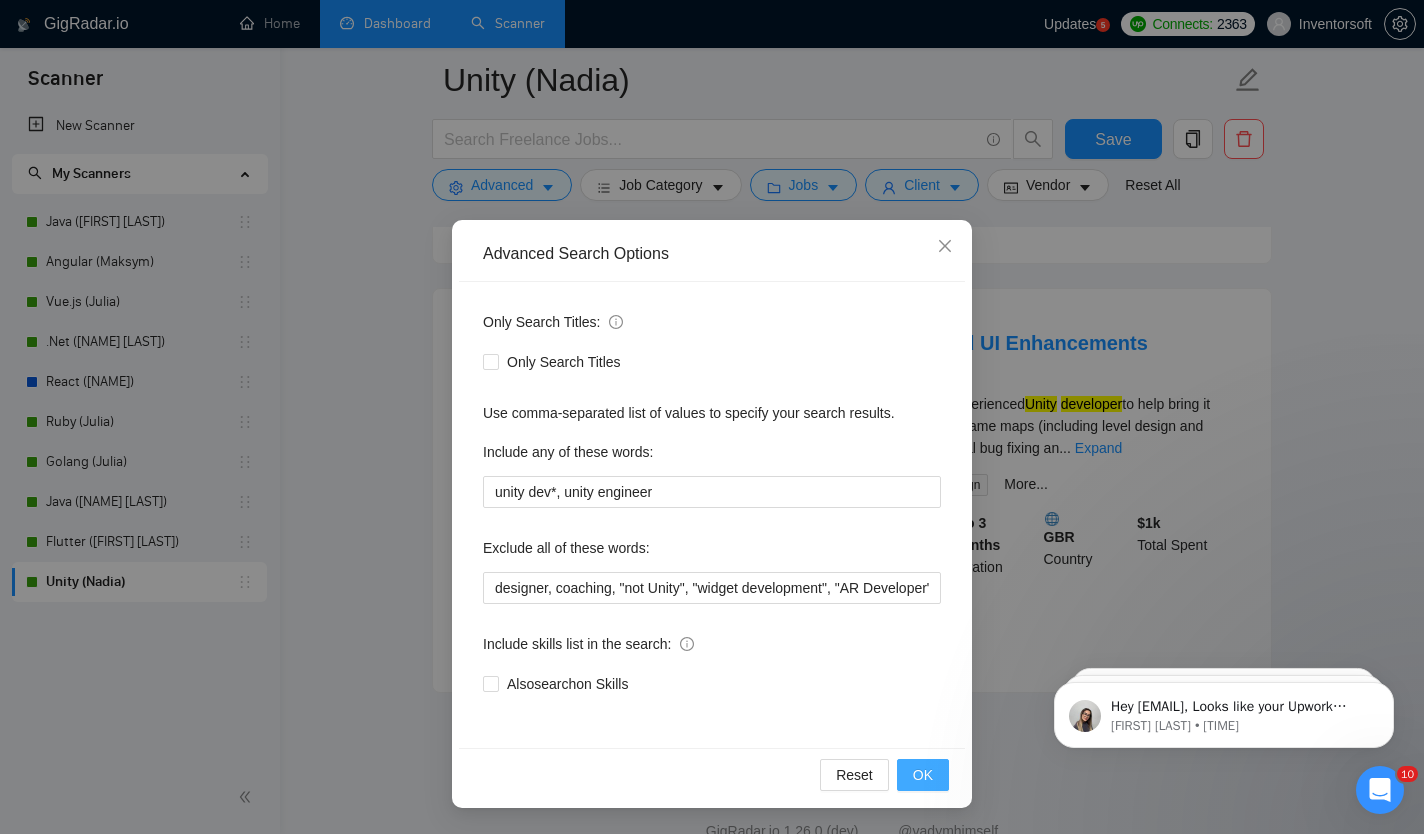 click on "OK" at bounding box center (923, 775) 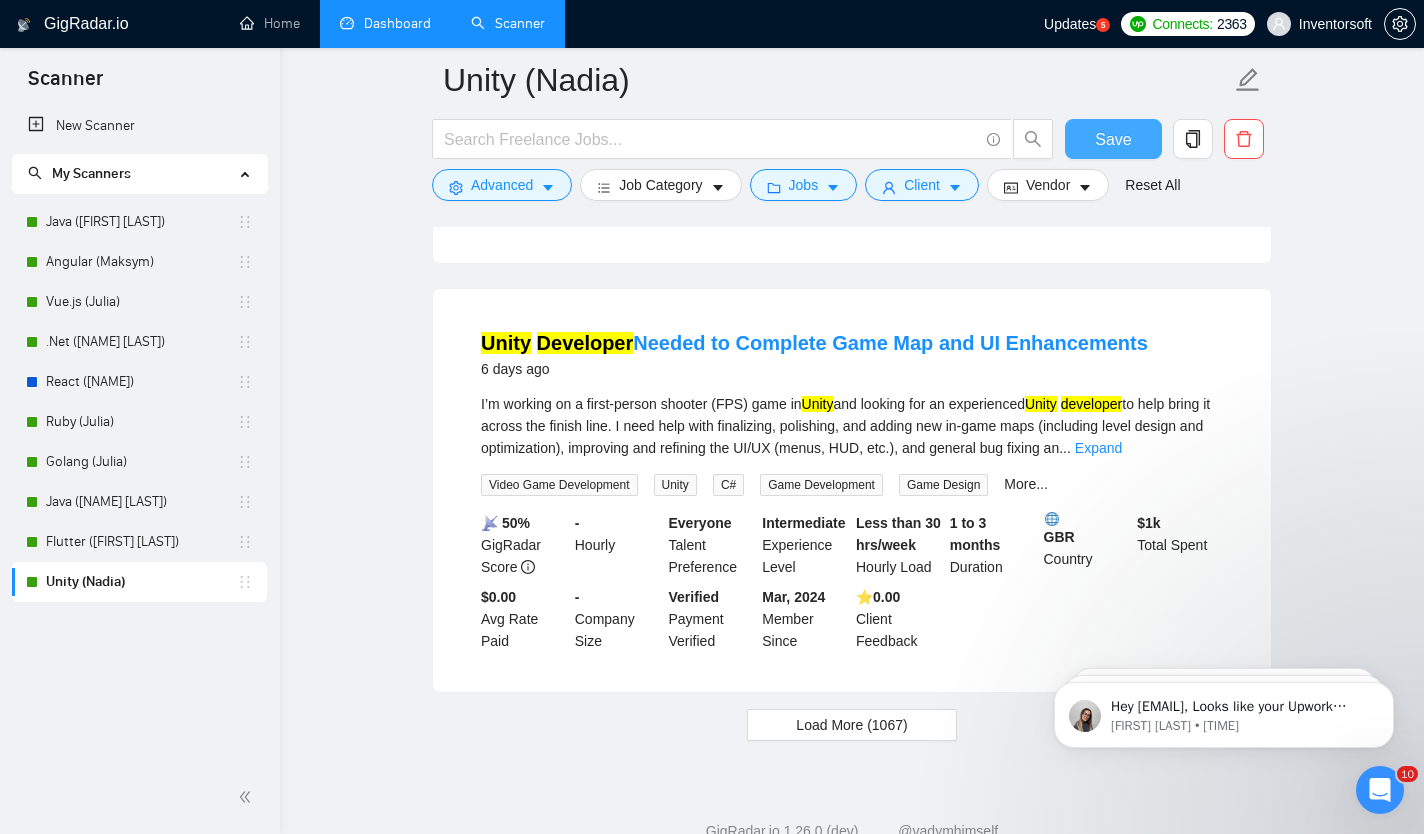 click on "Save" at bounding box center (1113, 139) 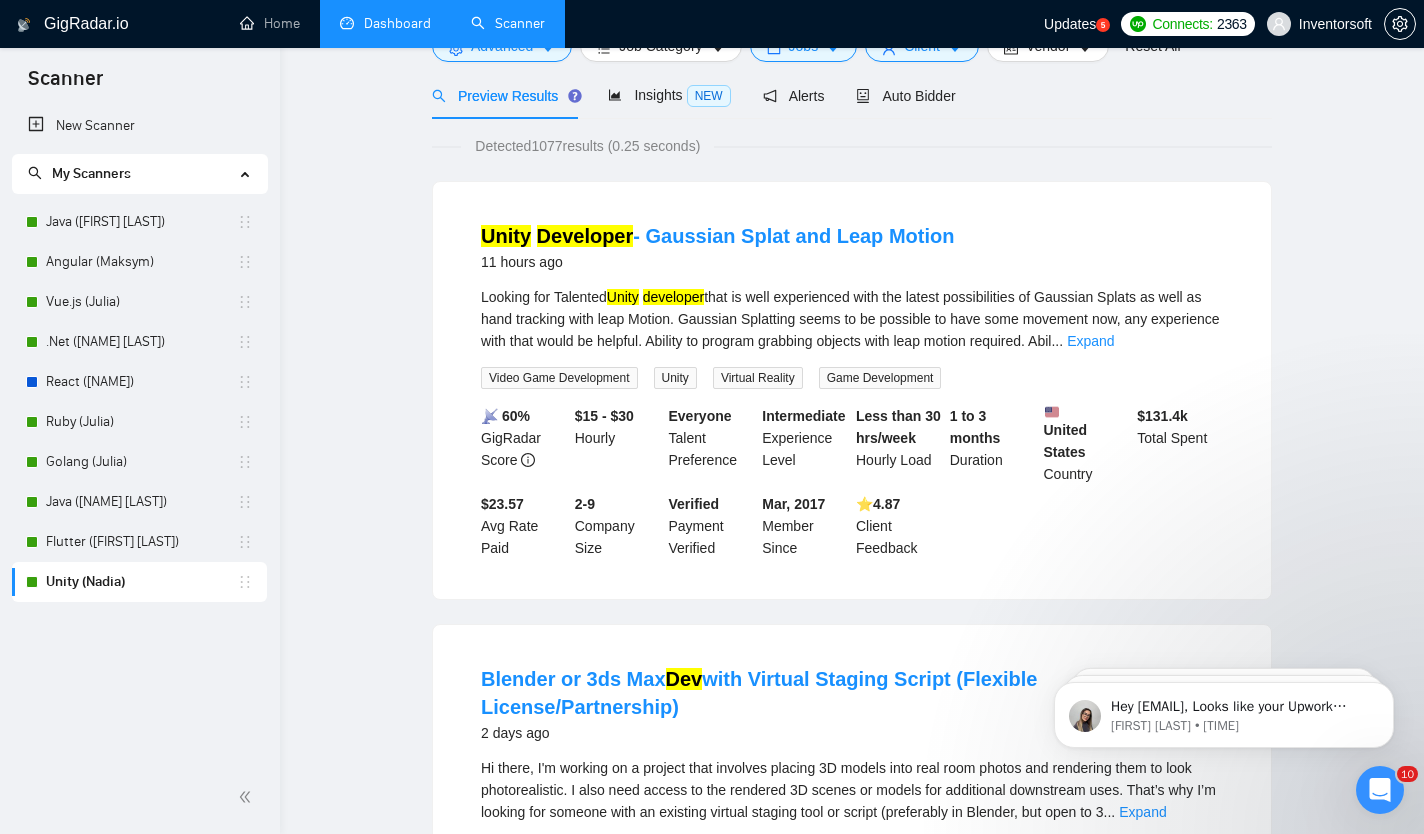scroll, scrollTop: 0, scrollLeft: 0, axis: both 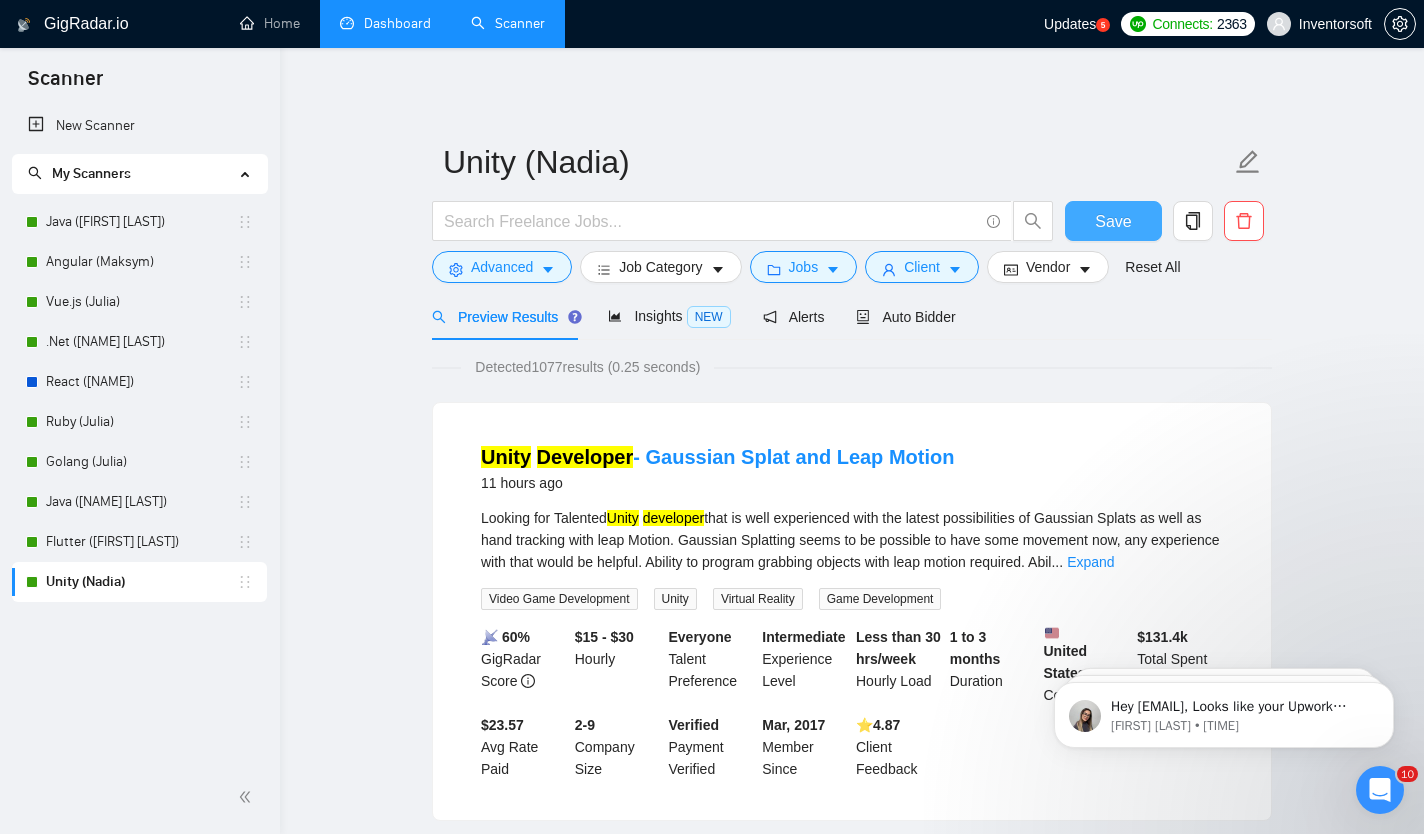 click on "Save" at bounding box center (1113, 221) 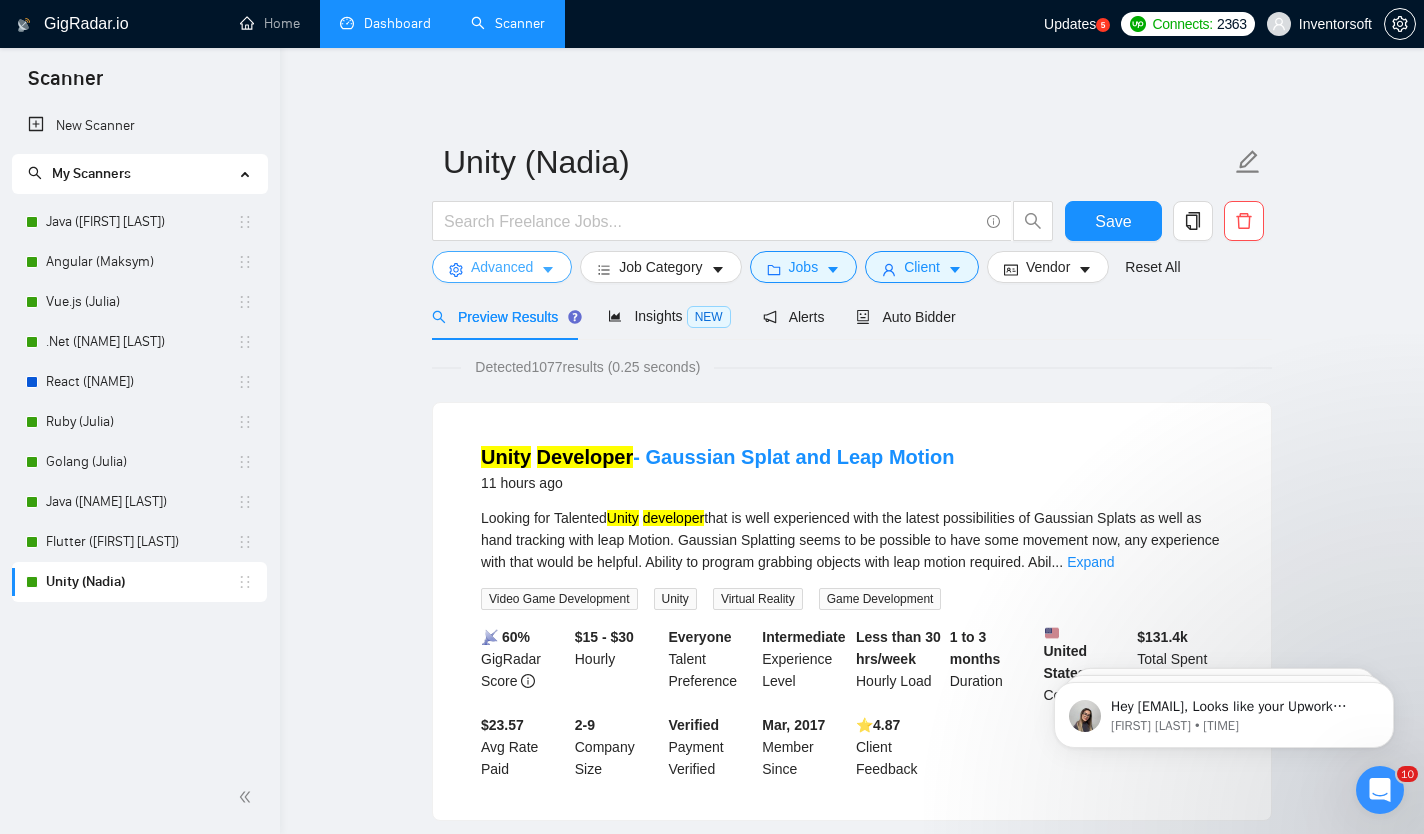 click on "Advanced" at bounding box center (502, 267) 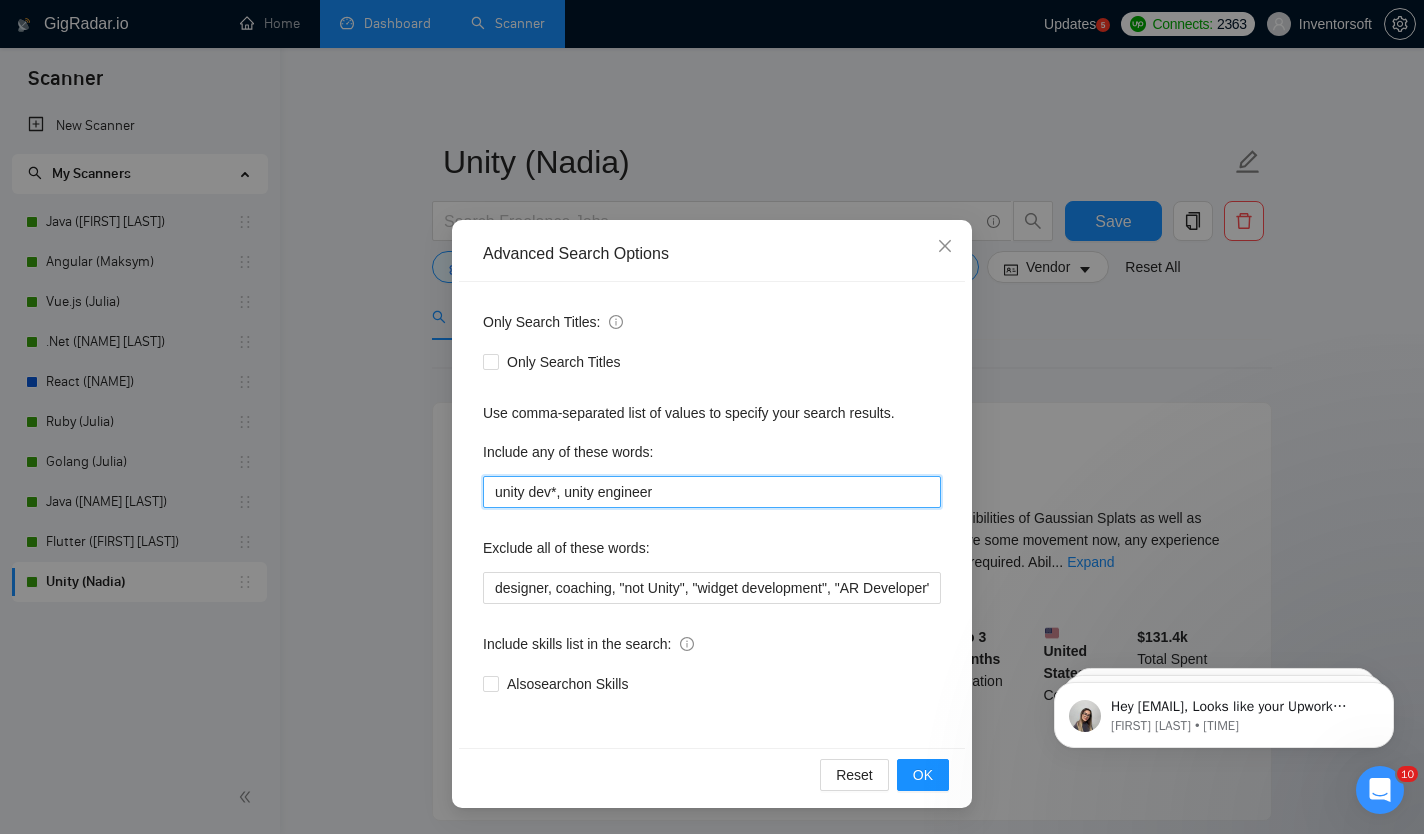 click on "unity dev*, unity engineer" at bounding box center (712, 492) 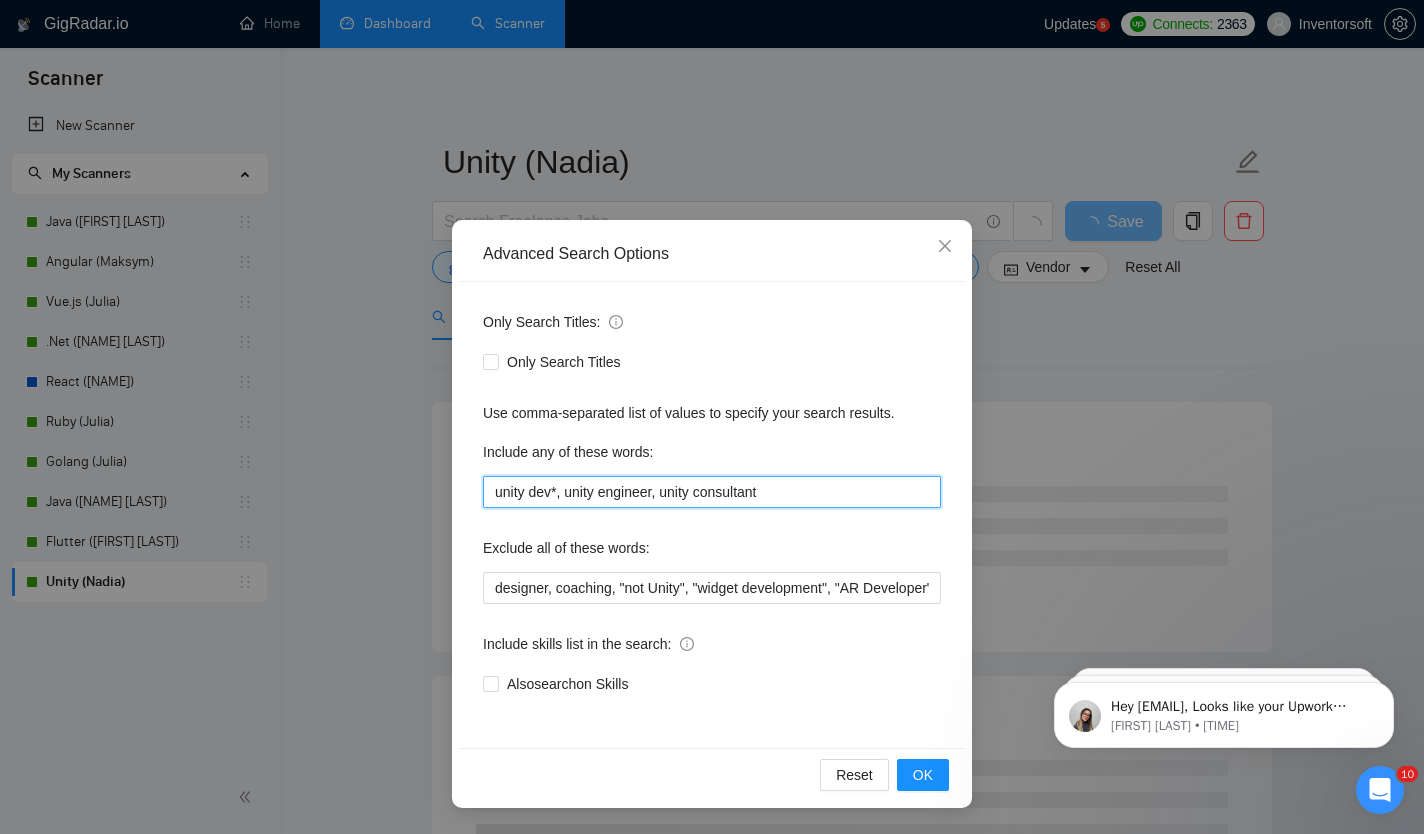 drag, startPoint x: 781, startPoint y: 486, endPoint x: 485, endPoint y: 475, distance: 296.2043 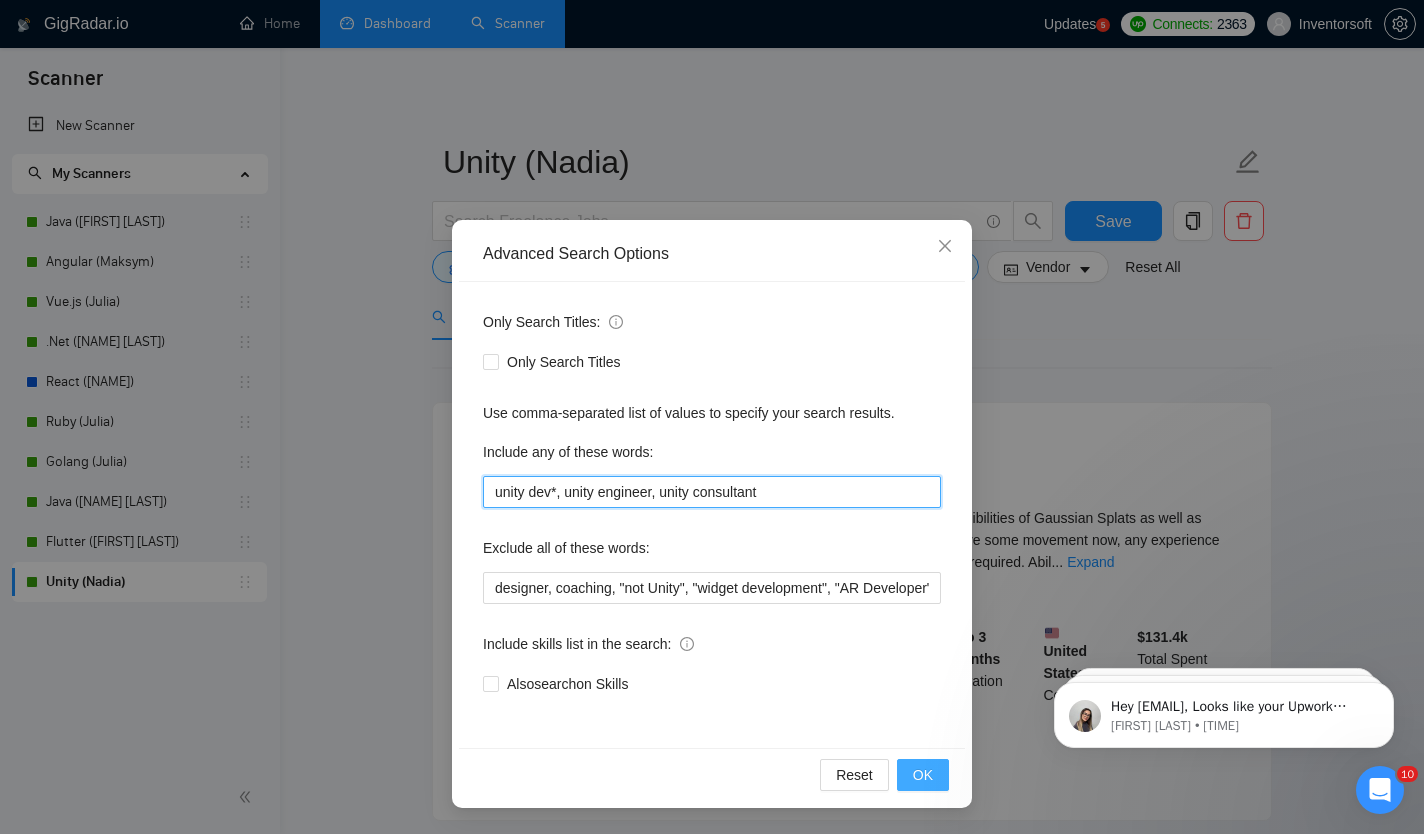 type on "unity dev*, unity engineer, unity consultant" 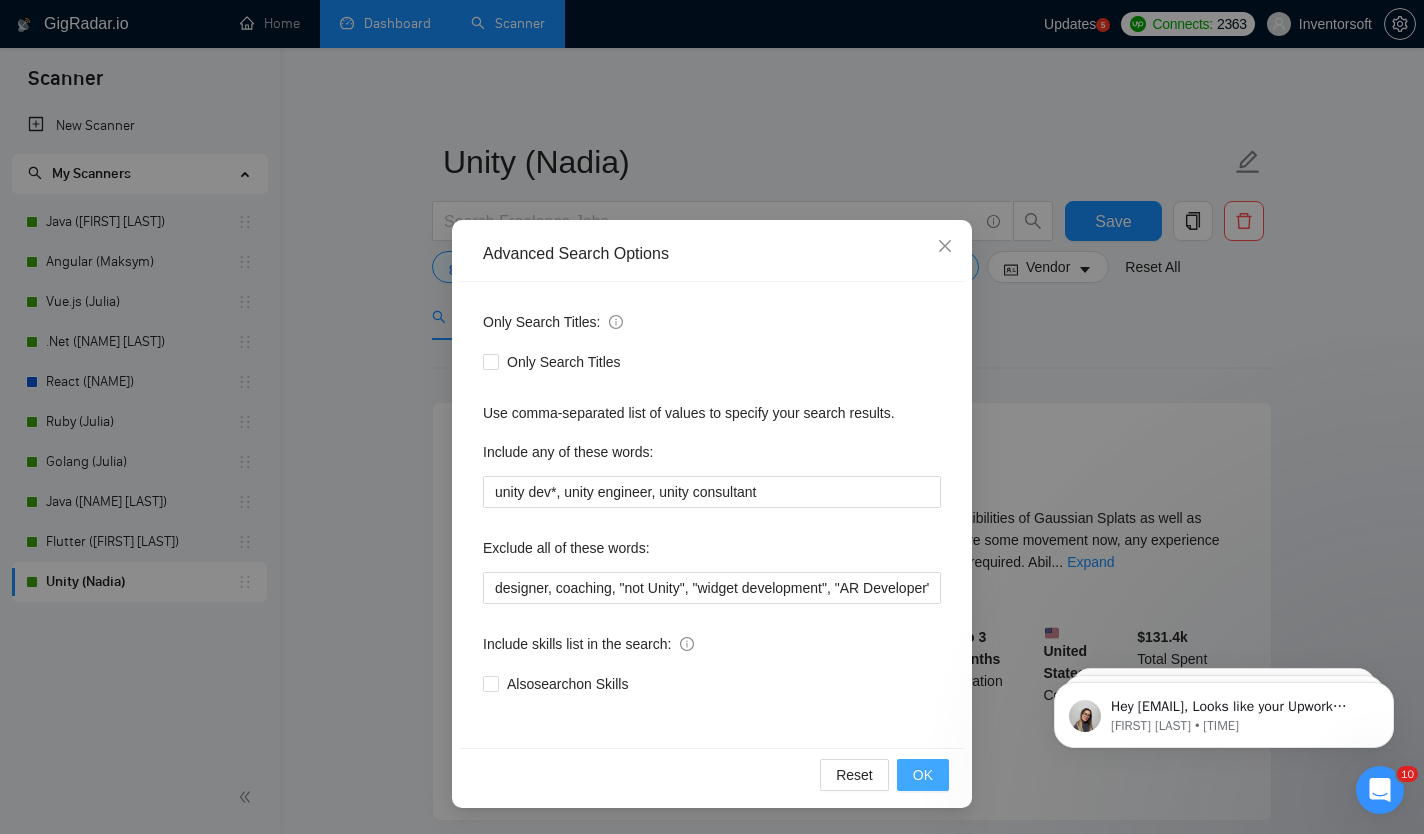 click on "OK" at bounding box center (923, 775) 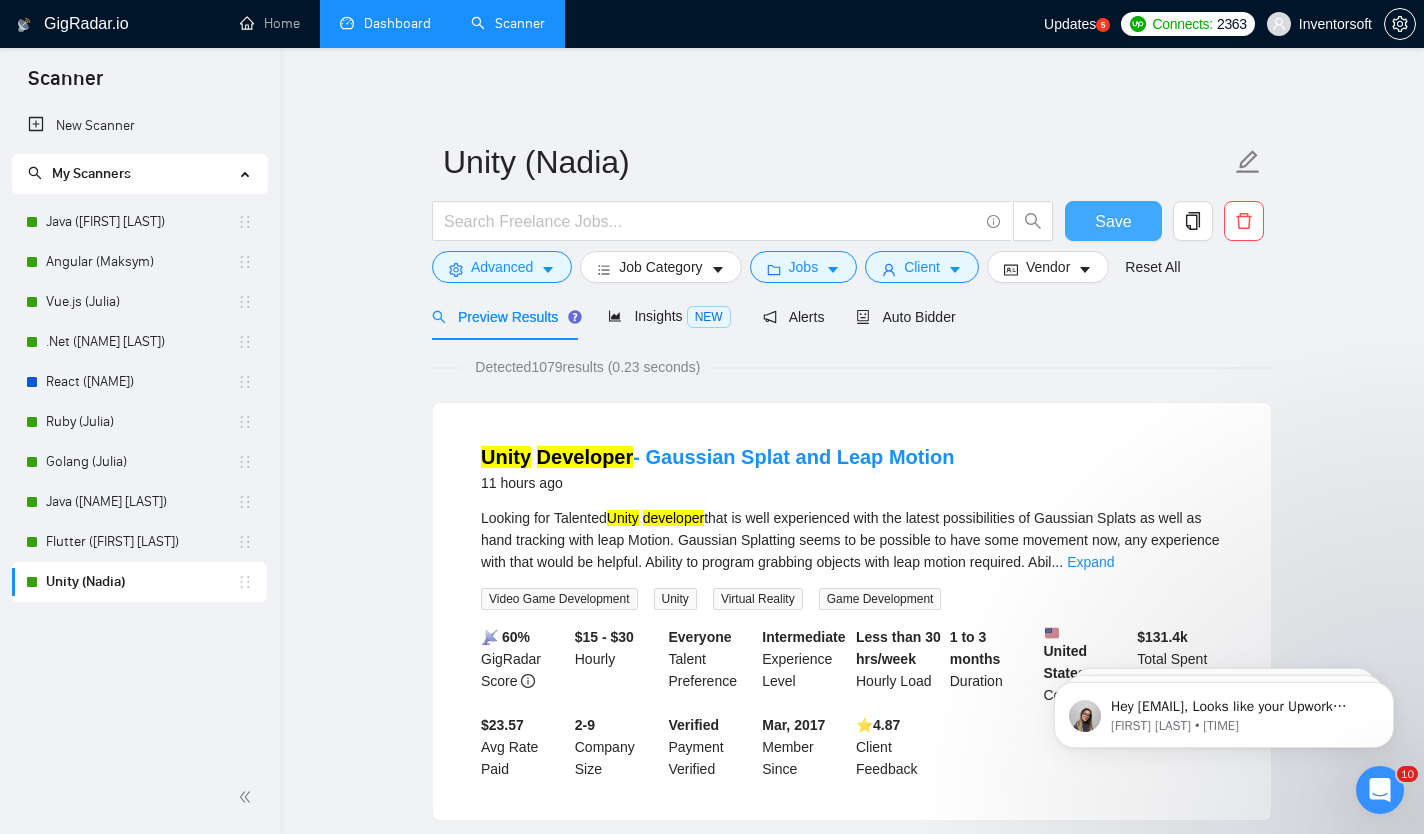 click on "Save" at bounding box center (1113, 221) 